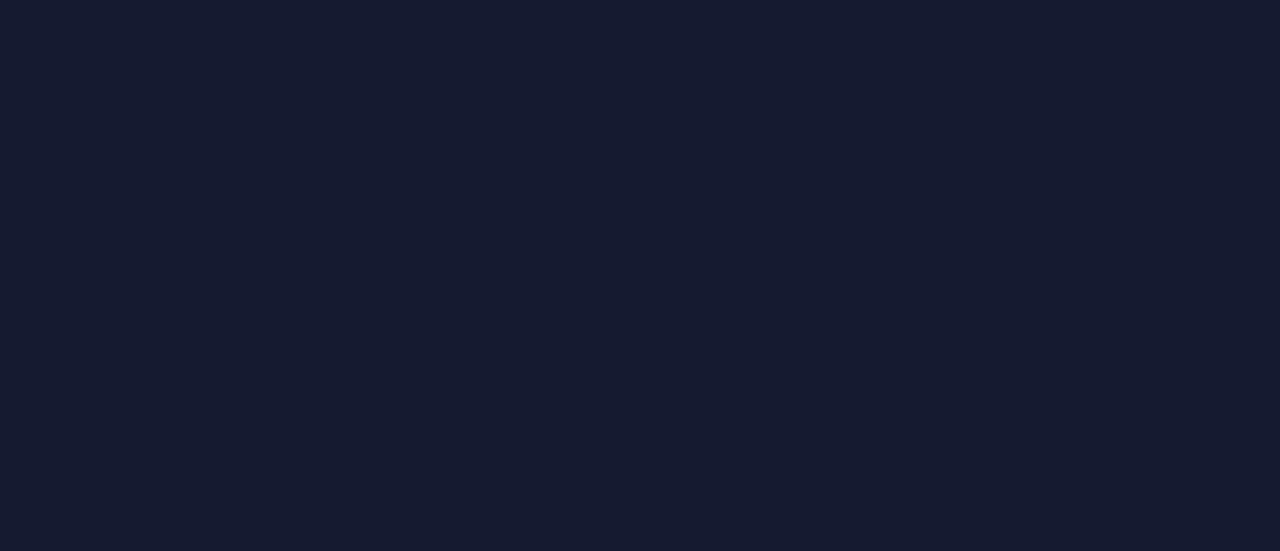scroll, scrollTop: 0, scrollLeft: 0, axis: both 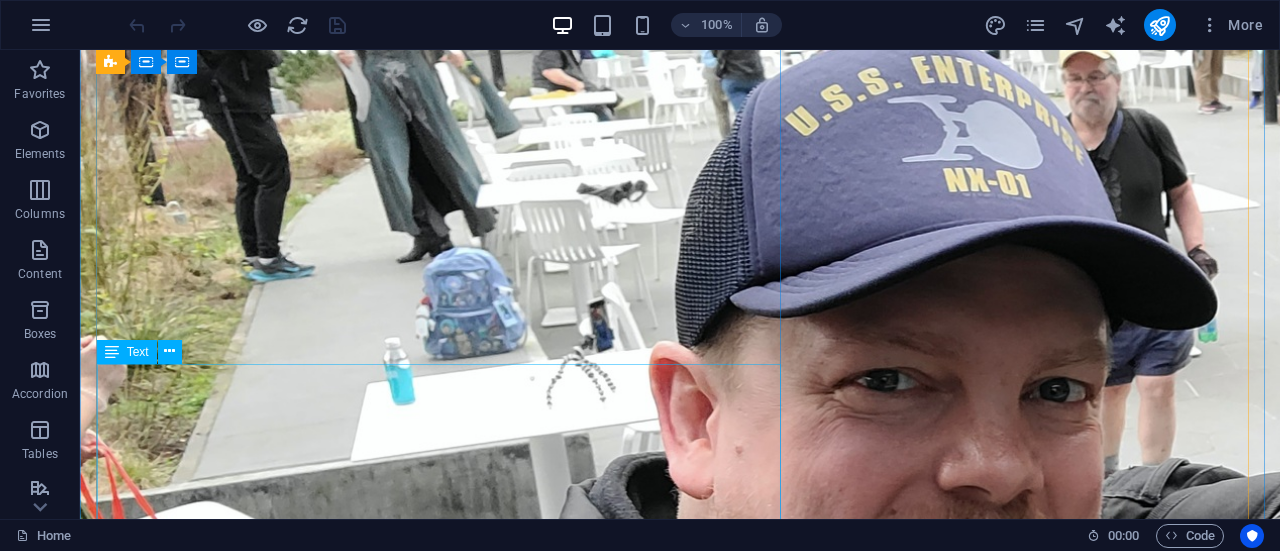click on "We are cohort of actors who played the smaller characters on Star Trek: Enterprise. Find us at conventions, cosplaying as Starfleet veterans who are proud to have served on the Enterprise NX-01. We'll invite you to join us at our dinner panel to hear thrilling tales of our days on the ship! Beam up your [EMAIL] below so you never miss an appearance. See you soon, at a convention near you. Ad Astra Per Aspera!" at bounding box center [680, 1676] 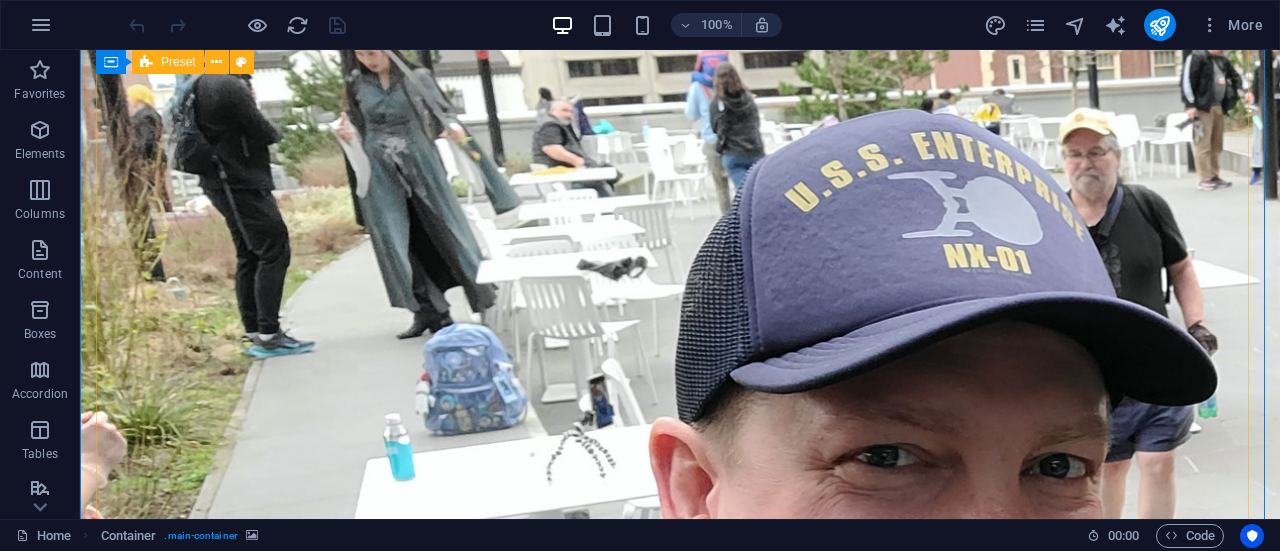 scroll, scrollTop: 0, scrollLeft: 0, axis: both 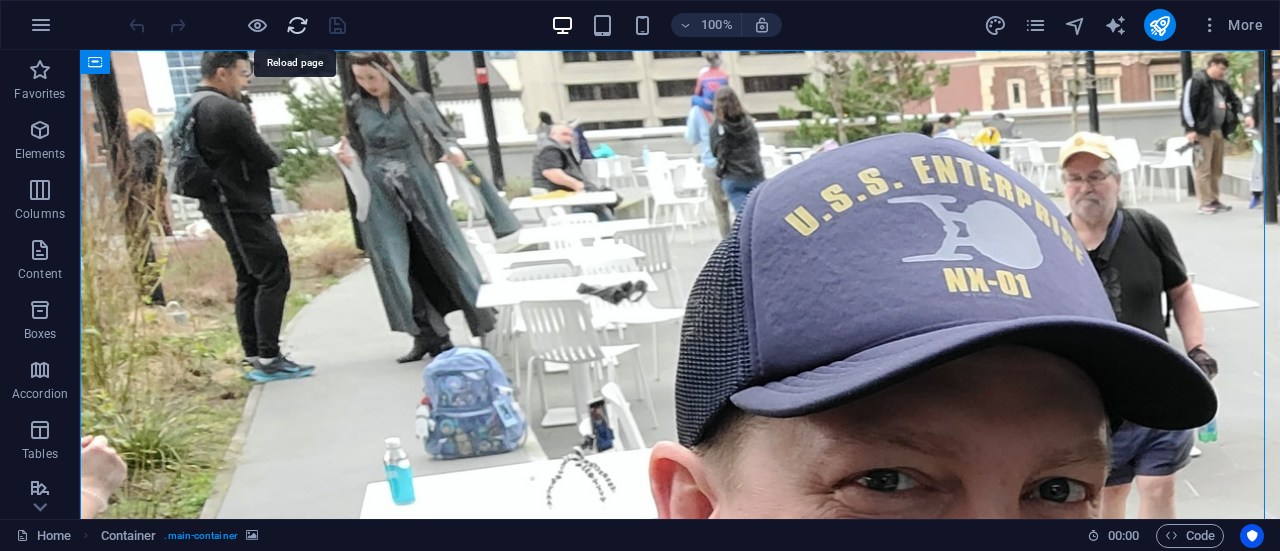 click at bounding box center [297, 25] 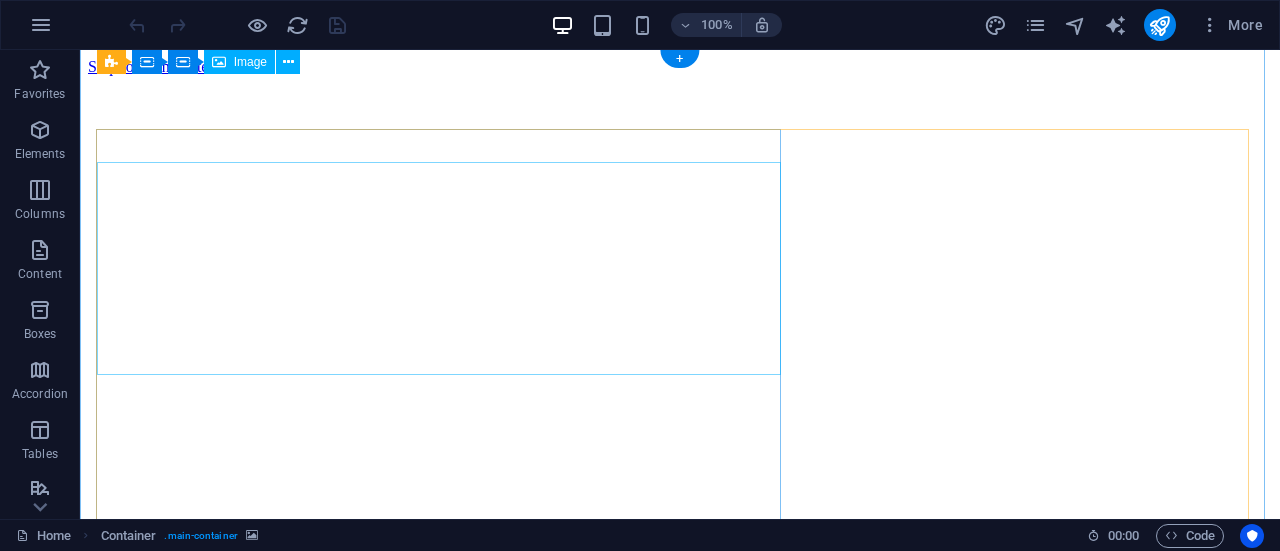 scroll, scrollTop: 0, scrollLeft: 0, axis: both 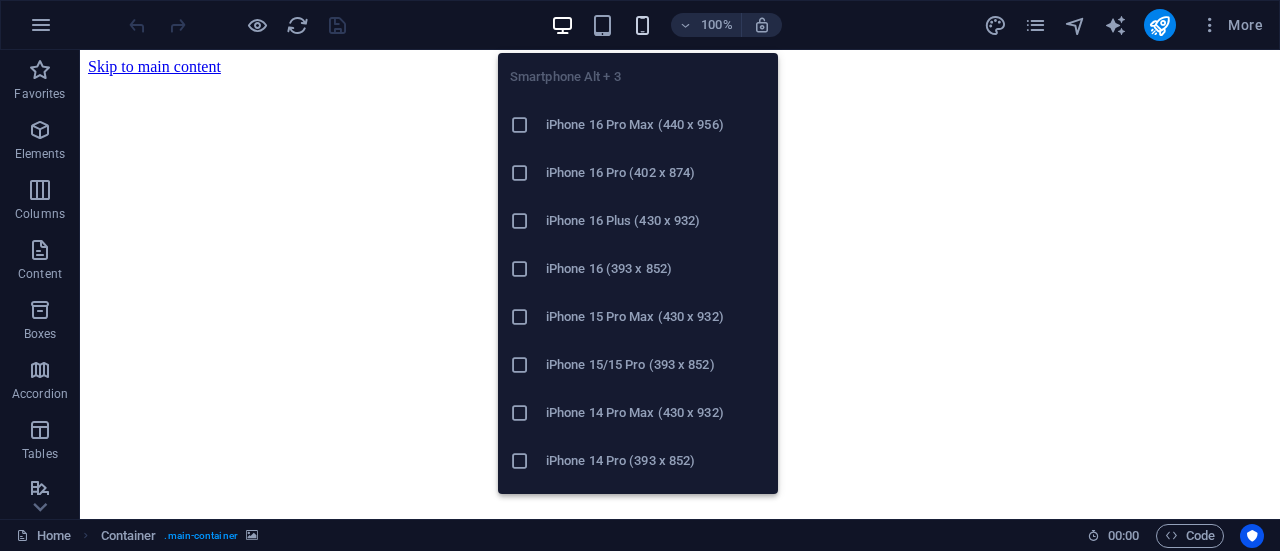 click at bounding box center (642, 25) 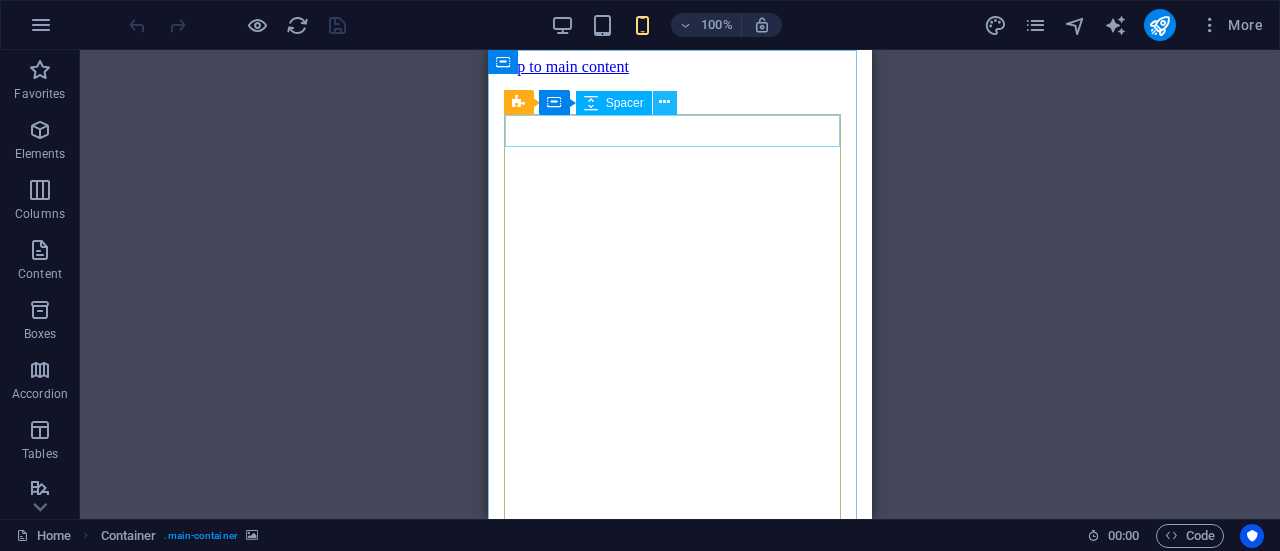 click at bounding box center [664, 102] 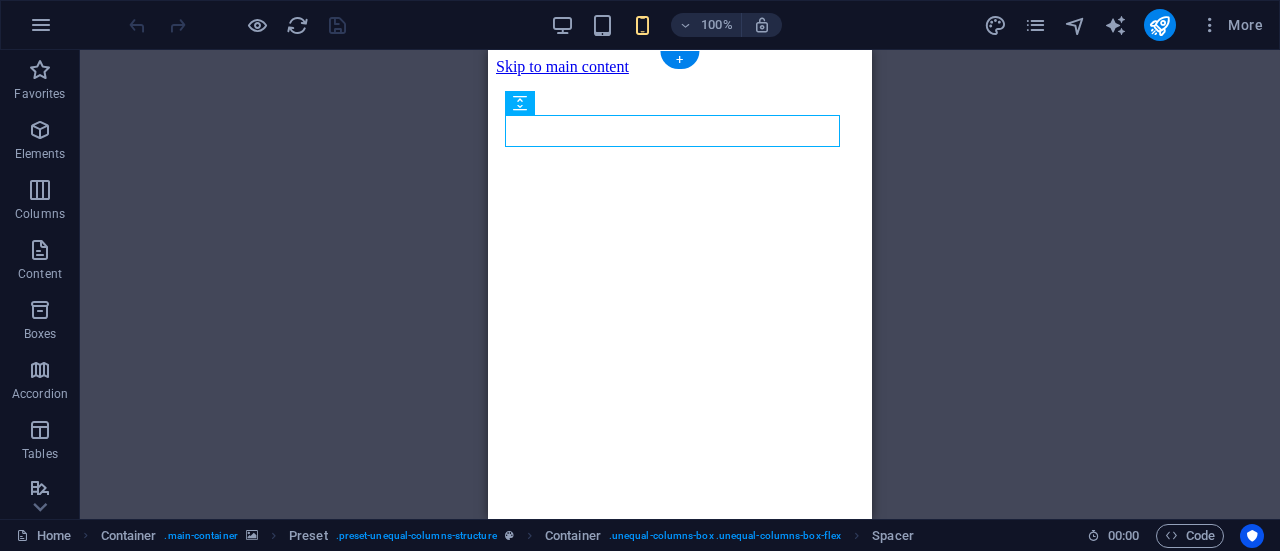 click at bounding box center [680, 76] 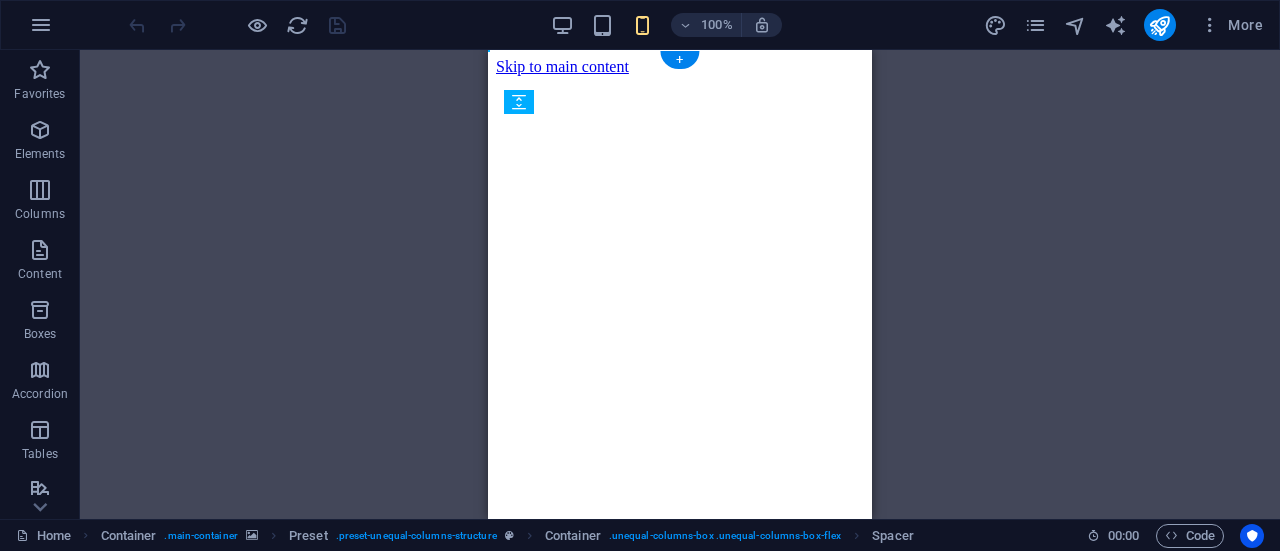 drag, startPoint x: 1080, startPoint y: 157, endPoint x: 586, endPoint y: 220, distance: 498.001 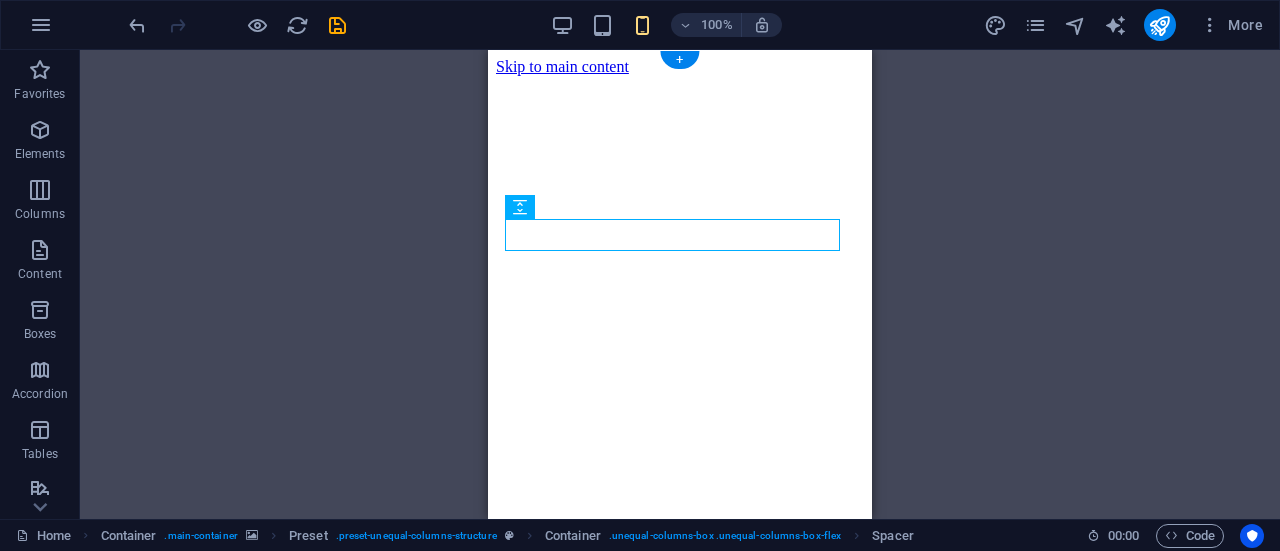 click at bounding box center [680, 76] 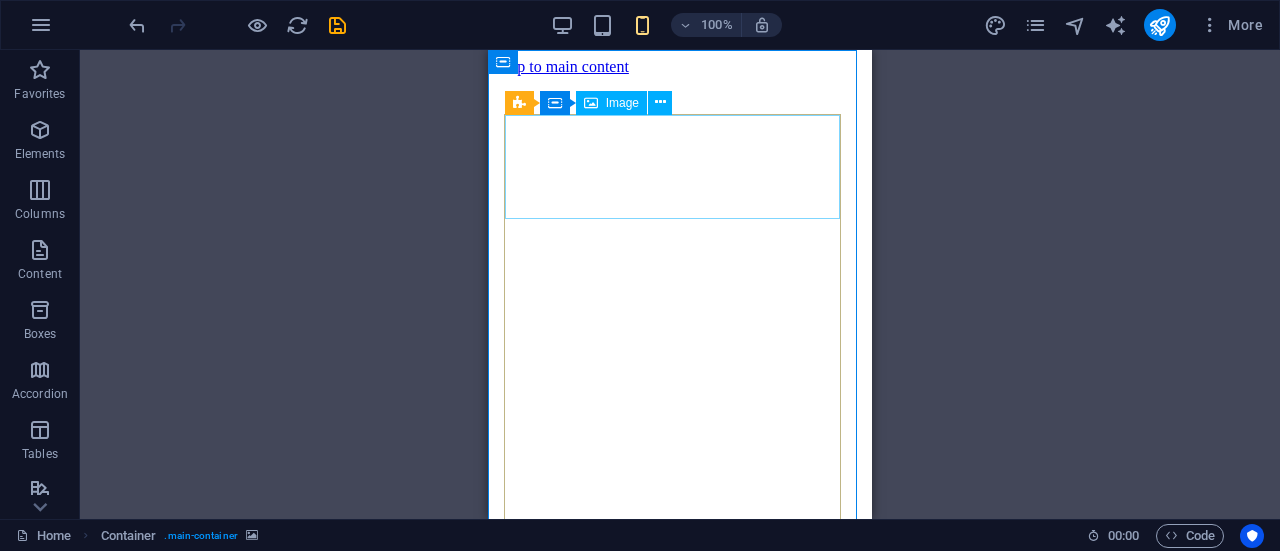 click on "Image" at bounding box center (622, 103) 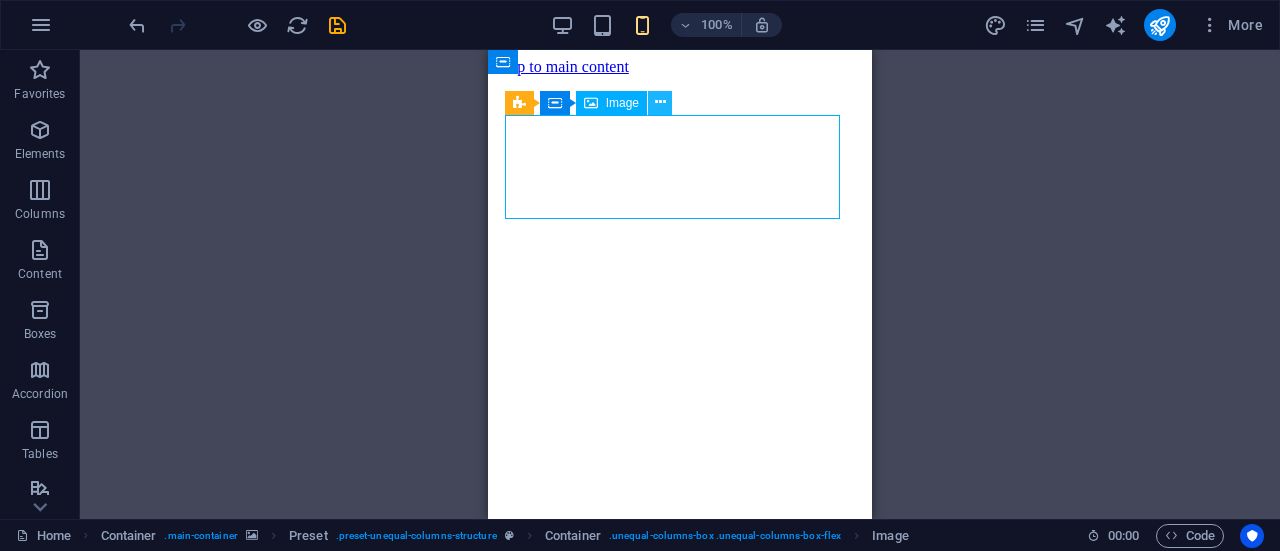 click at bounding box center [660, 102] 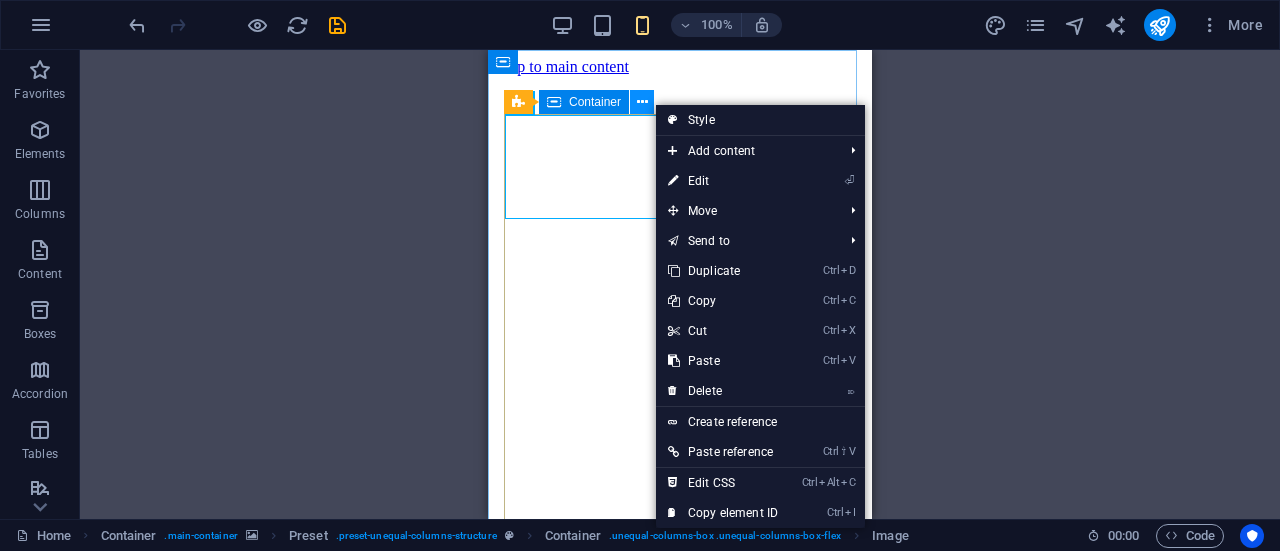click at bounding box center (642, 102) 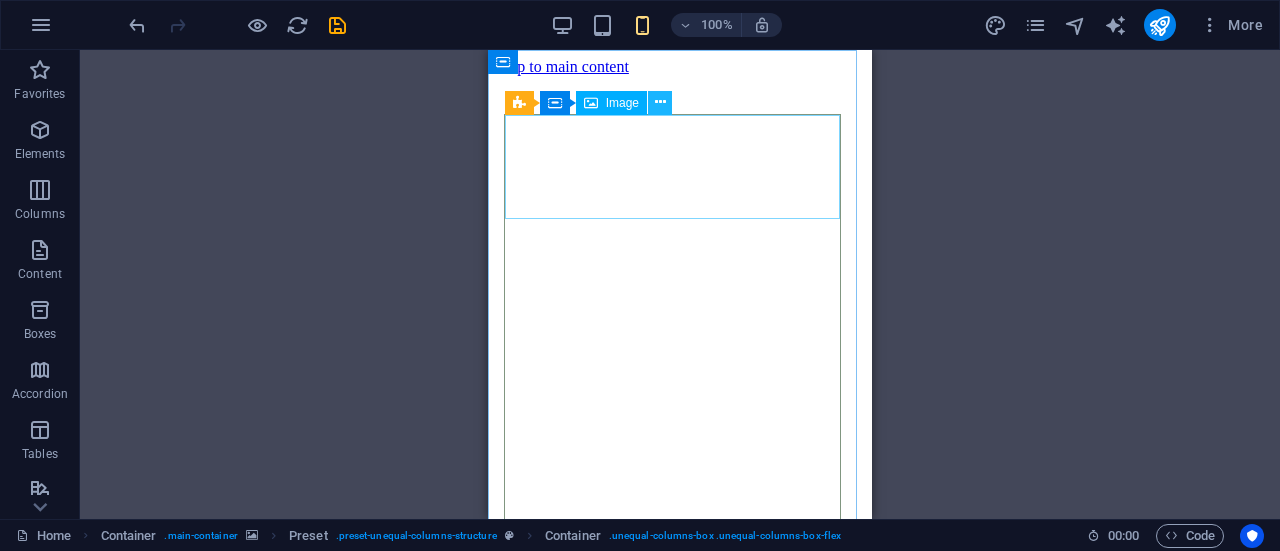 click at bounding box center (660, 102) 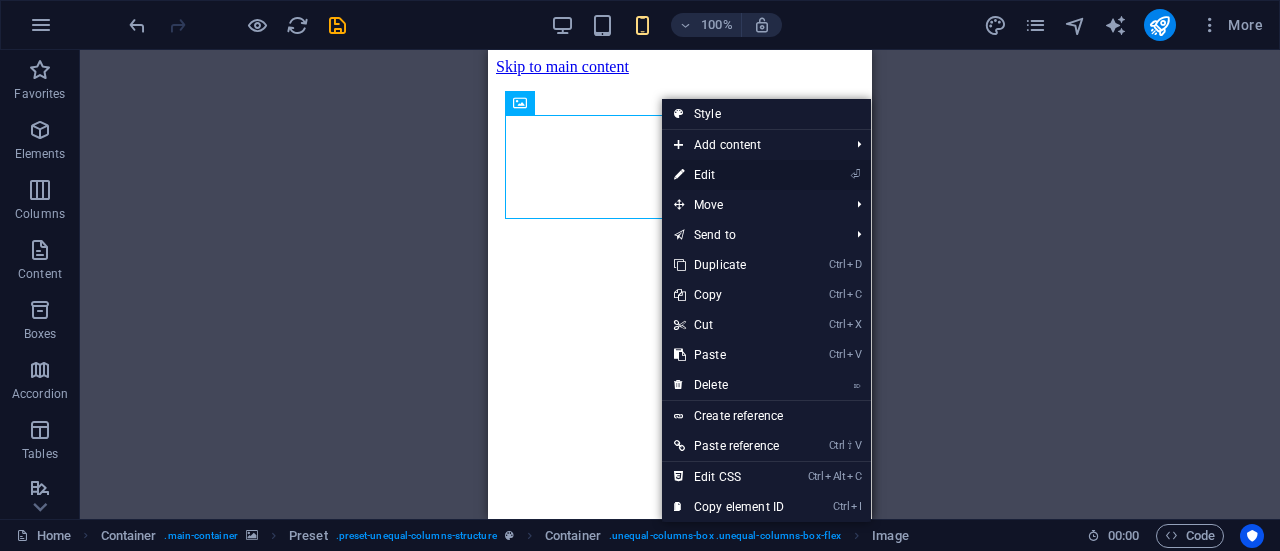 click on "⏎  Edit" at bounding box center [729, 175] 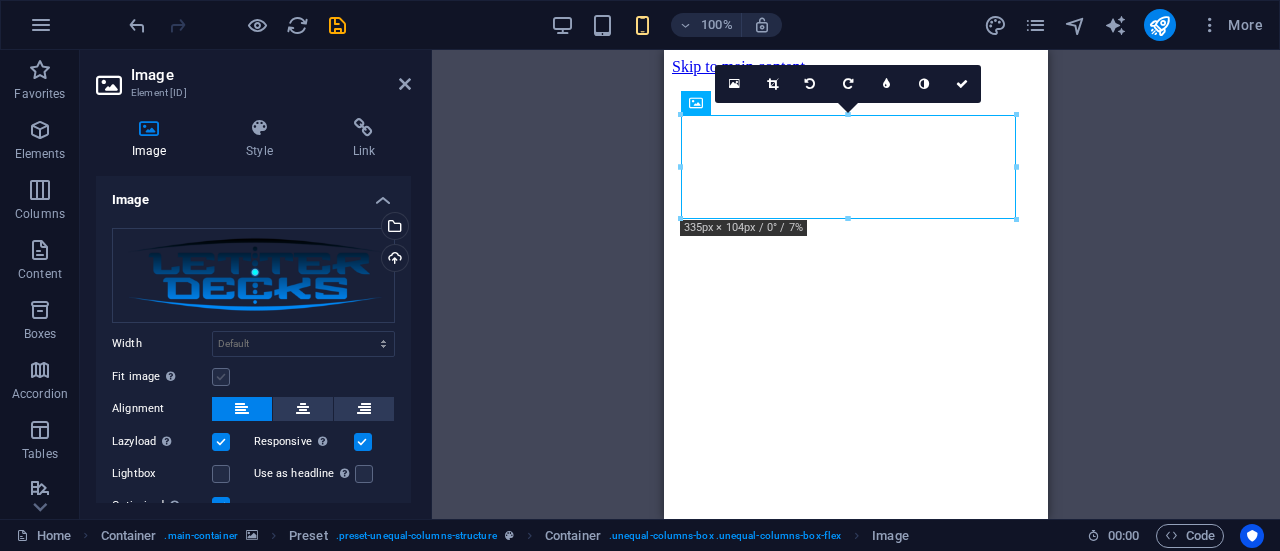 click at bounding box center [221, 377] 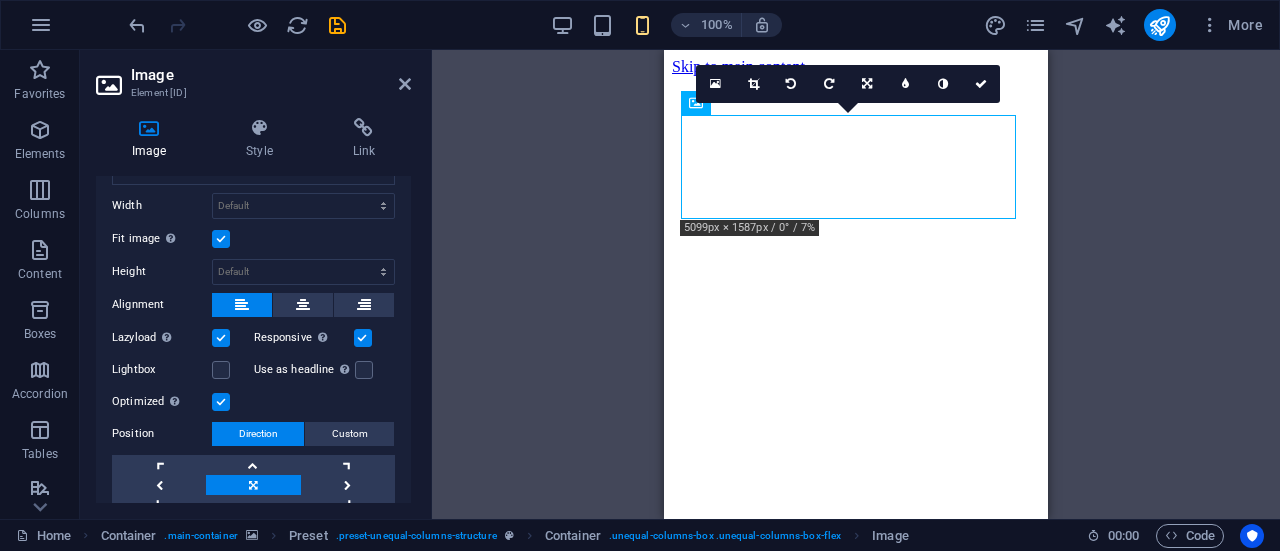 scroll, scrollTop: 100, scrollLeft: 0, axis: vertical 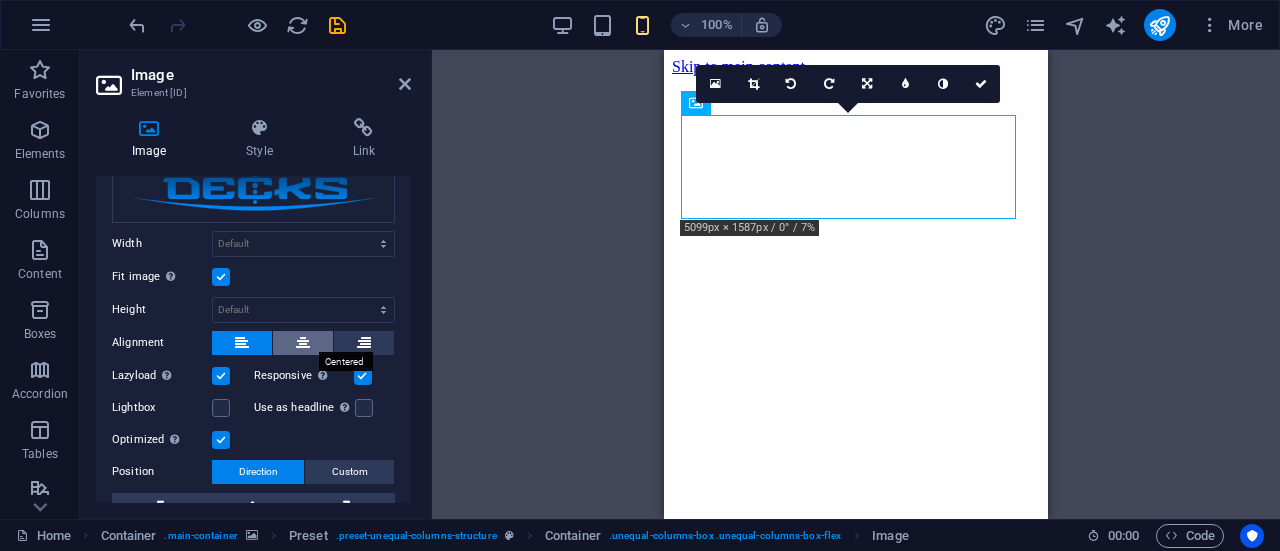 click at bounding box center [303, 343] 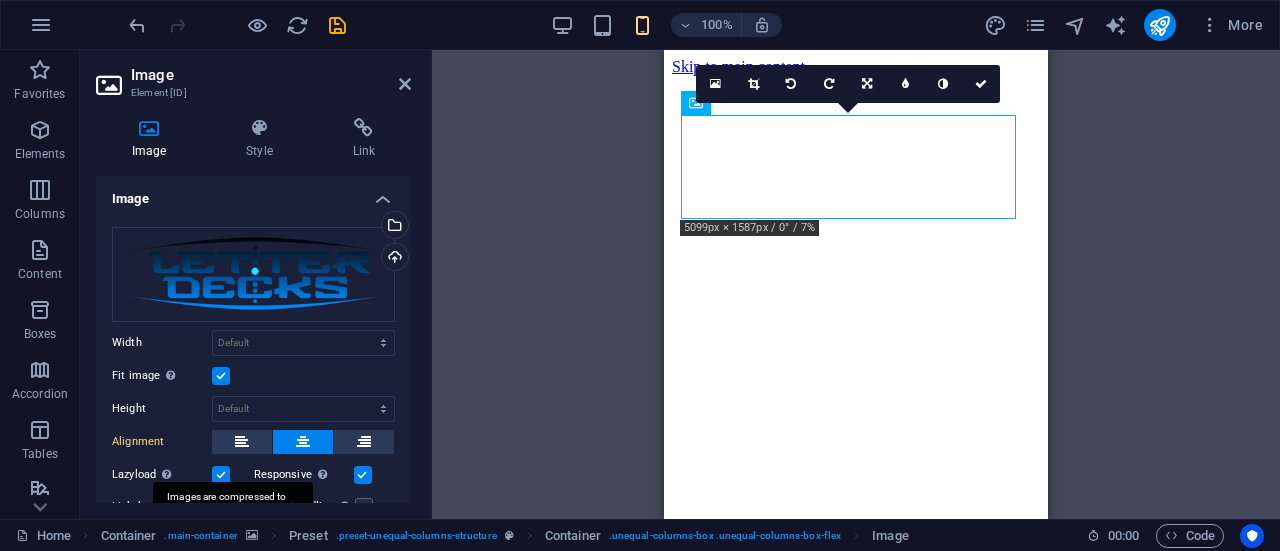 scroll, scrollTop: 0, scrollLeft: 0, axis: both 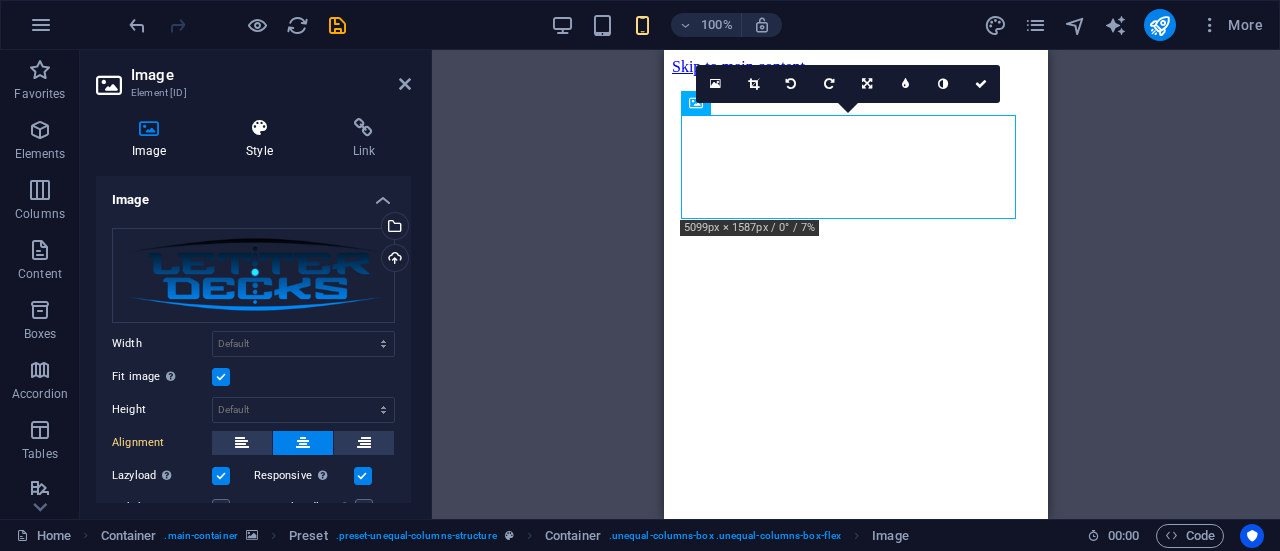 click on "Style" at bounding box center (263, 139) 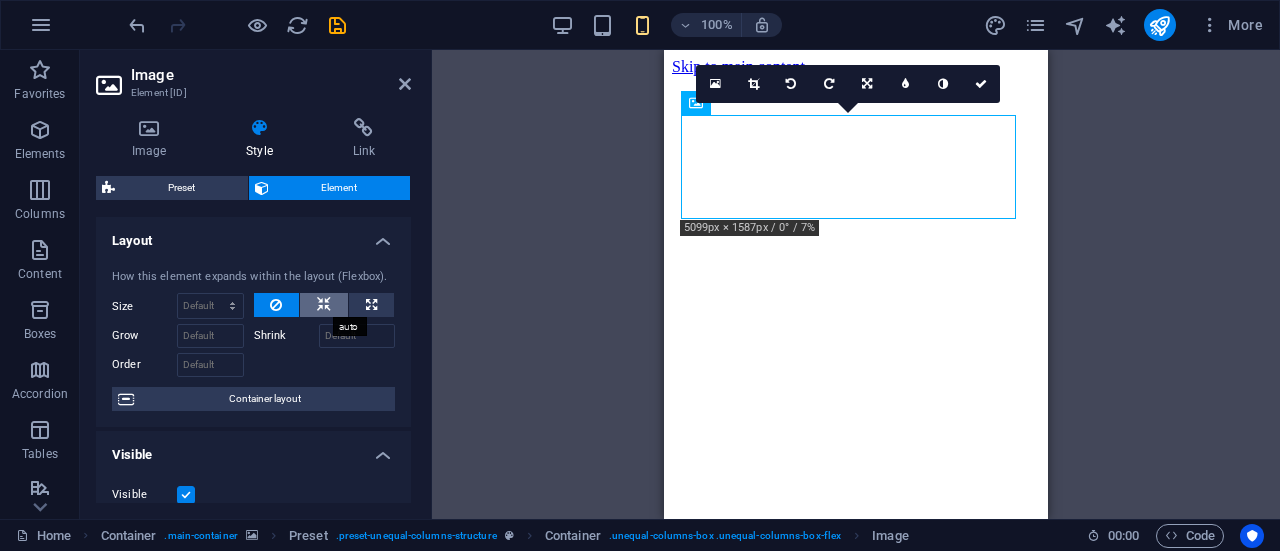 click at bounding box center (324, 305) 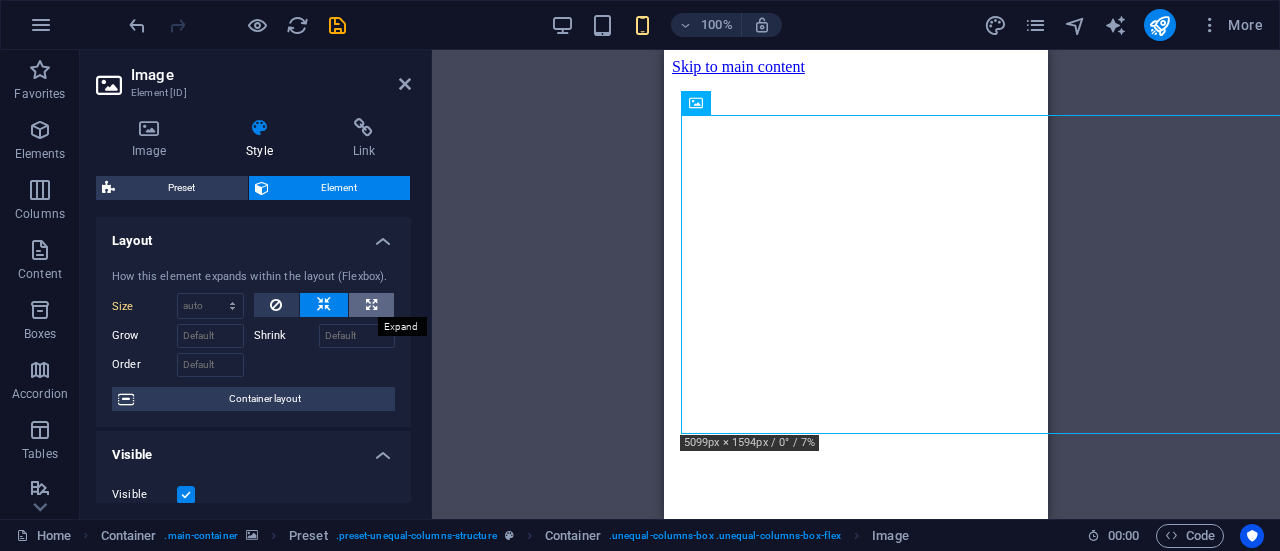 click at bounding box center [371, 305] 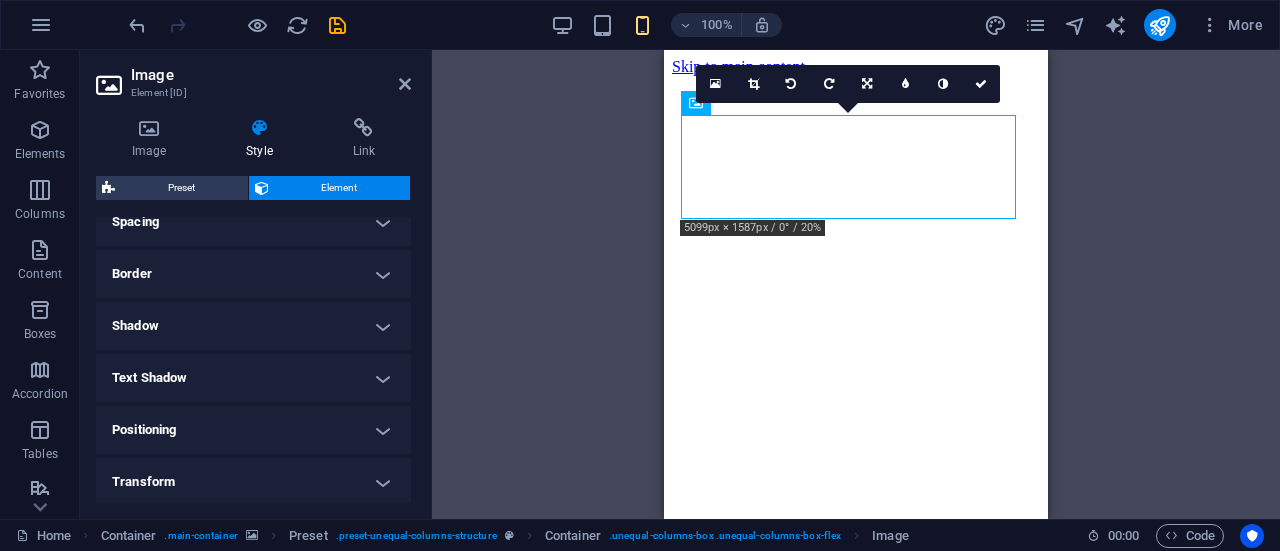 scroll, scrollTop: 500, scrollLeft: 0, axis: vertical 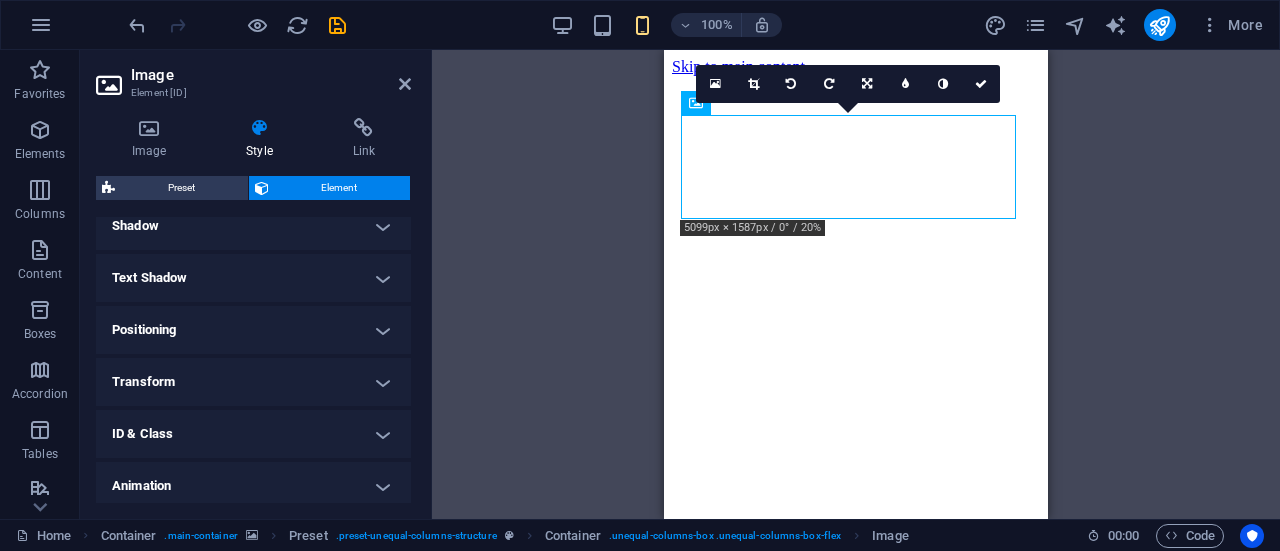 click on "Positioning" at bounding box center (253, 330) 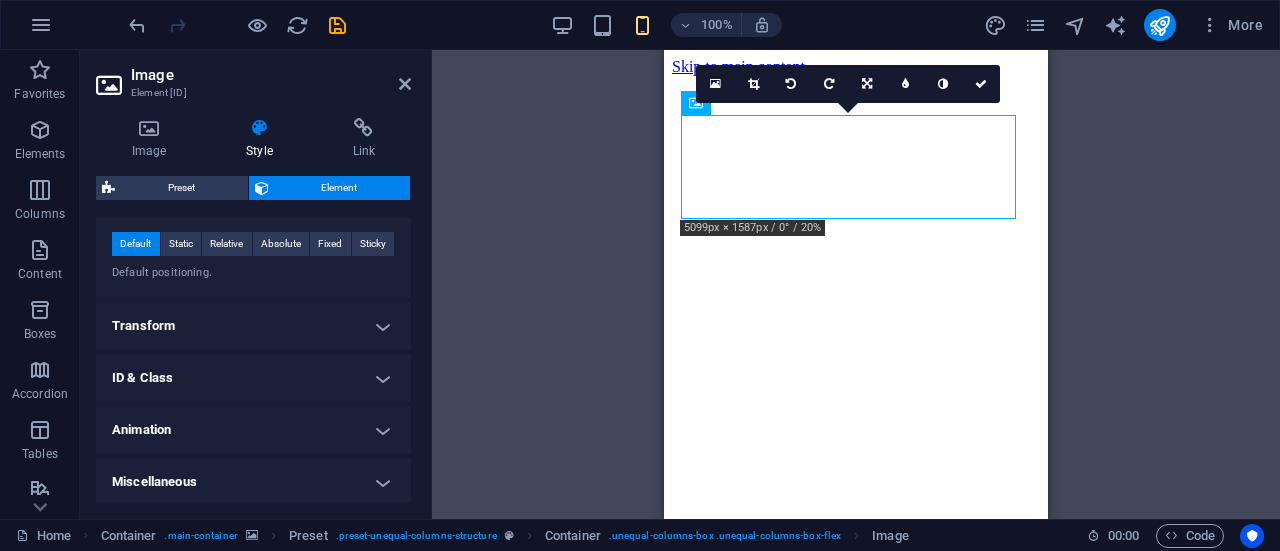 scroll, scrollTop: 627, scrollLeft: 0, axis: vertical 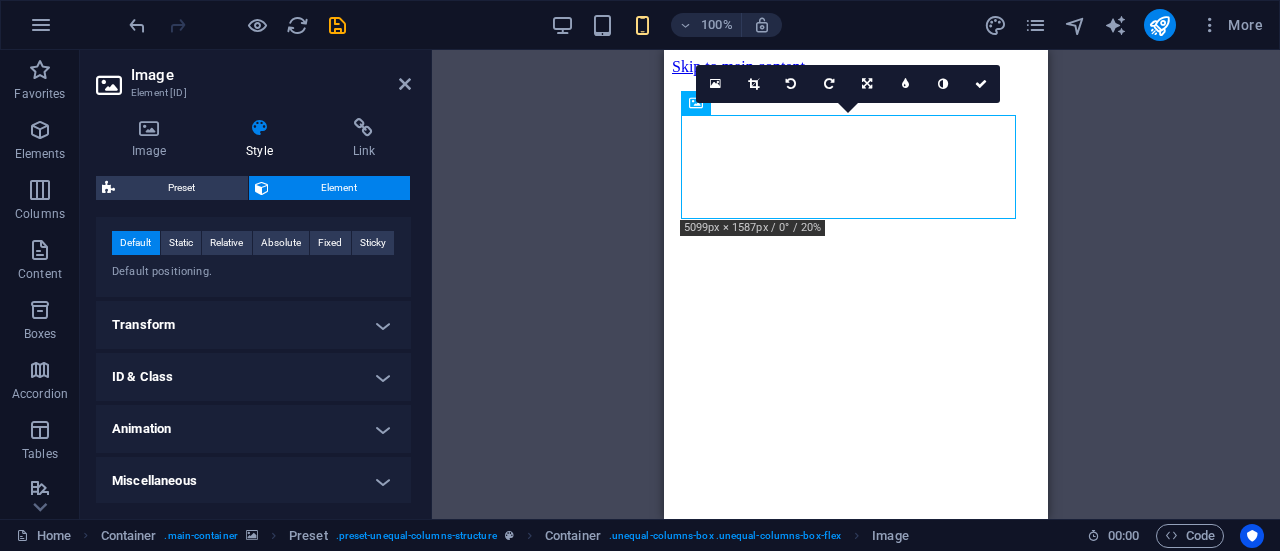 click on "Miscellaneous" at bounding box center (253, 481) 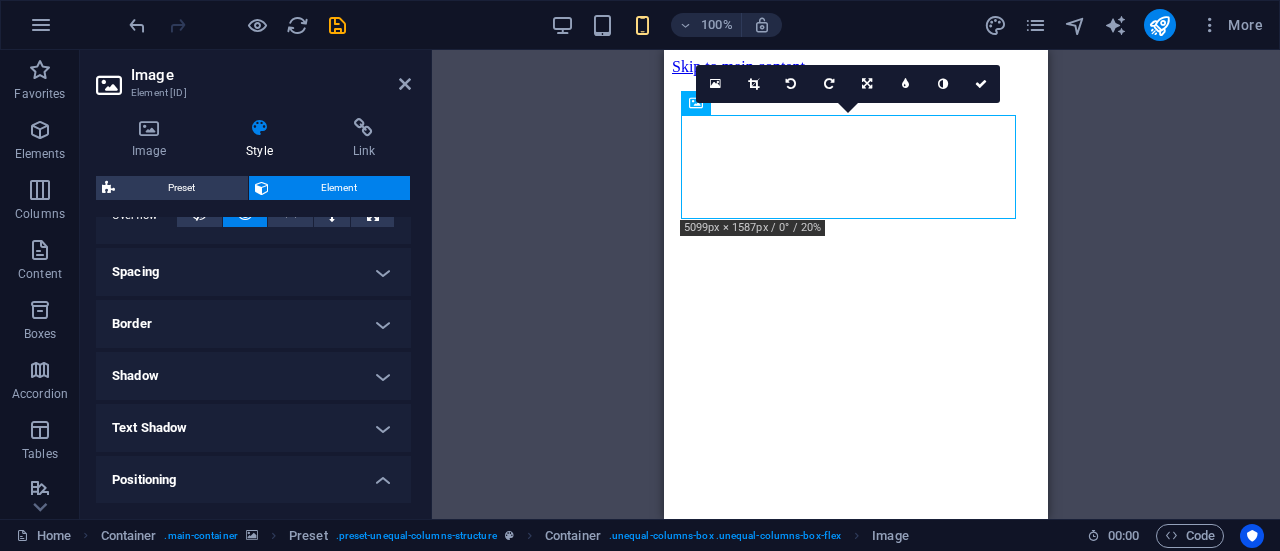 scroll, scrollTop: 450, scrollLeft: 0, axis: vertical 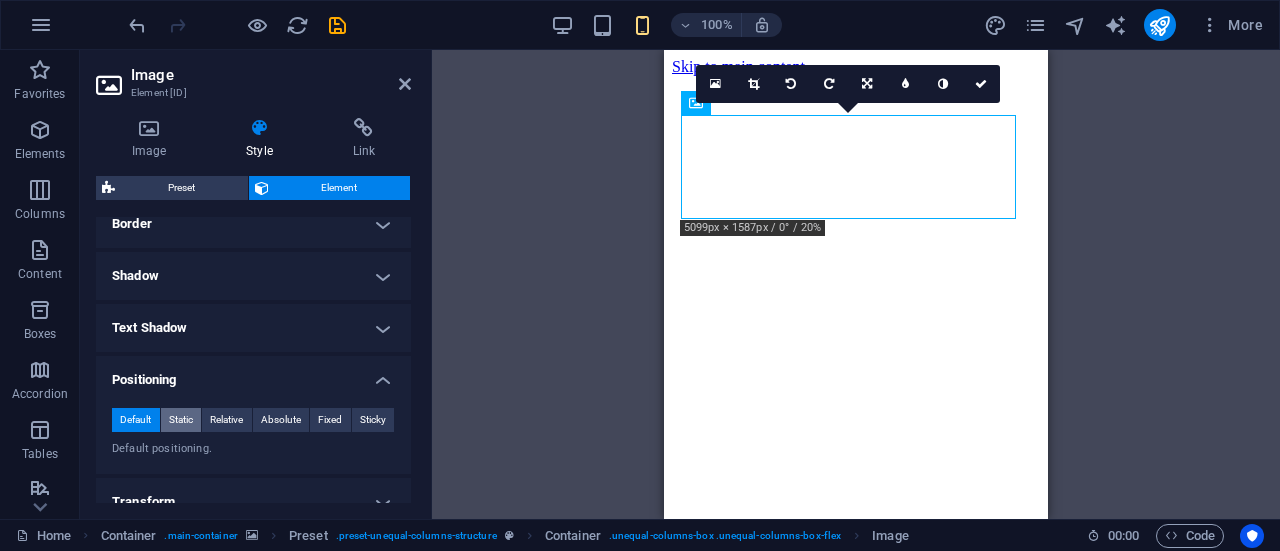click on "Static" at bounding box center (181, 420) 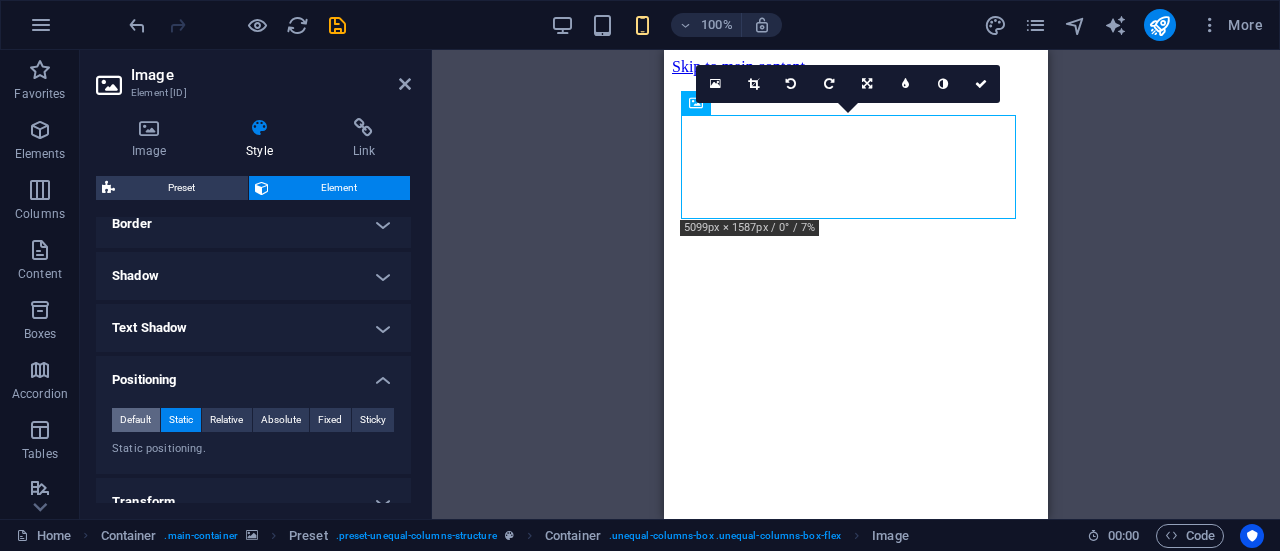click on "Default" at bounding box center (135, 420) 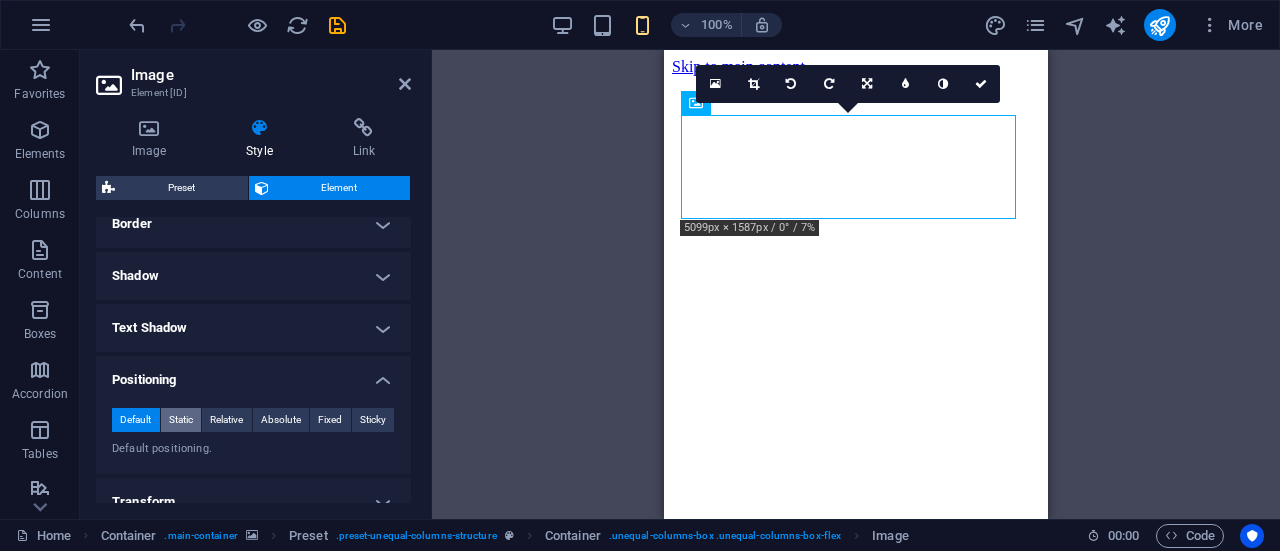 click on "Static" at bounding box center [181, 420] 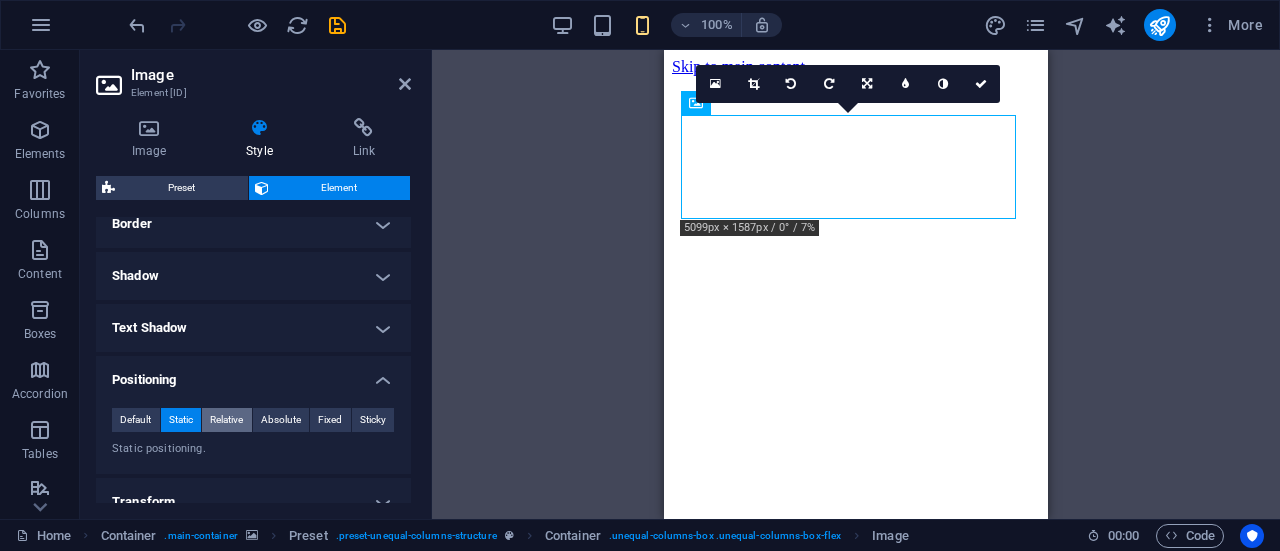 click on "Relative" at bounding box center [226, 420] 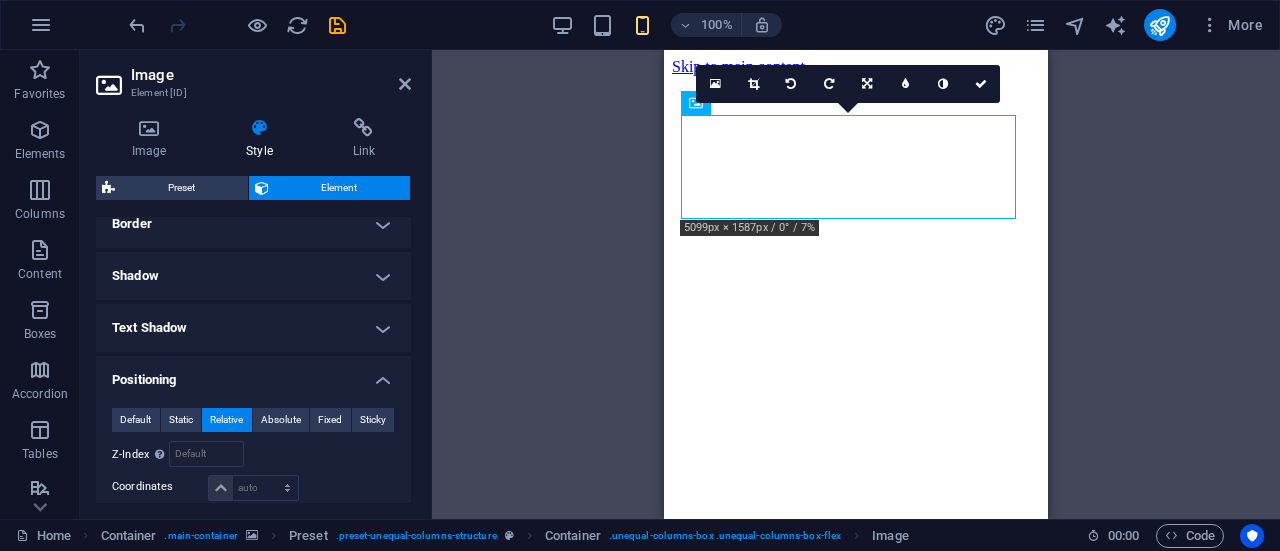 scroll, scrollTop: 550, scrollLeft: 0, axis: vertical 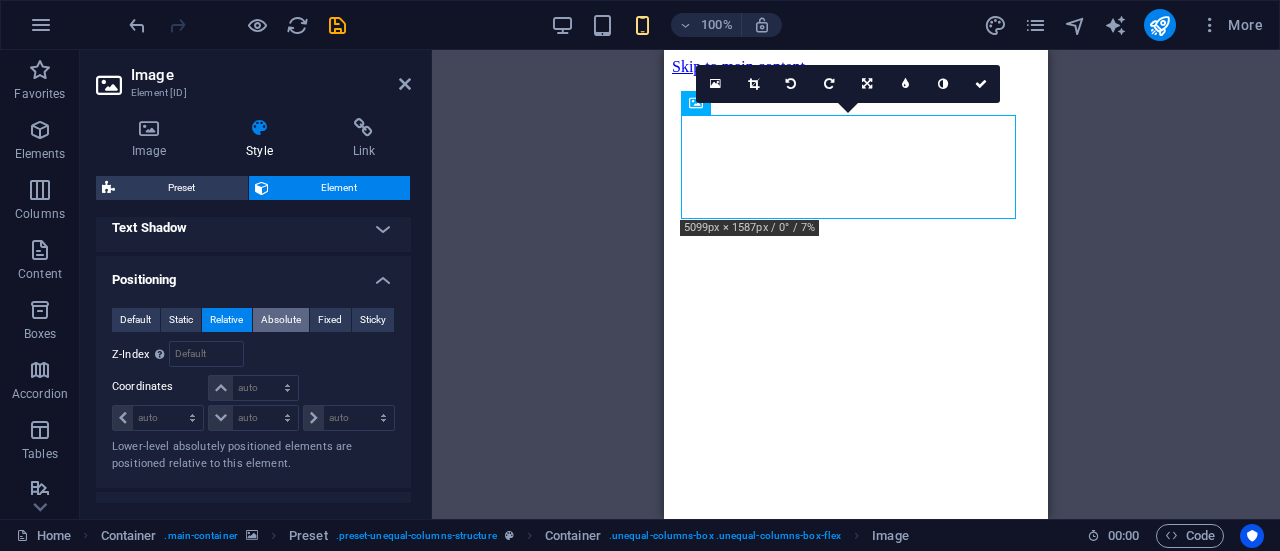 click on "Absolute" at bounding box center [281, 320] 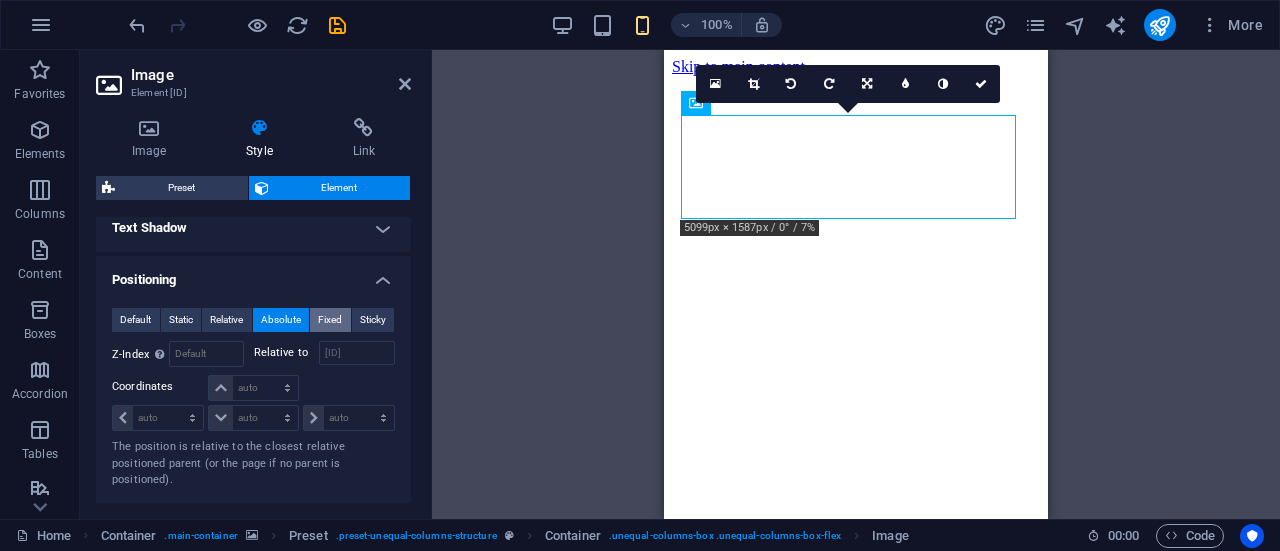 click on "Fixed" at bounding box center [330, 320] 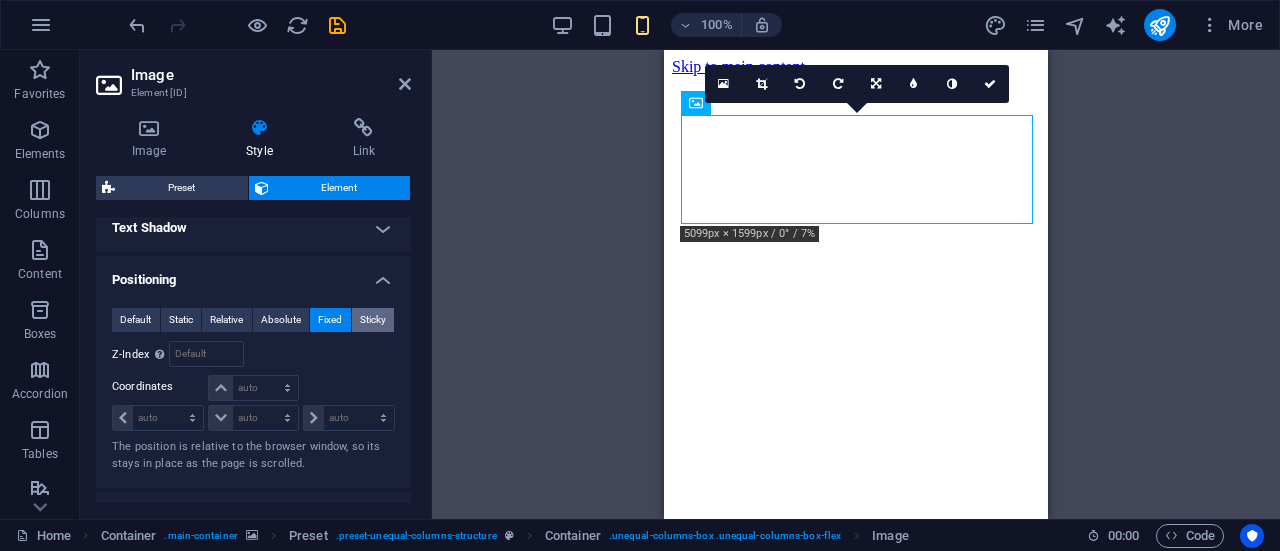 click on "Sticky" at bounding box center (373, 320) 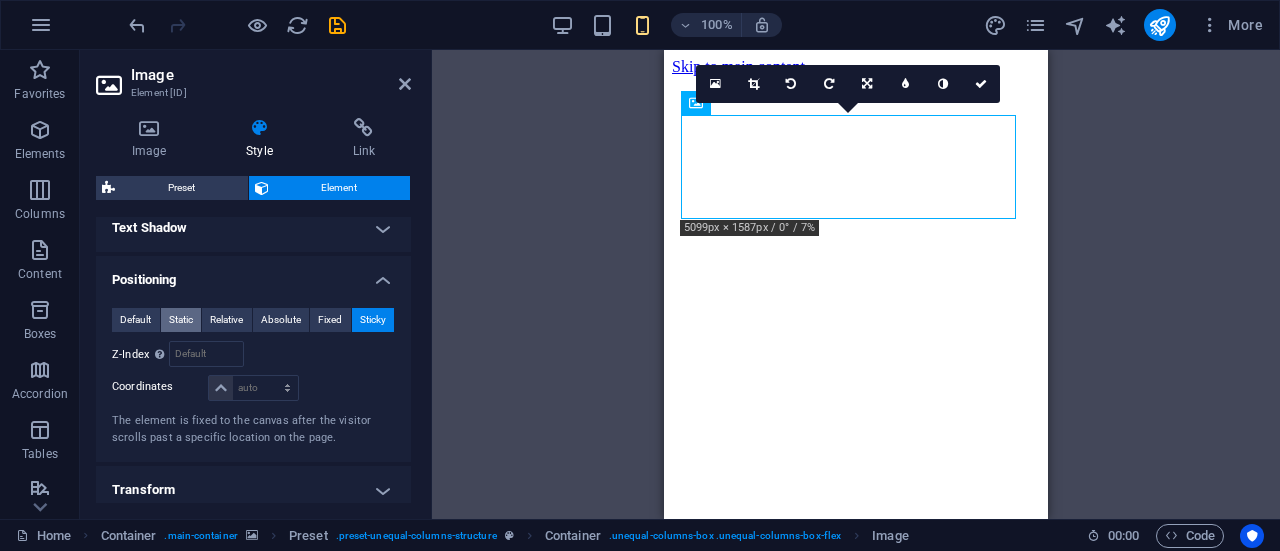 click on "Static" at bounding box center [181, 320] 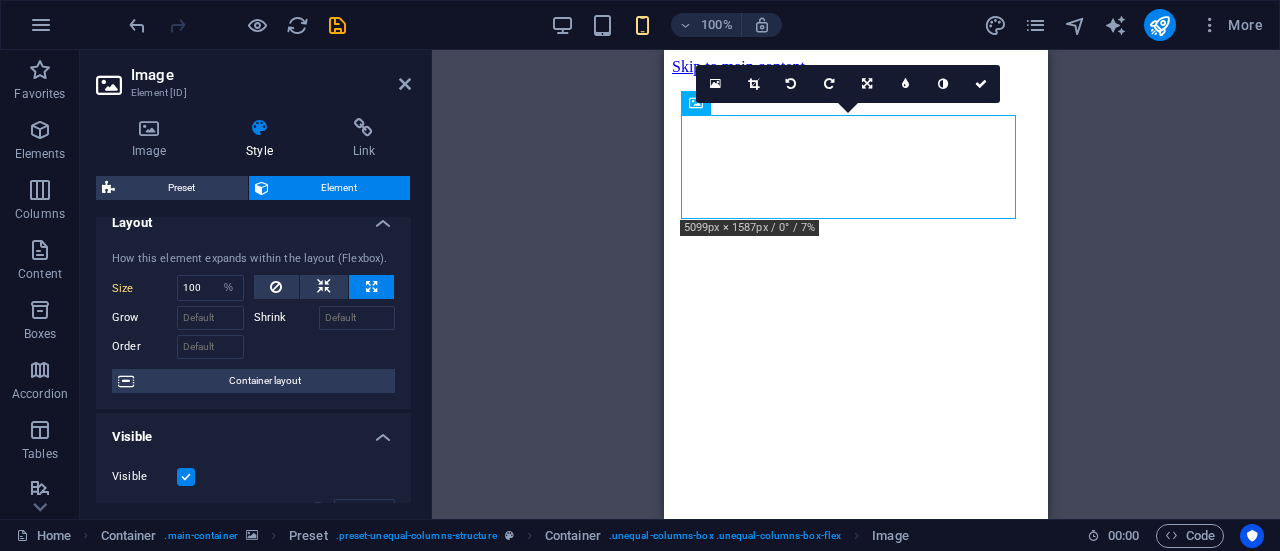 scroll, scrollTop: 0, scrollLeft: 0, axis: both 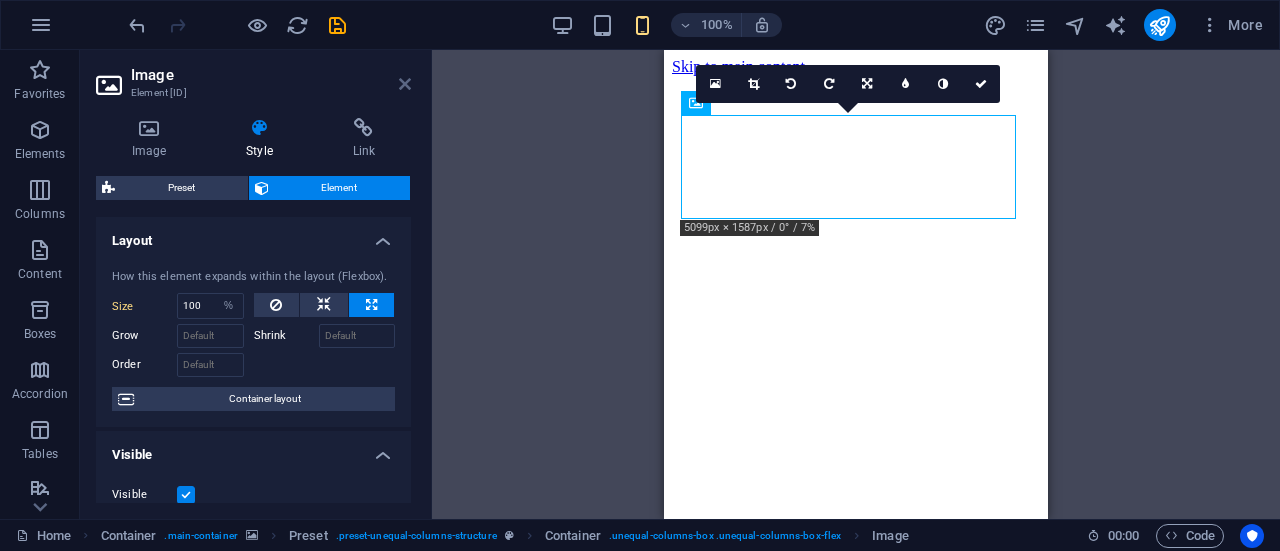 click at bounding box center [405, 84] 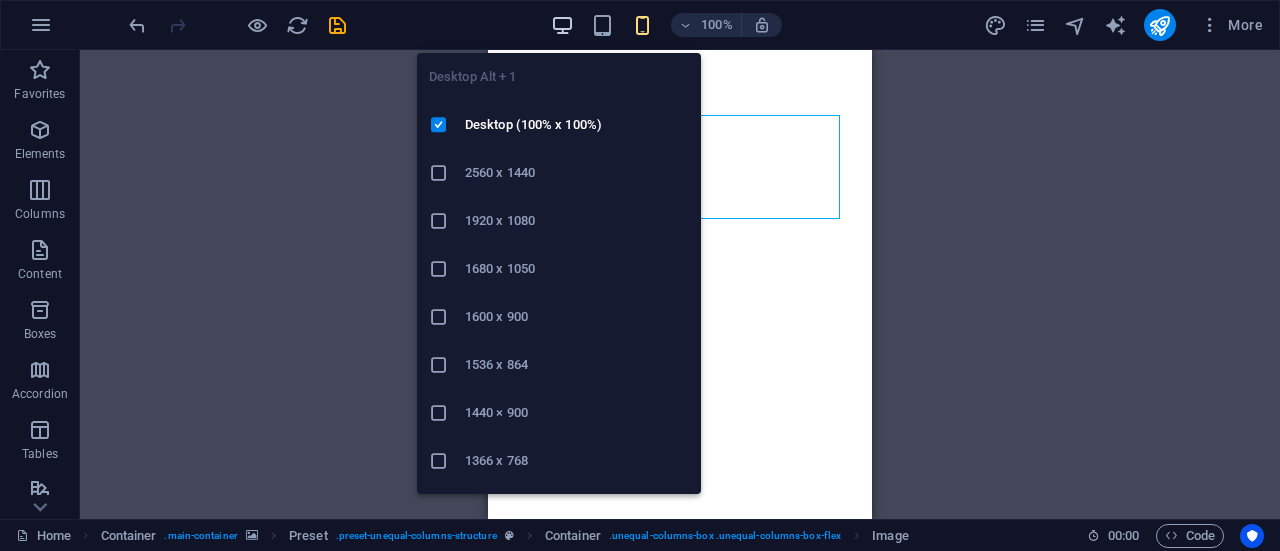 click at bounding box center [562, 25] 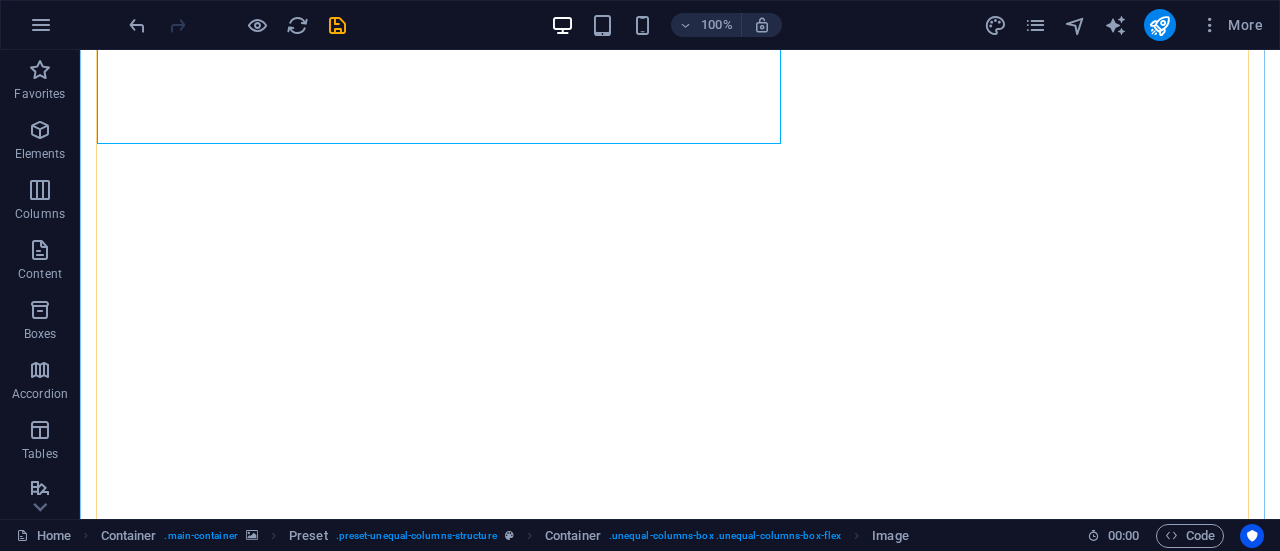 scroll, scrollTop: 200, scrollLeft: 0, axis: vertical 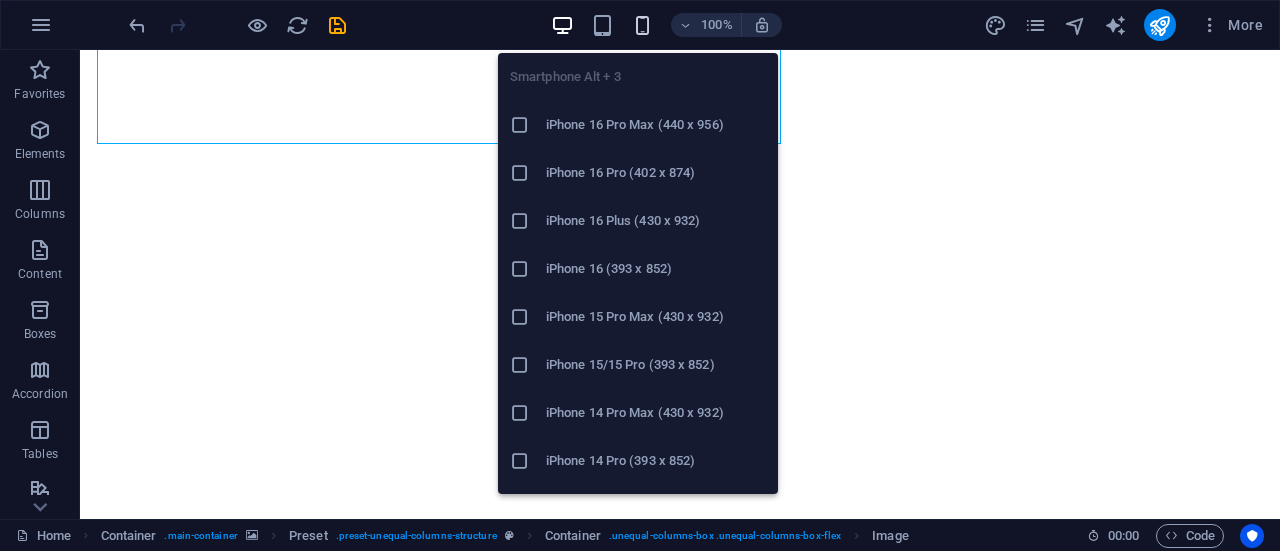 click at bounding box center [642, 25] 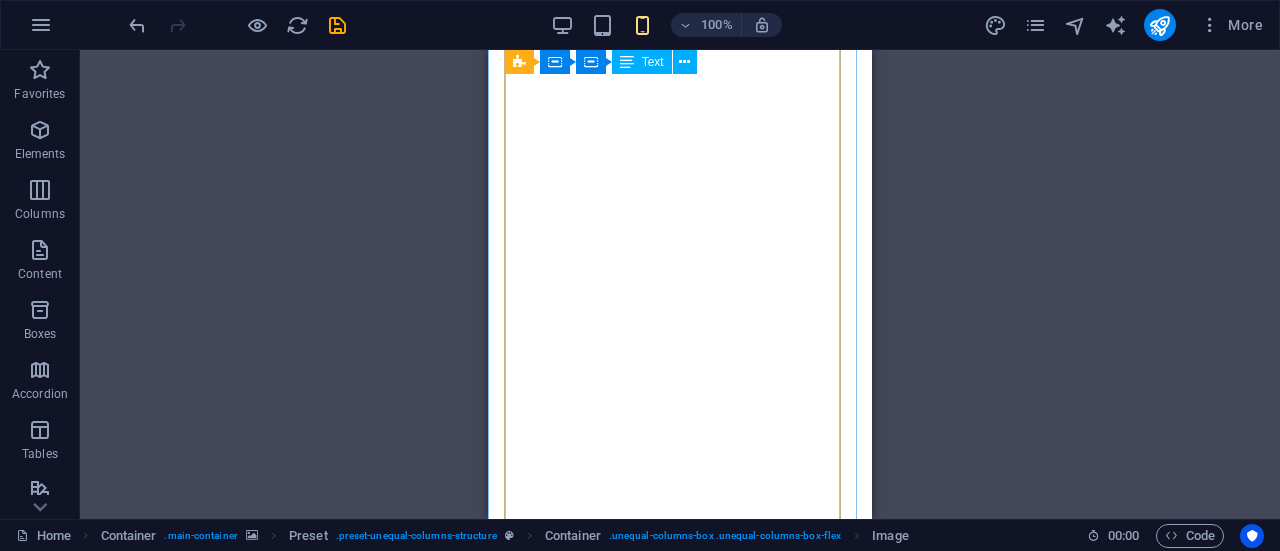 scroll, scrollTop: 0, scrollLeft: 0, axis: both 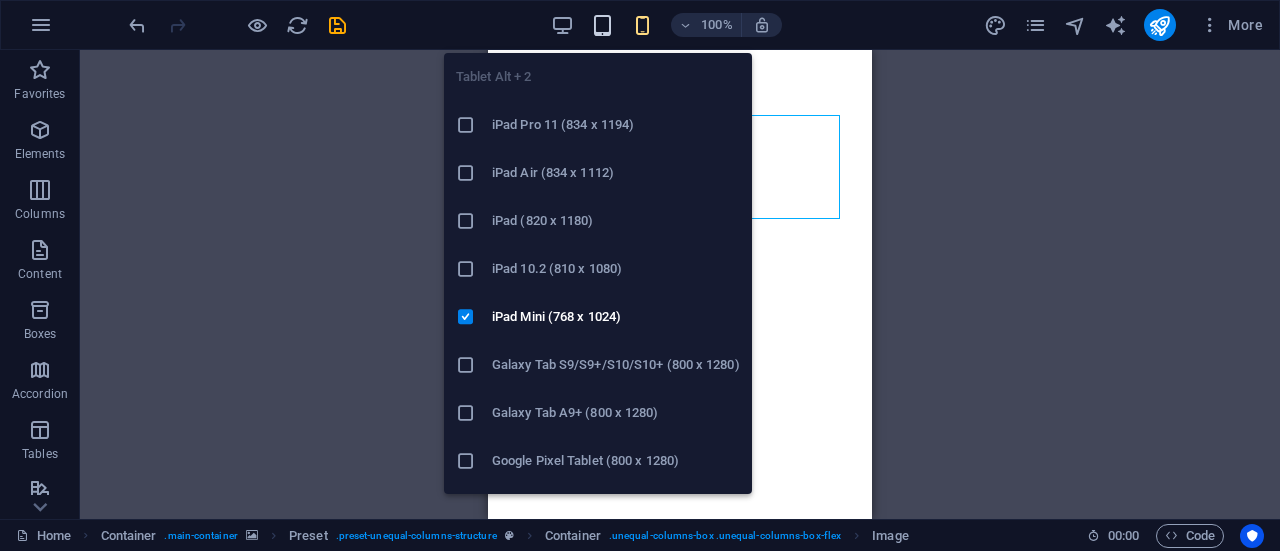 click at bounding box center [602, 25] 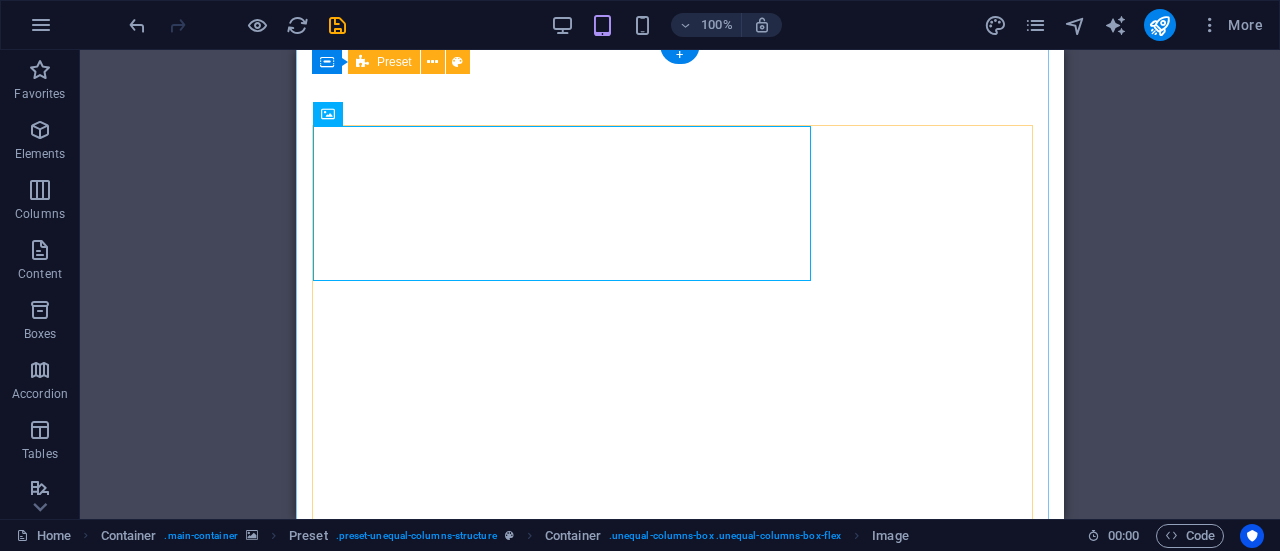 scroll, scrollTop: 0, scrollLeft: 0, axis: both 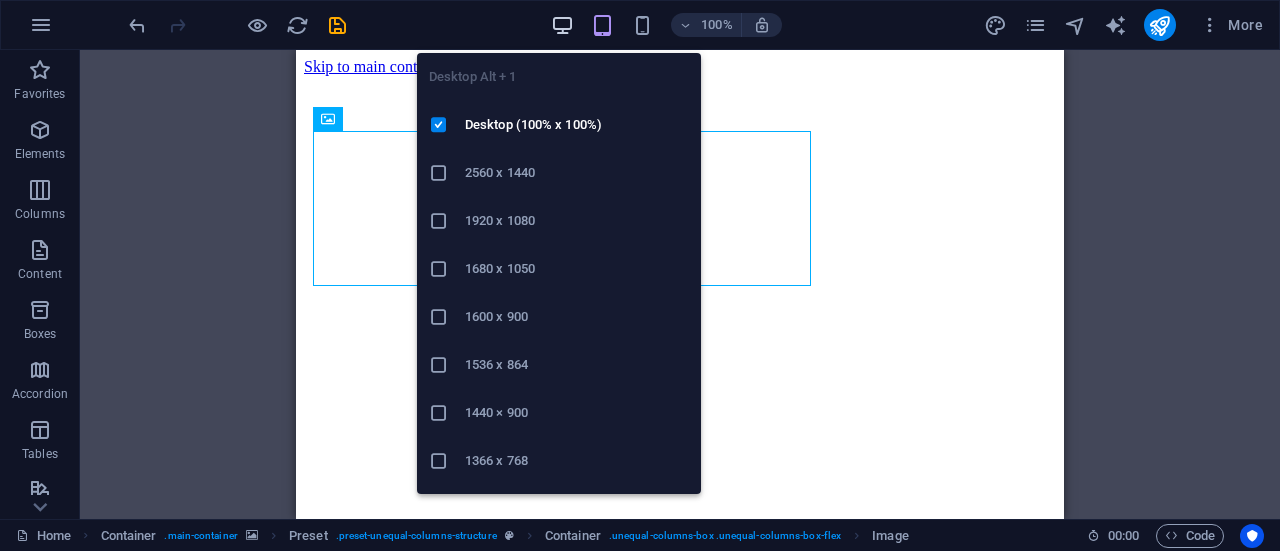 click at bounding box center (562, 25) 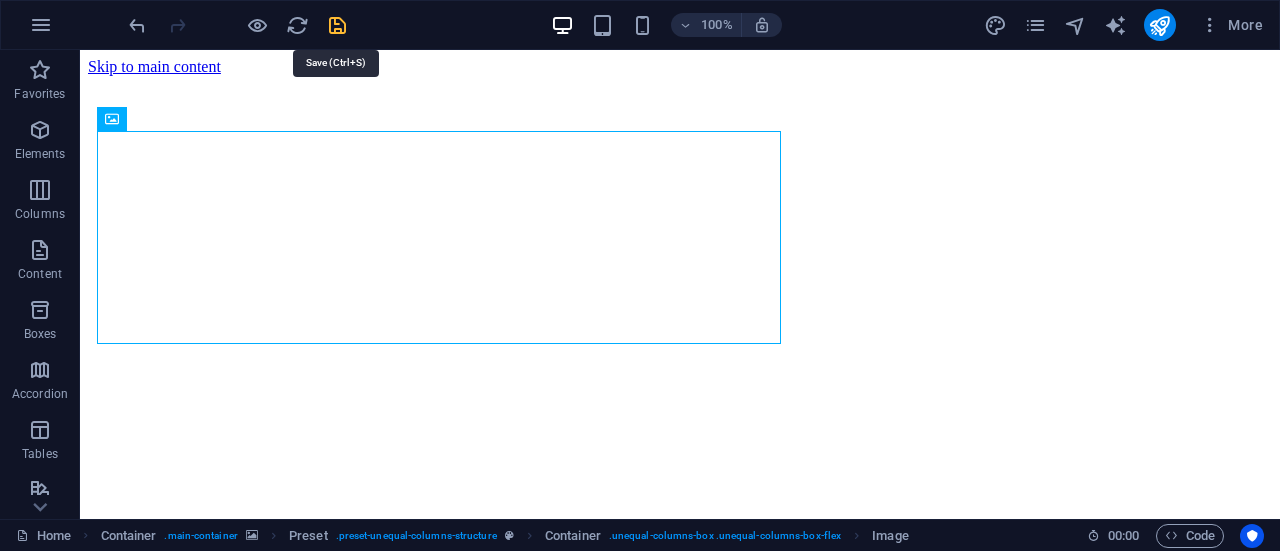 click at bounding box center (337, 25) 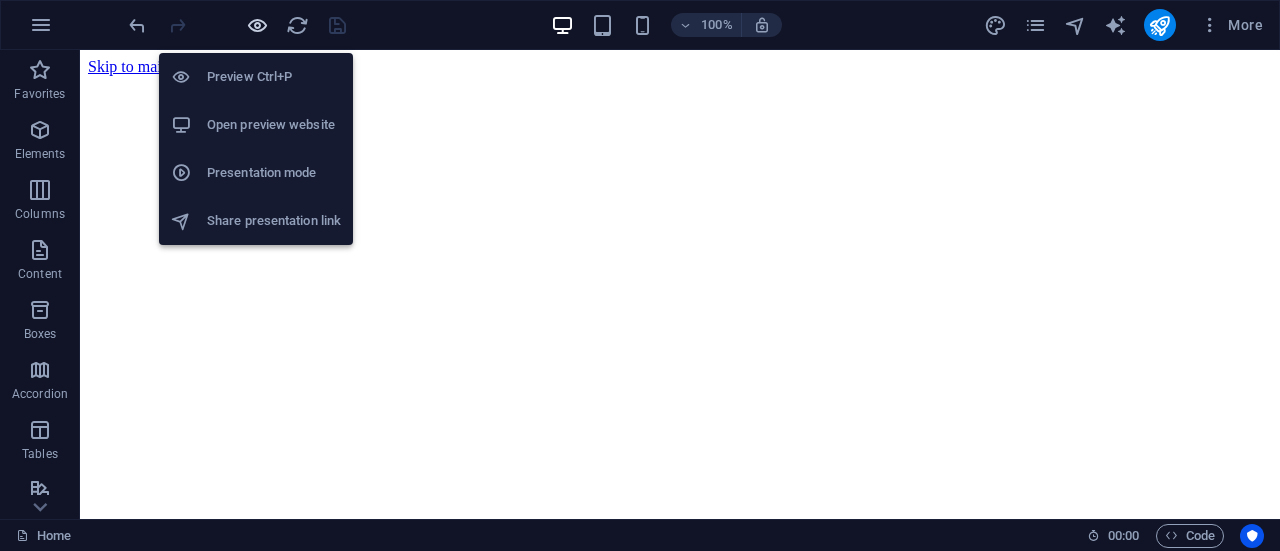 click at bounding box center [257, 25] 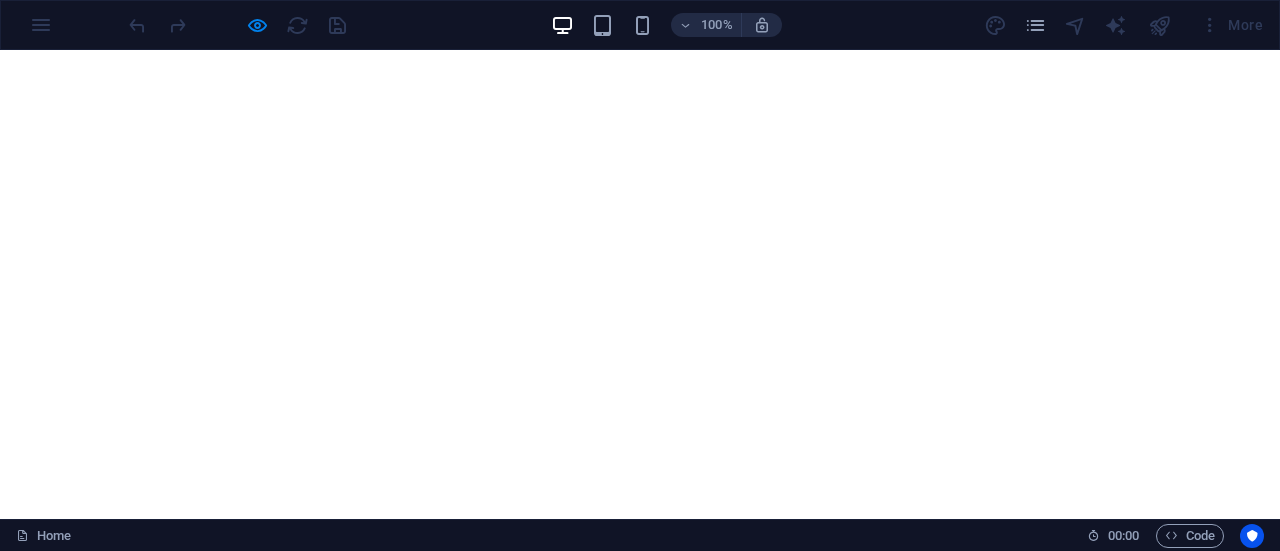 scroll, scrollTop: 0, scrollLeft: 0, axis: both 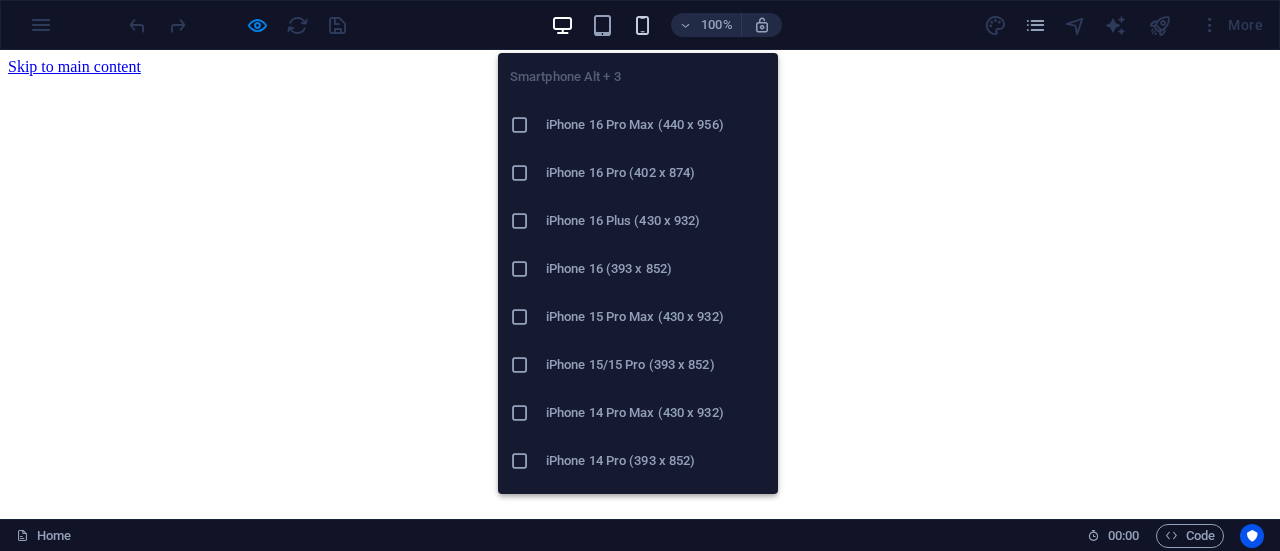 click at bounding box center (642, 25) 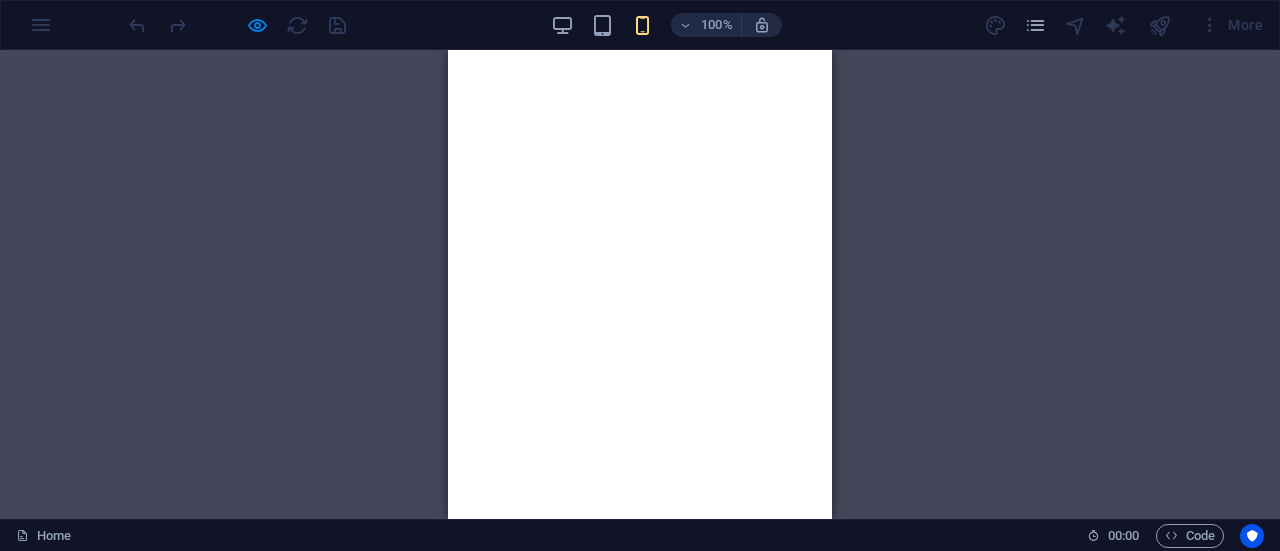 scroll, scrollTop: 0, scrollLeft: 0, axis: both 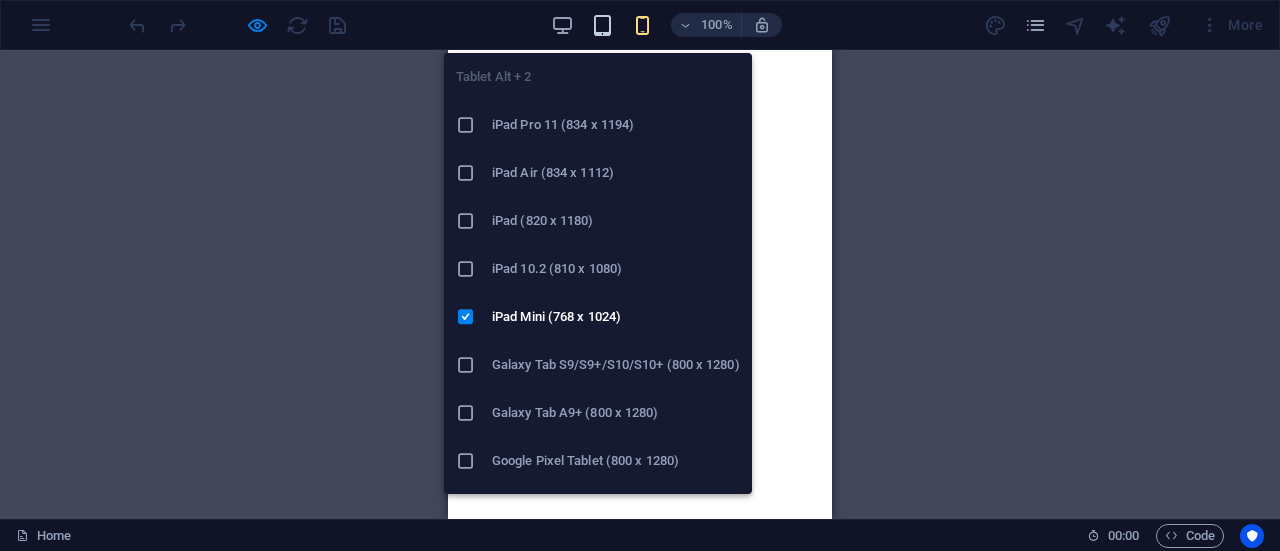 click at bounding box center (602, 25) 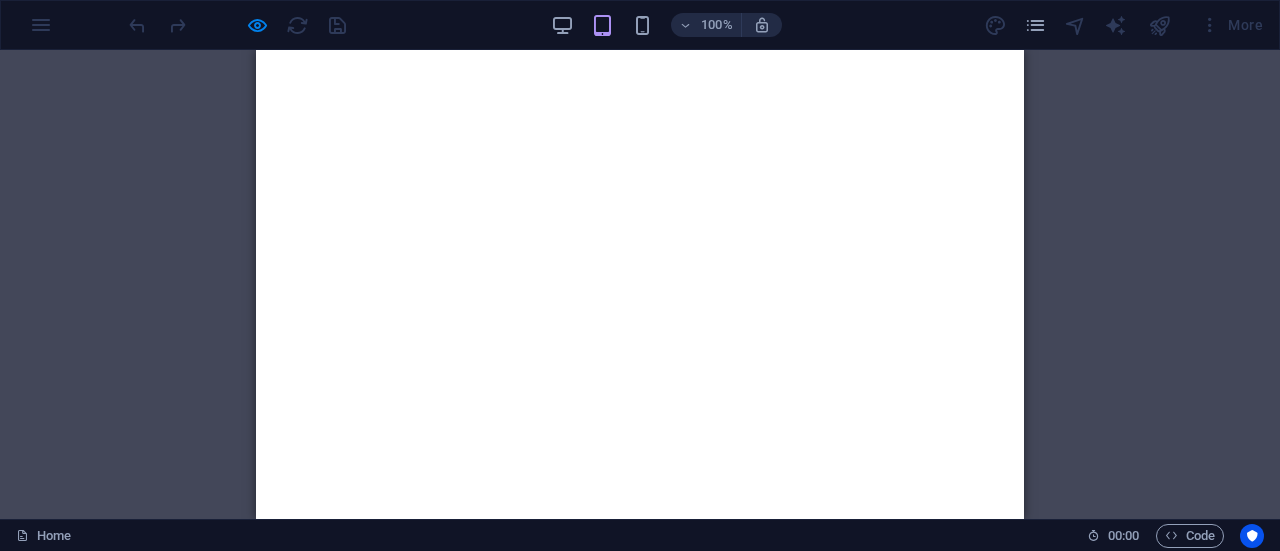 scroll, scrollTop: 0, scrollLeft: 0, axis: both 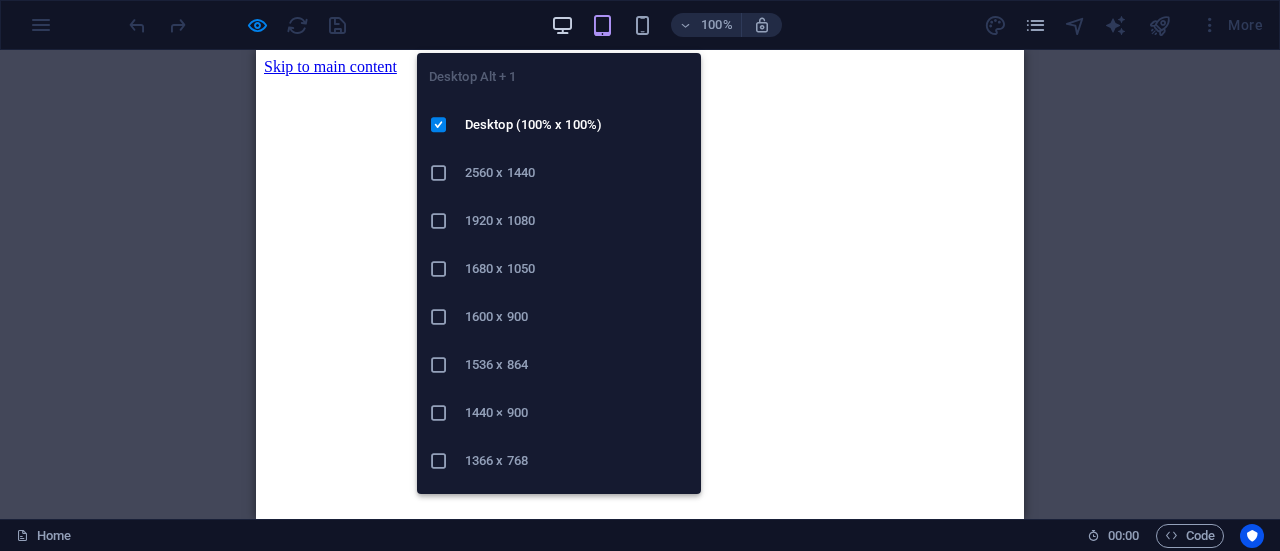 click at bounding box center [562, 25] 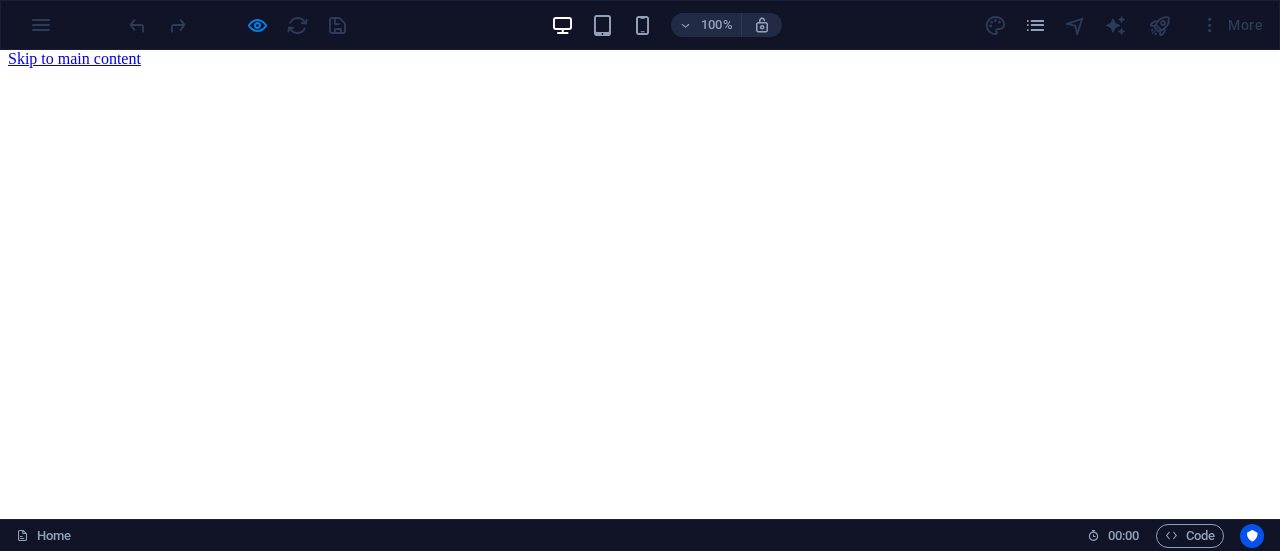 scroll, scrollTop: 0, scrollLeft: 0, axis: both 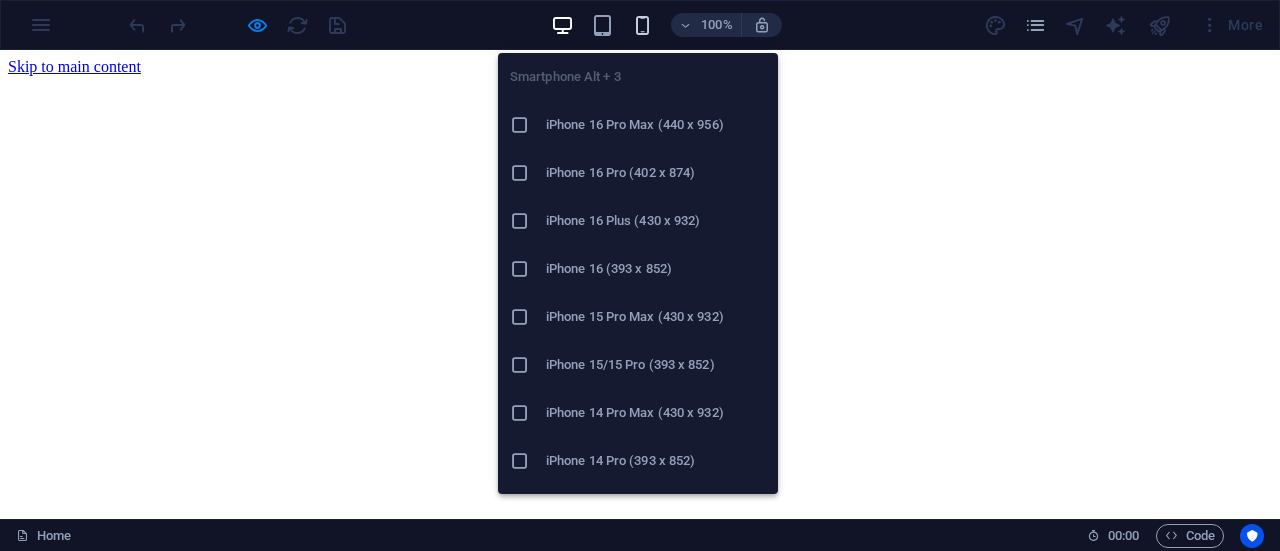click at bounding box center (642, 25) 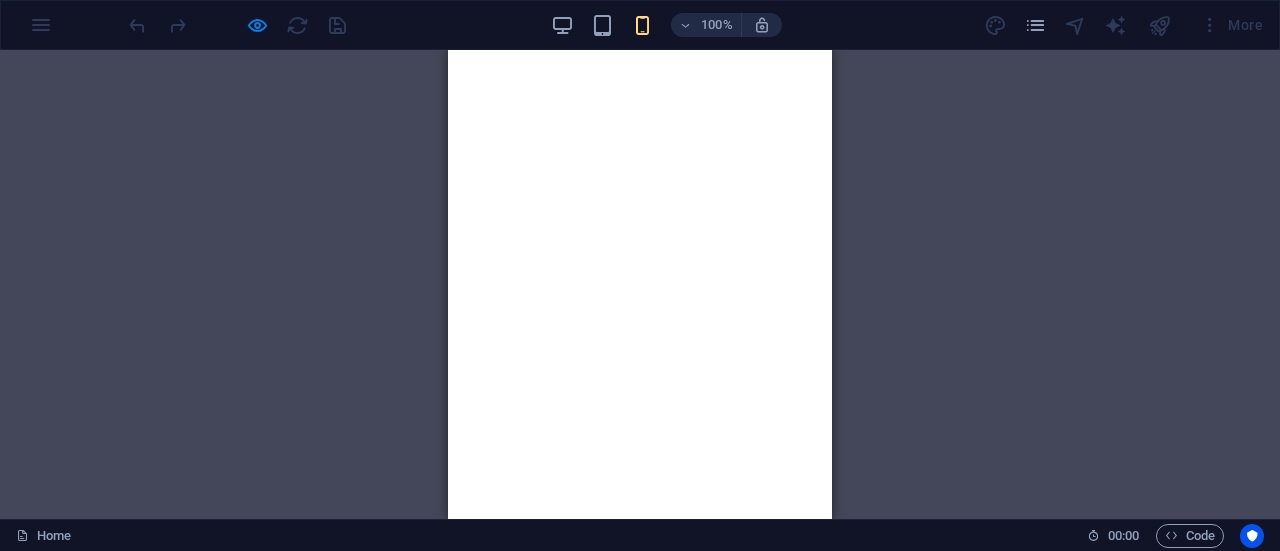 scroll, scrollTop: 0, scrollLeft: 0, axis: both 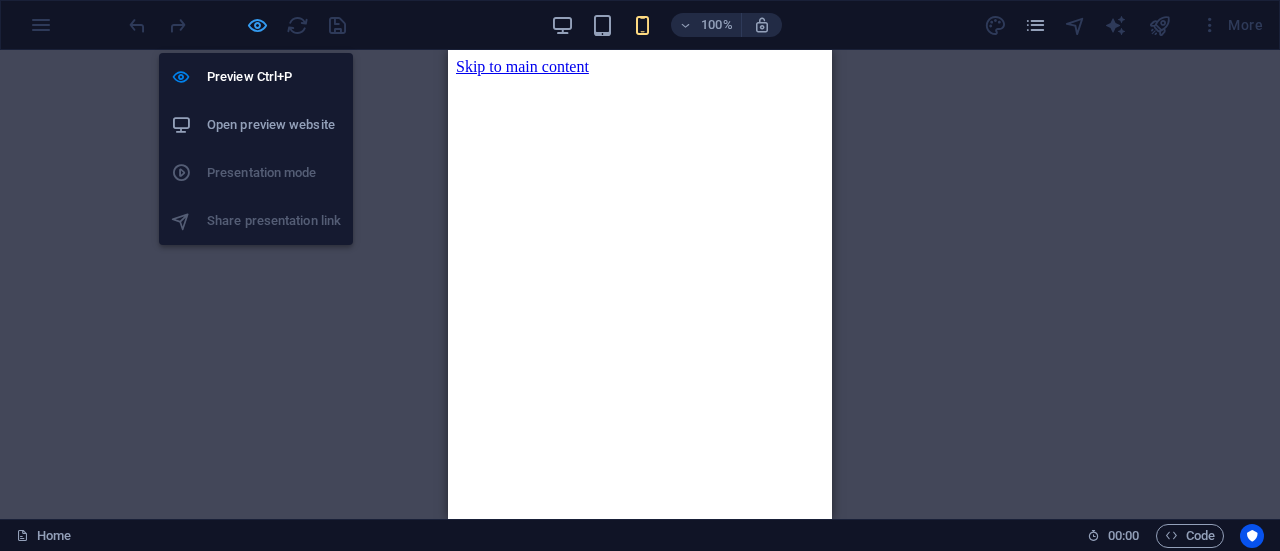 click at bounding box center [257, 25] 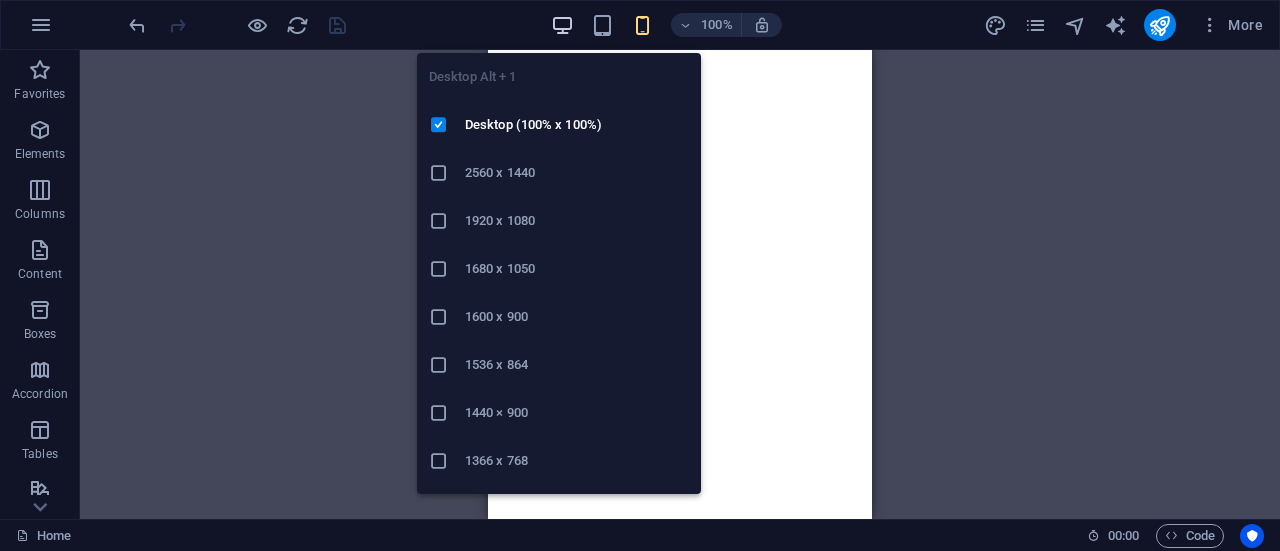 click at bounding box center (562, 25) 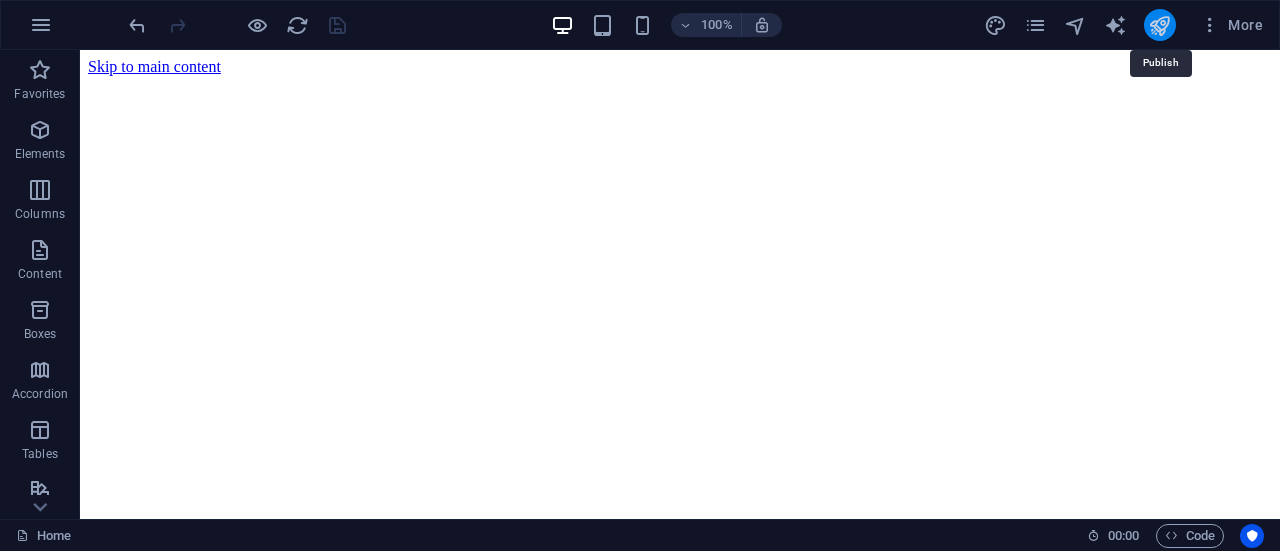 click at bounding box center [1159, 25] 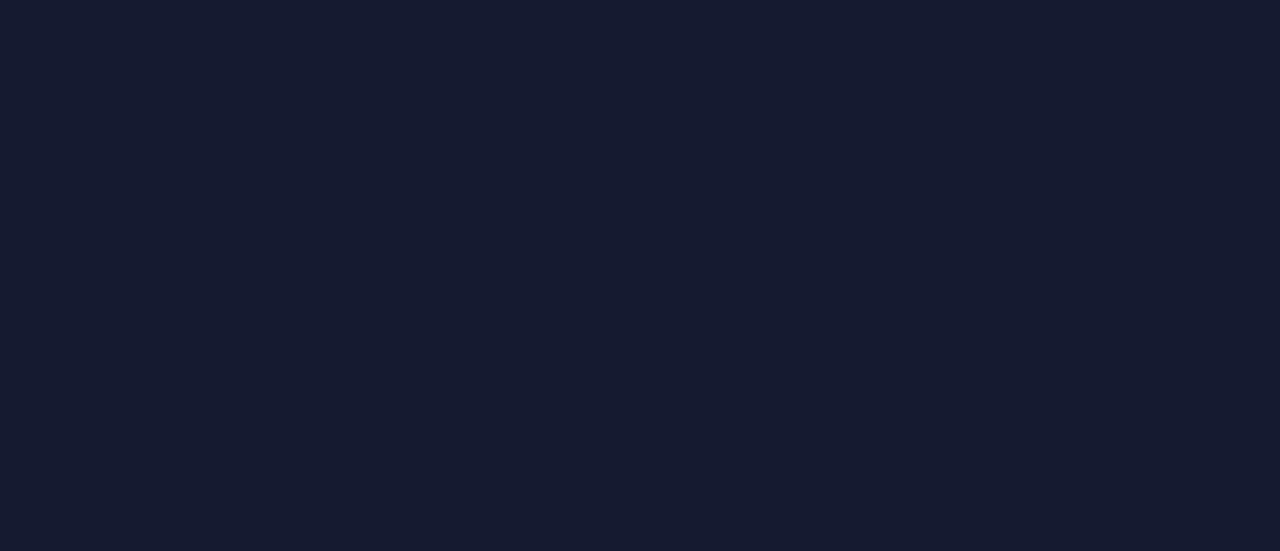 scroll, scrollTop: 0, scrollLeft: 0, axis: both 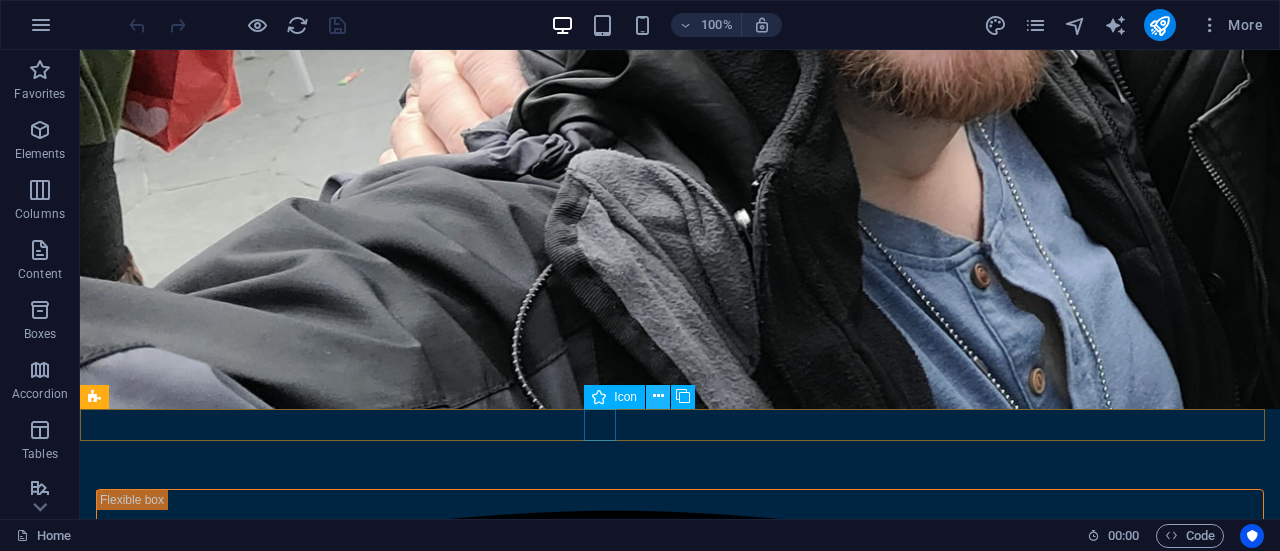 click at bounding box center [658, 396] 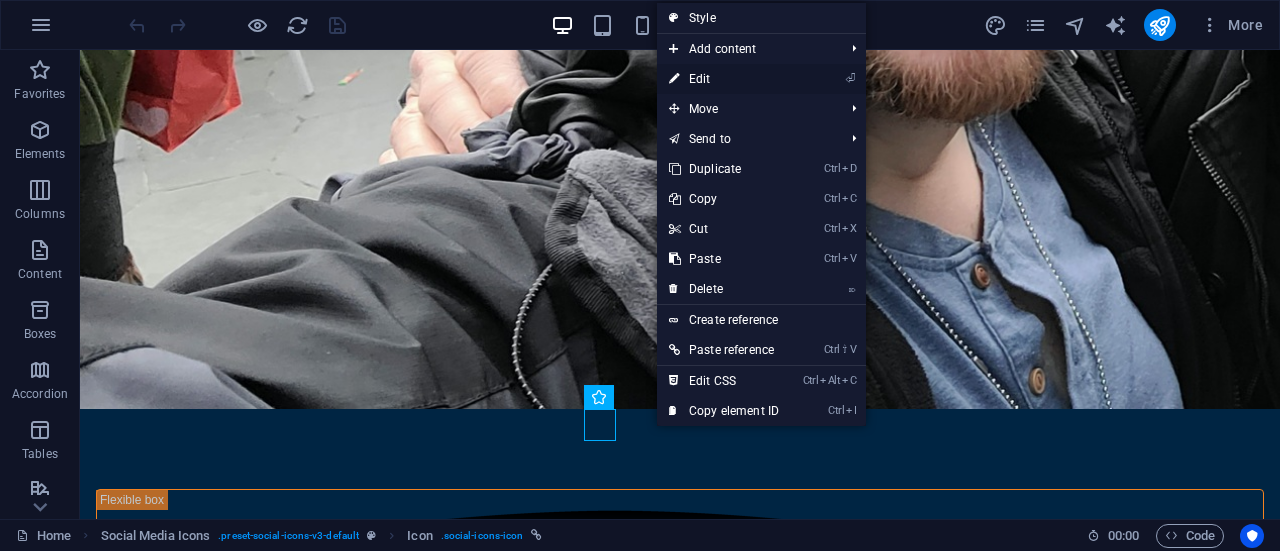 click on "⏎  Edit" at bounding box center [724, 79] 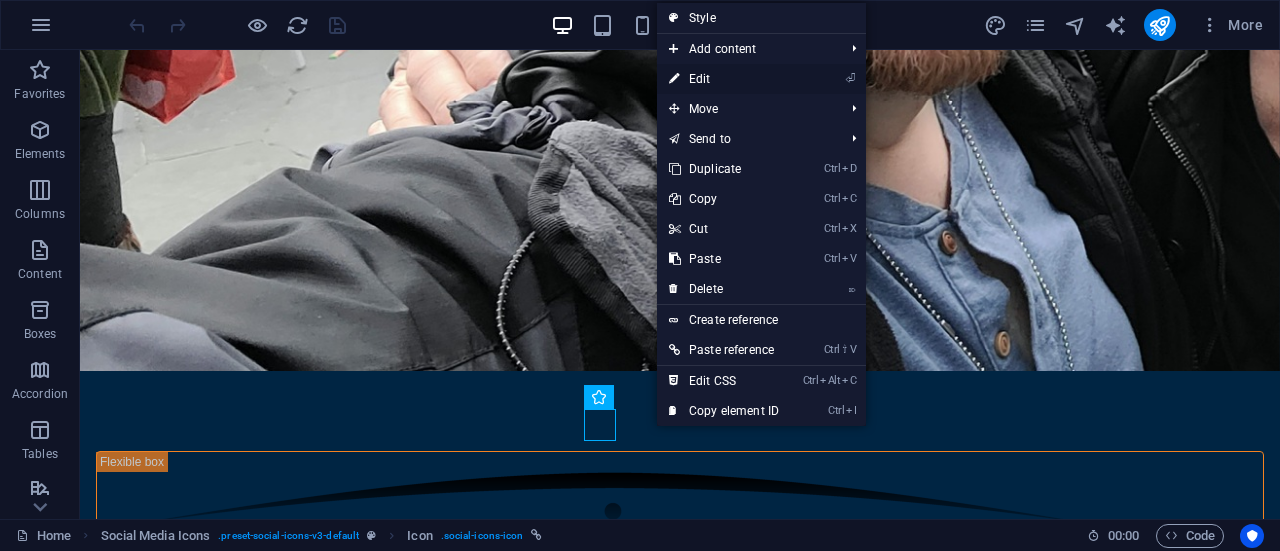 select on "xMidYMid" 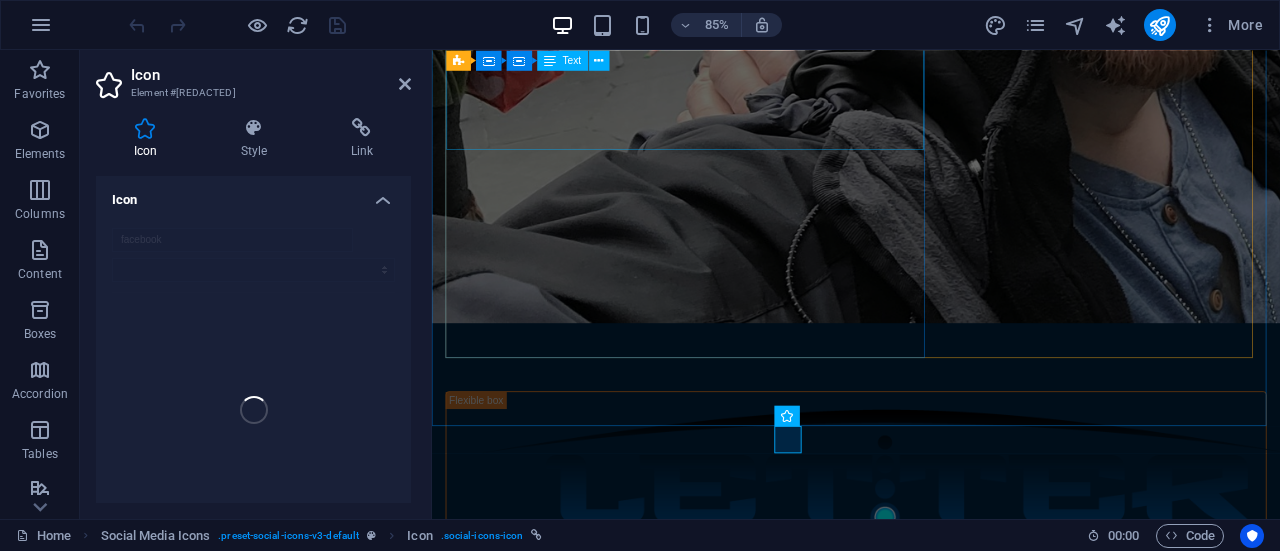 scroll, scrollTop: 570, scrollLeft: 0, axis: vertical 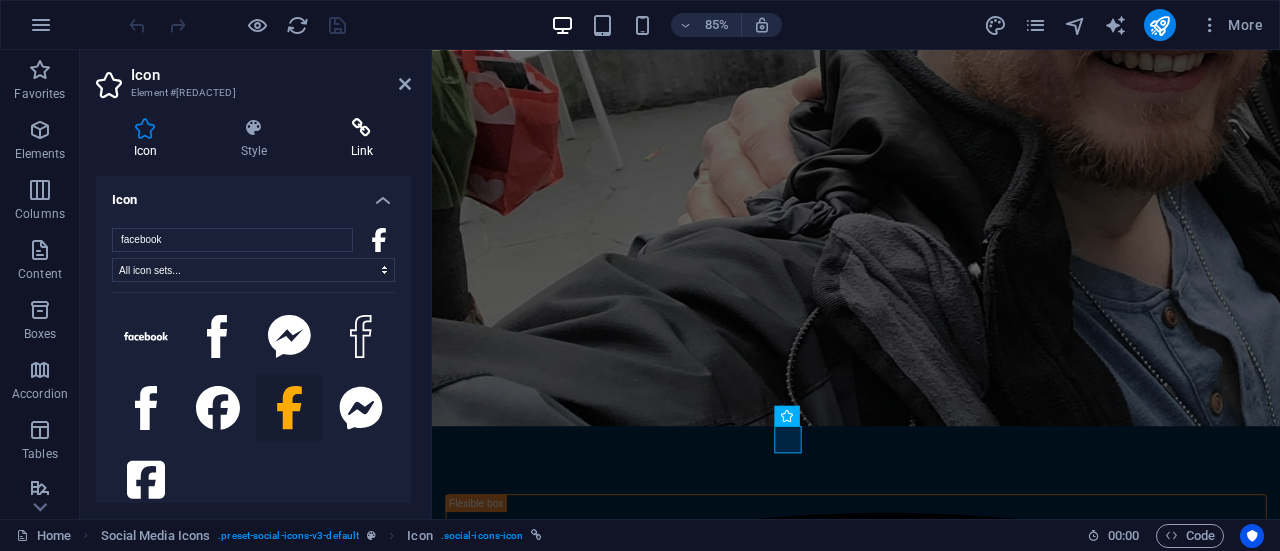click at bounding box center [362, 128] 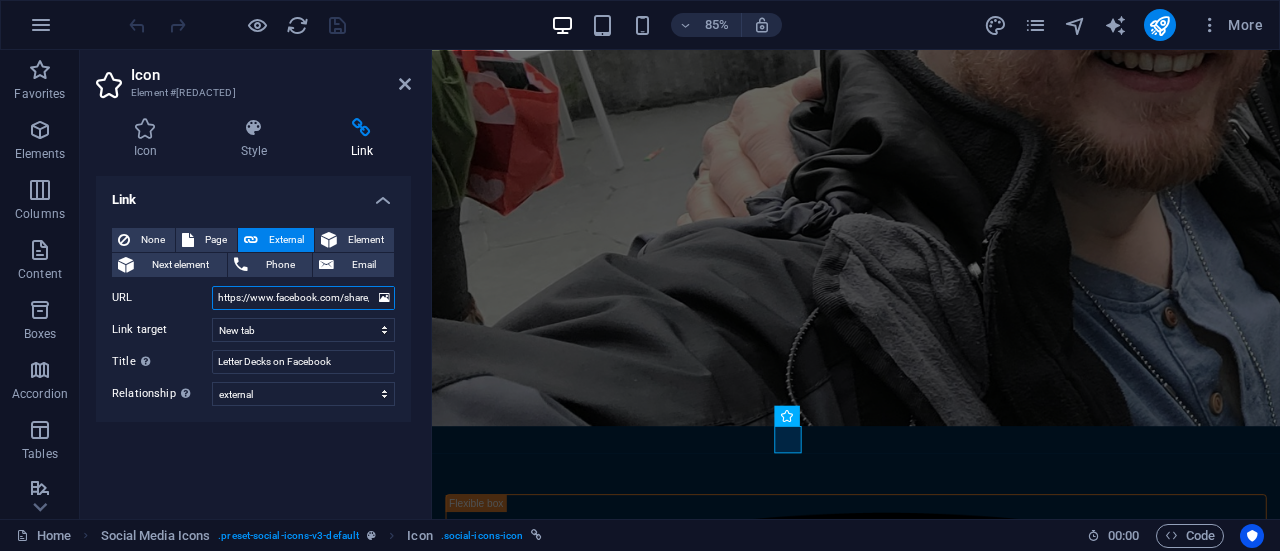 click on "https://www.facebook.com/share/1J9Xsgjjfq/?mibextid=qi2Omg" at bounding box center (303, 298) 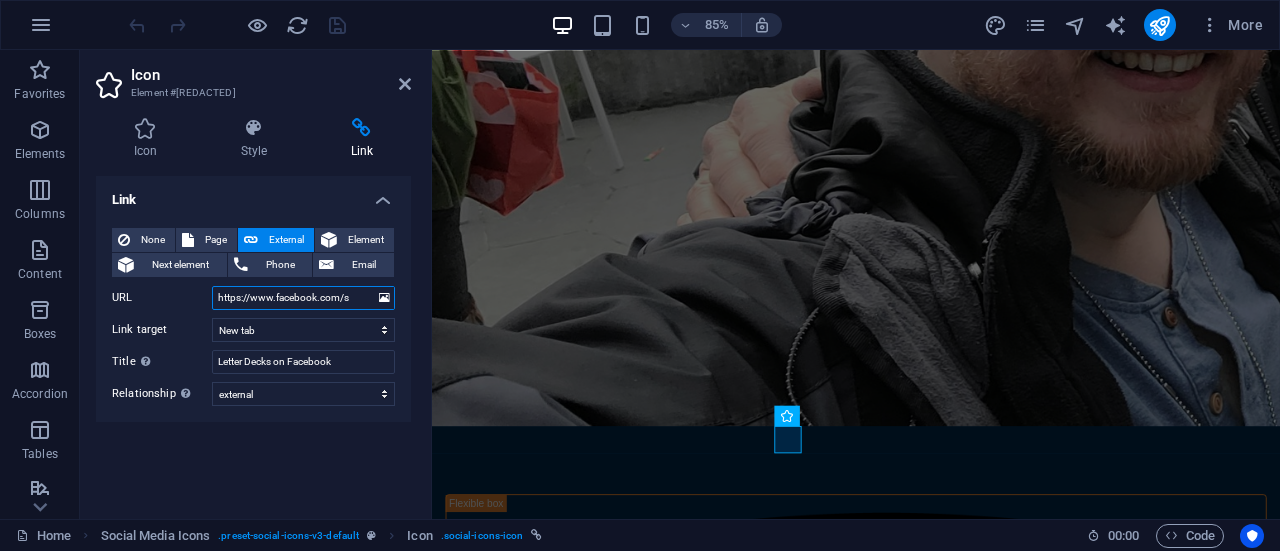 scroll, scrollTop: 0, scrollLeft: 0, axis: both 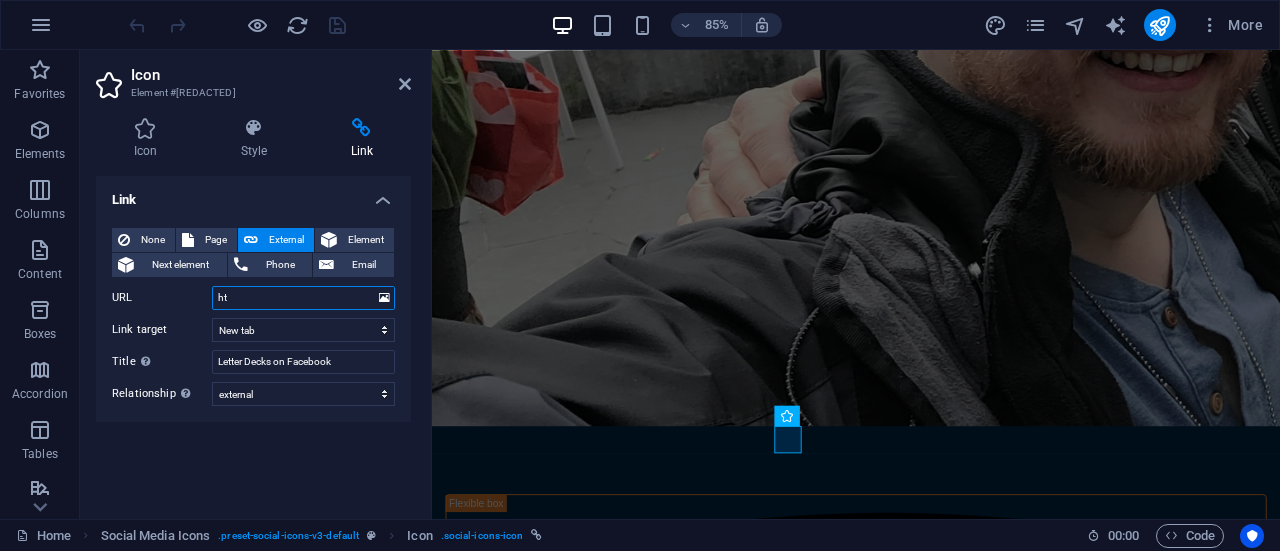 type on "h" 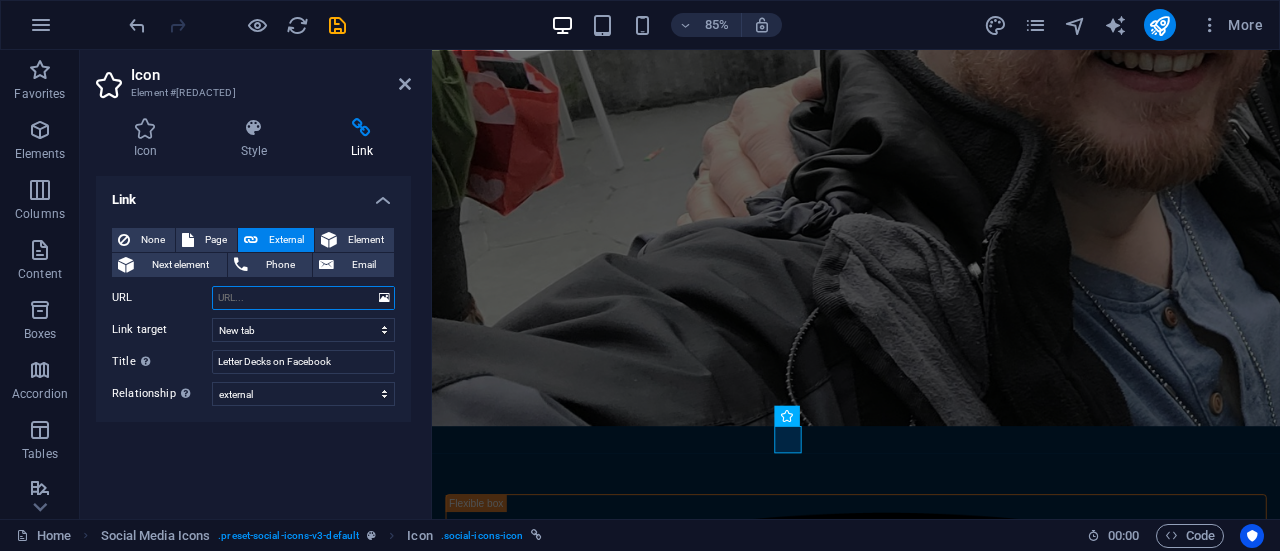 paste on "https://www.facebook.com/share/1BFJeVAgb7/" 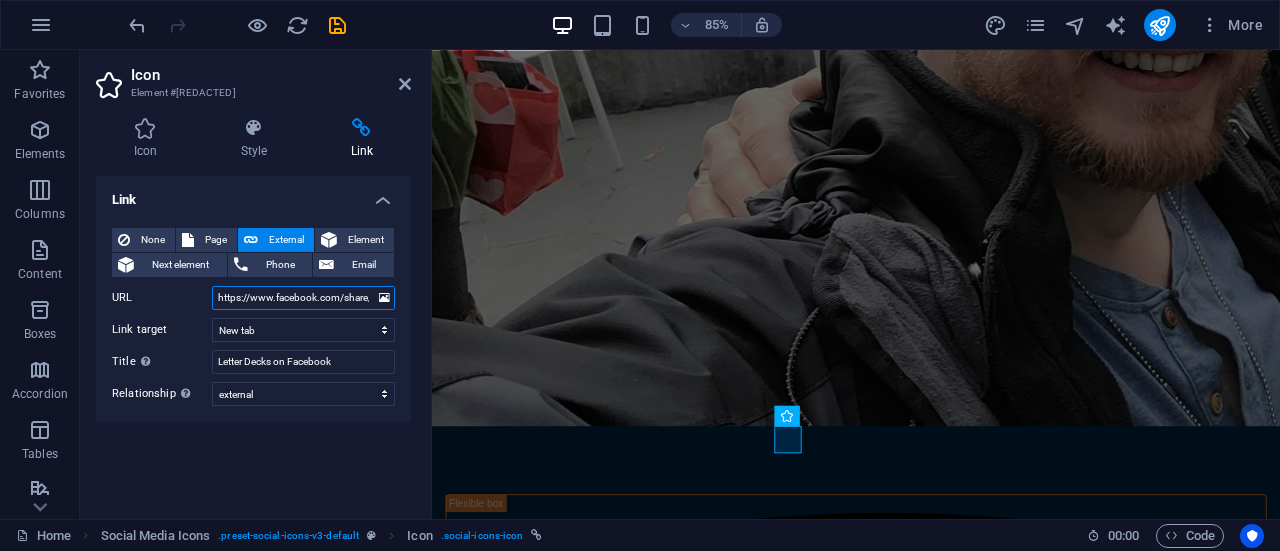 scroll, scrollTop: 0, scrollLeft: 66, axis: horizontal 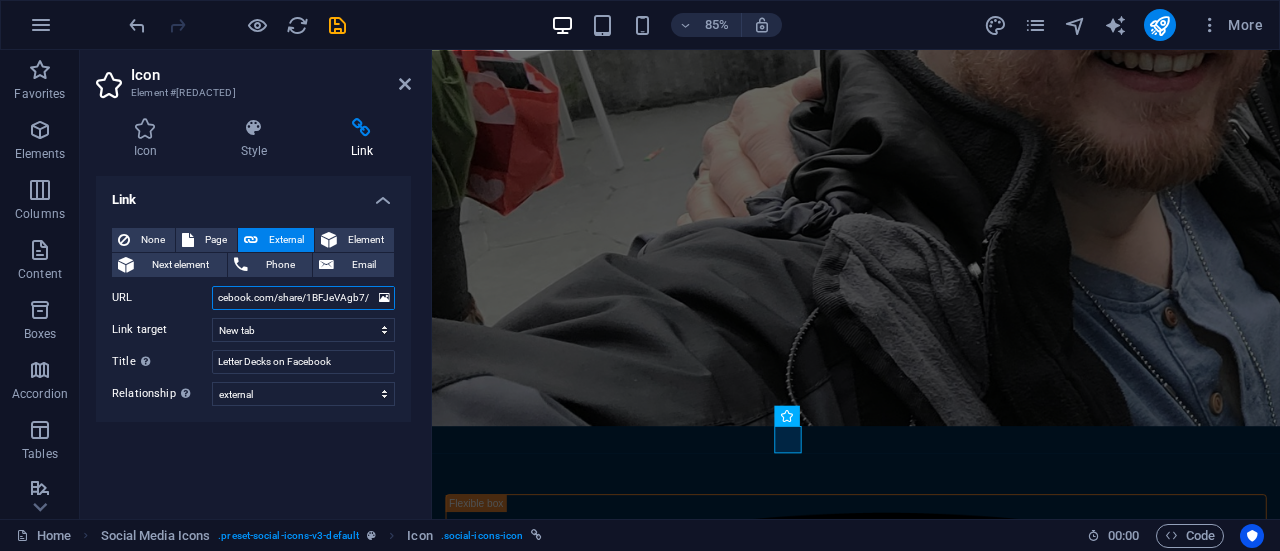 type on "https://www.facebook.com/share/1BFJeVAgb7/" 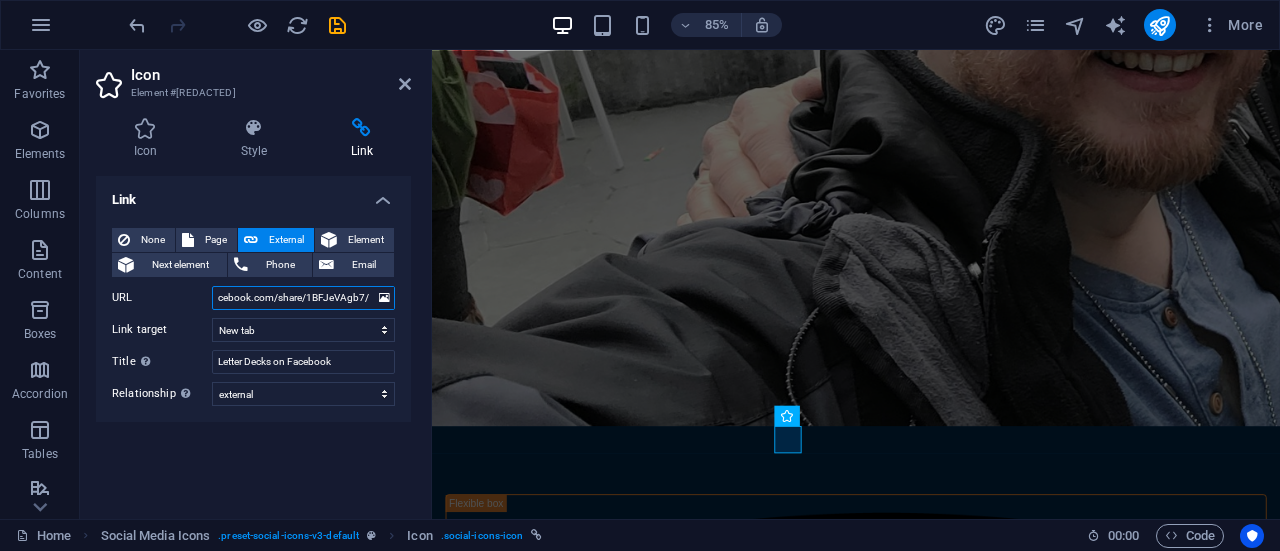 scroll, scrollTop: 0, scrollLeft: 0, axis: both 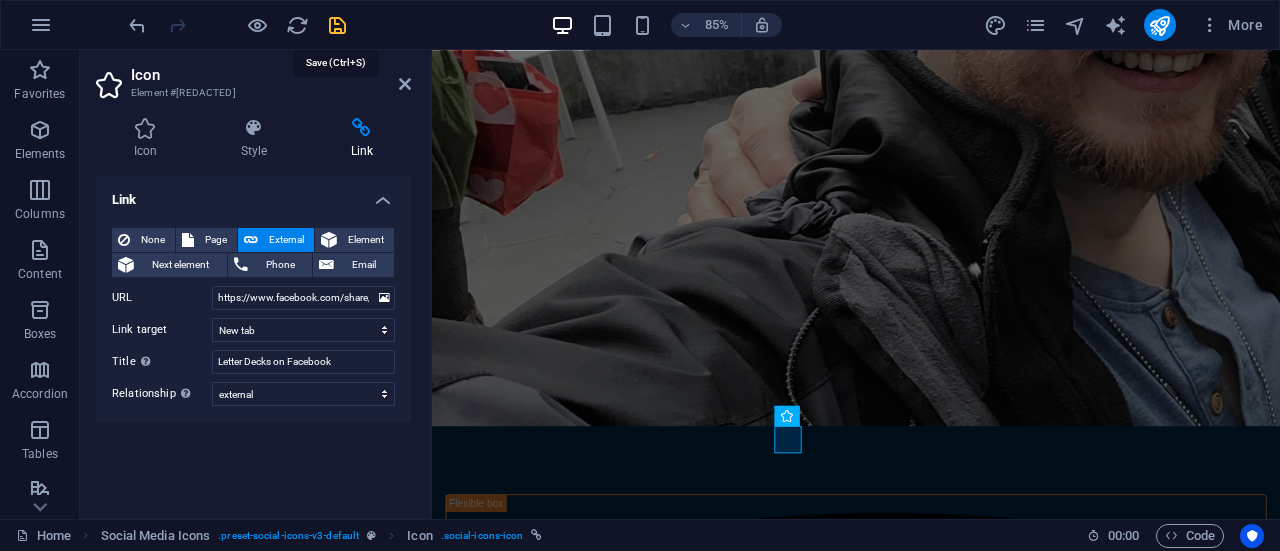 click at bounding box center [337, 25] 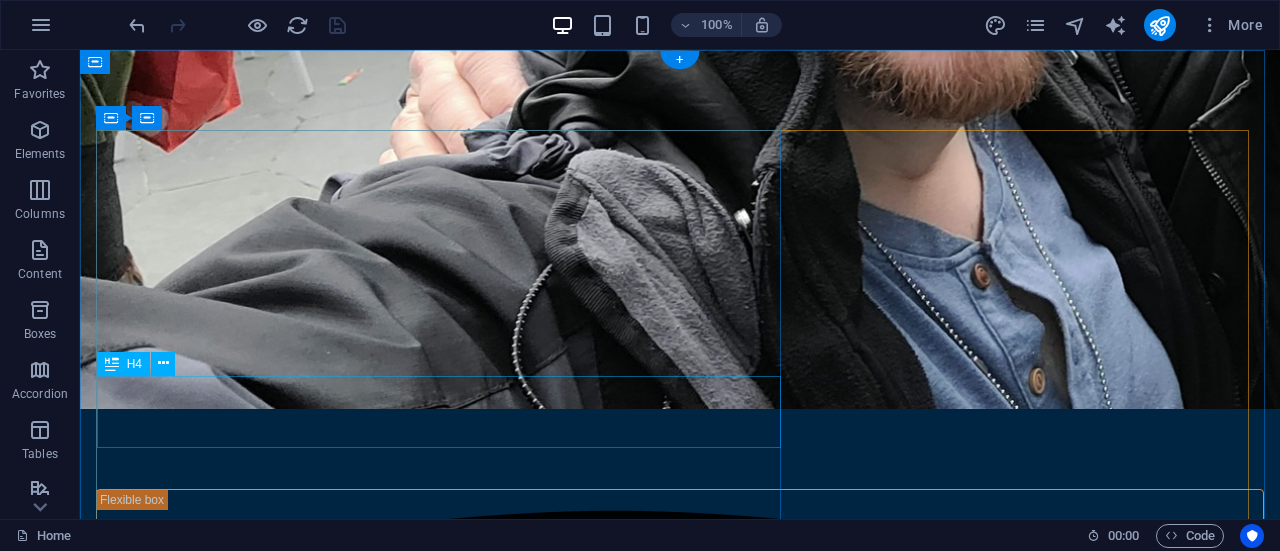 scroll, scrollTop: 0, scrollLeft: 0, axis: both 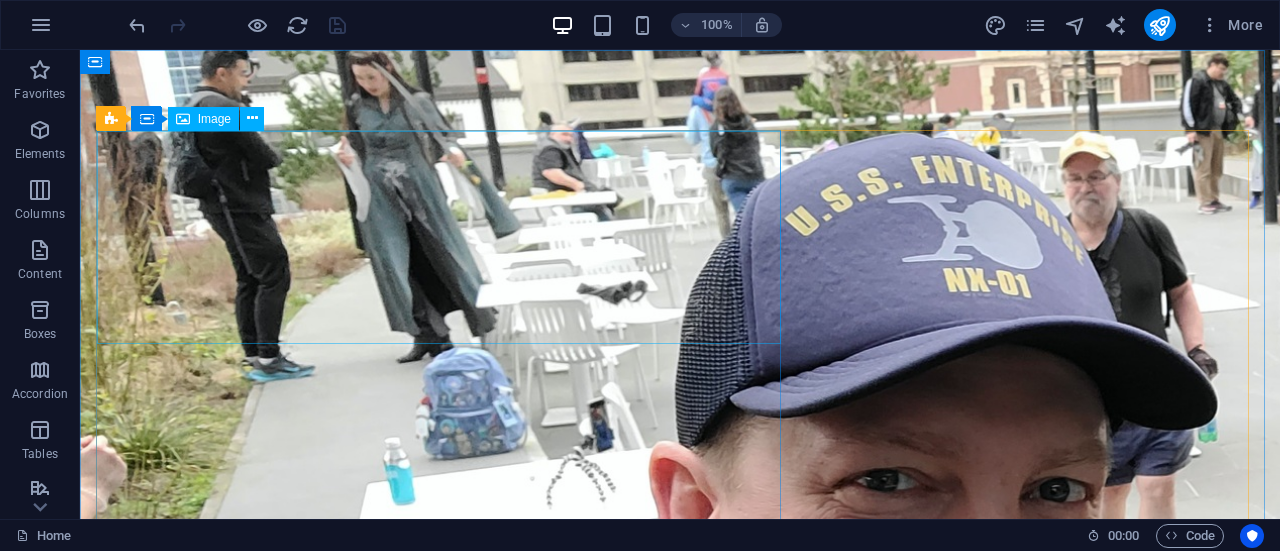 click on "Image" at bounding box center [214, 119] 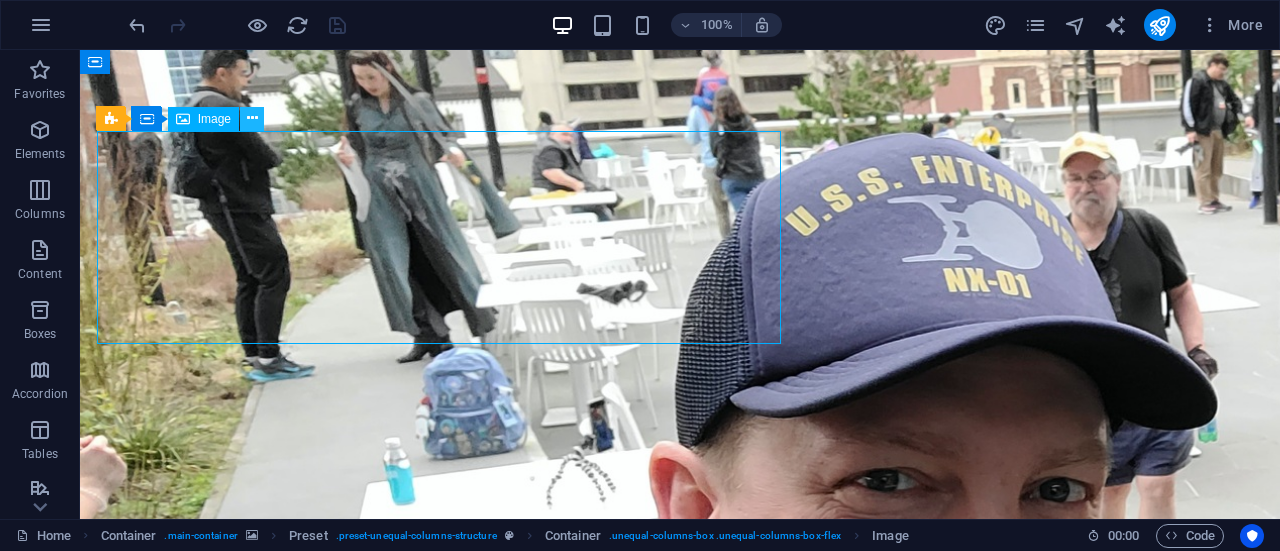 click at bounding box center [252, 118] 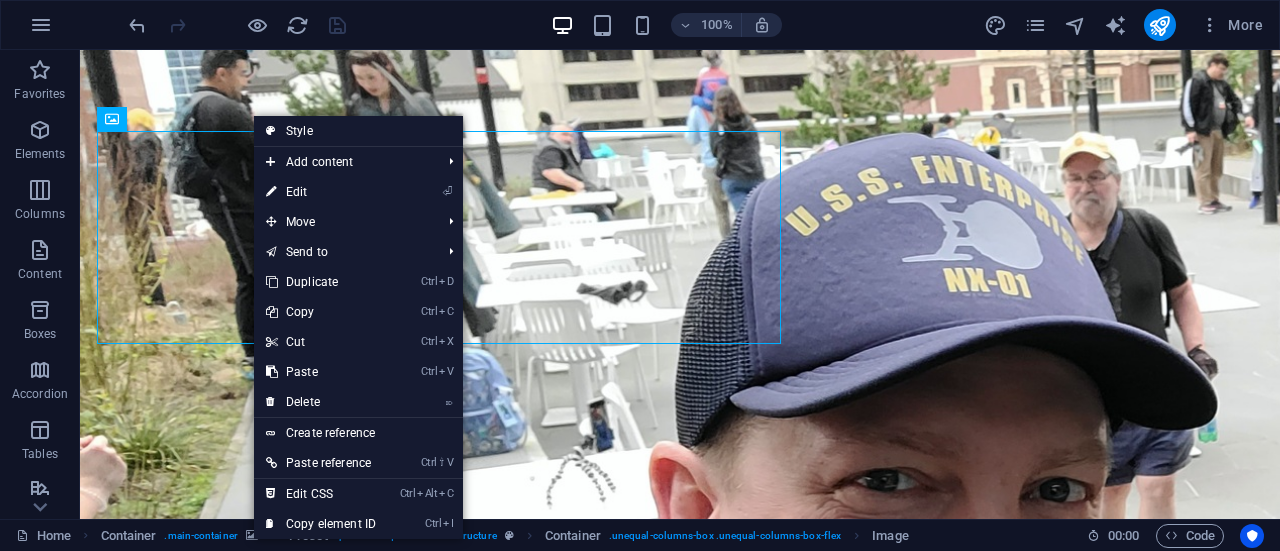 click on "⏎  Edit" at bounding box center [321, 192] 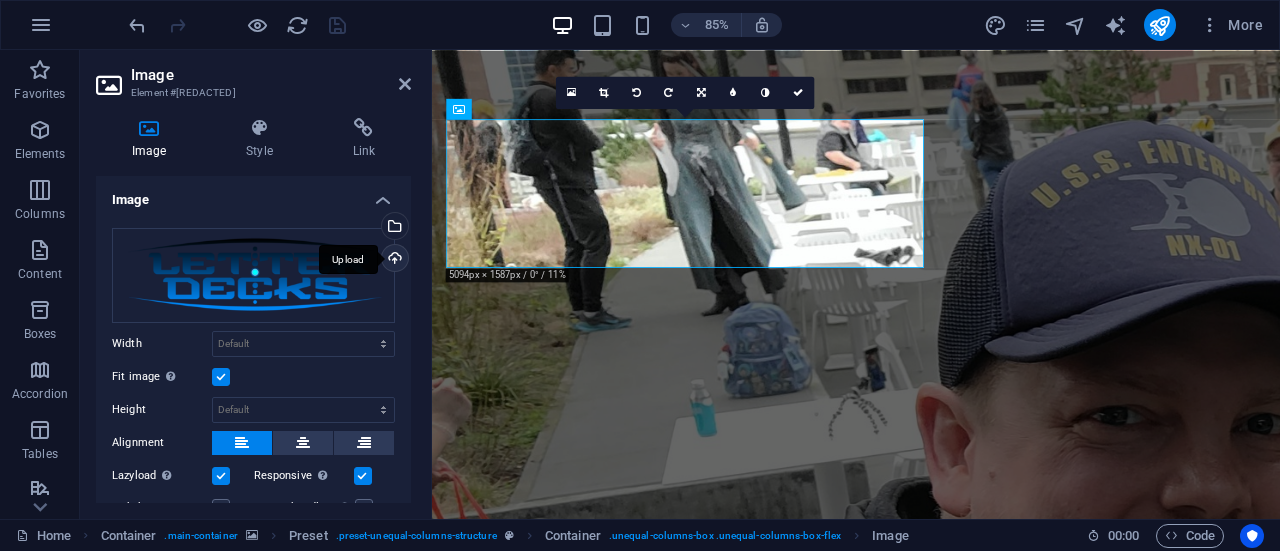 click on "Upload" at bounding box center [393, 260] 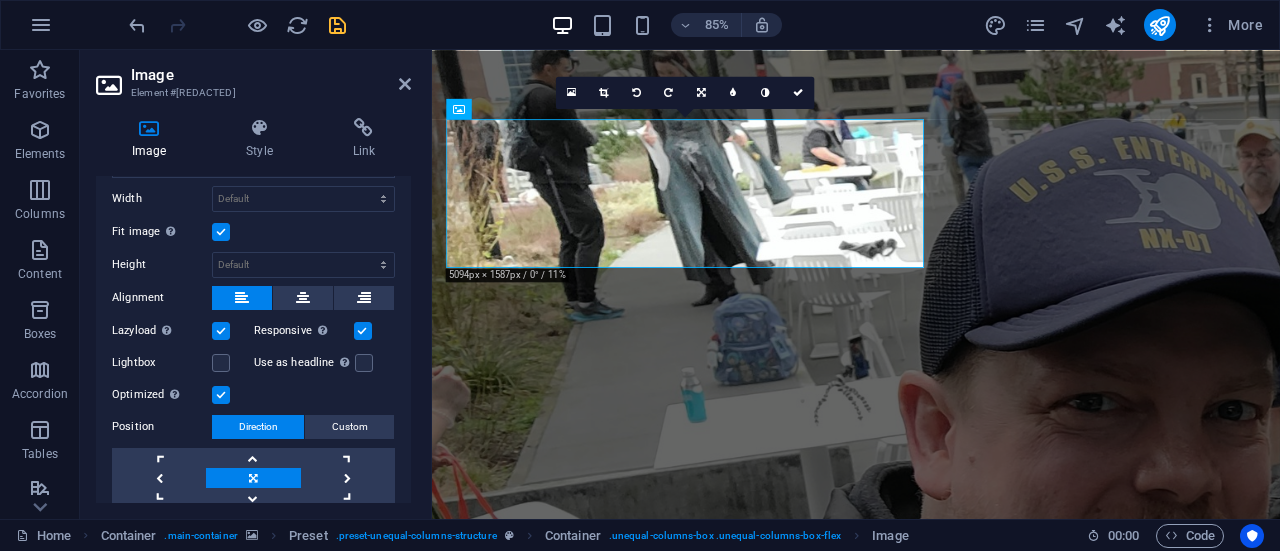 scroll, scrollTop: 100, scrollLeft: 0, axis: vertical 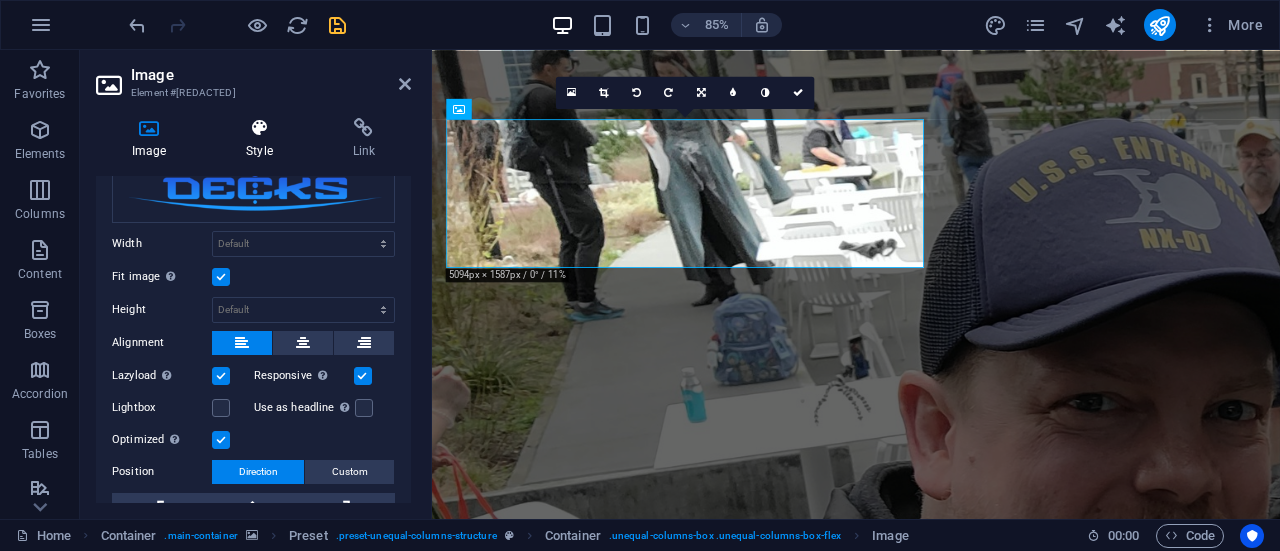 click at bounding box center (259, 128) 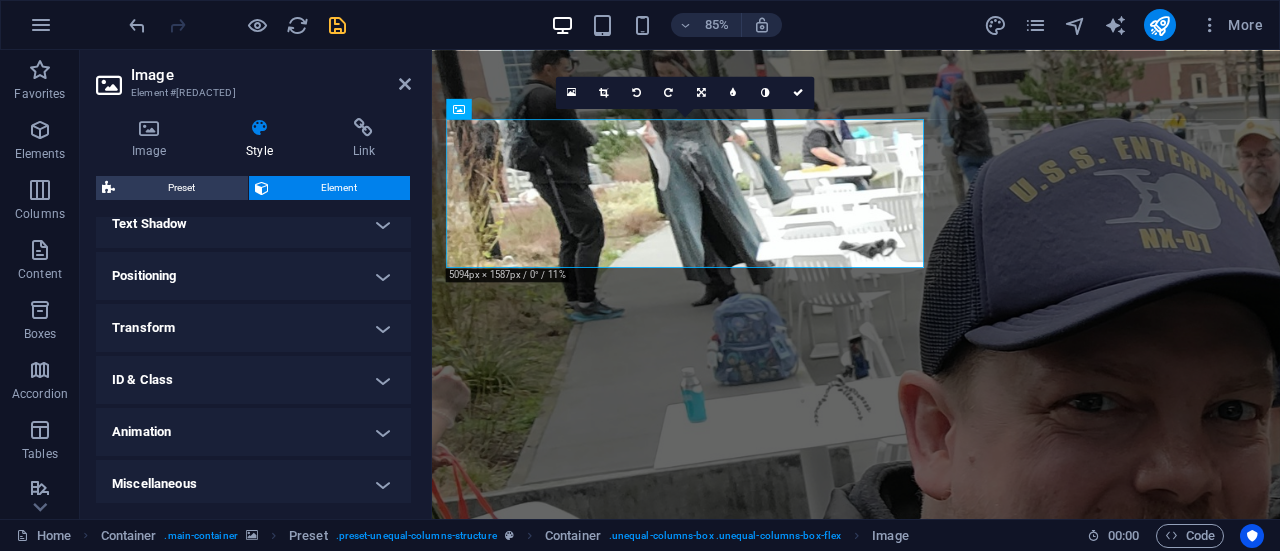scroll, scrollTop: 558, scrollLeft: 0, axis: vertical 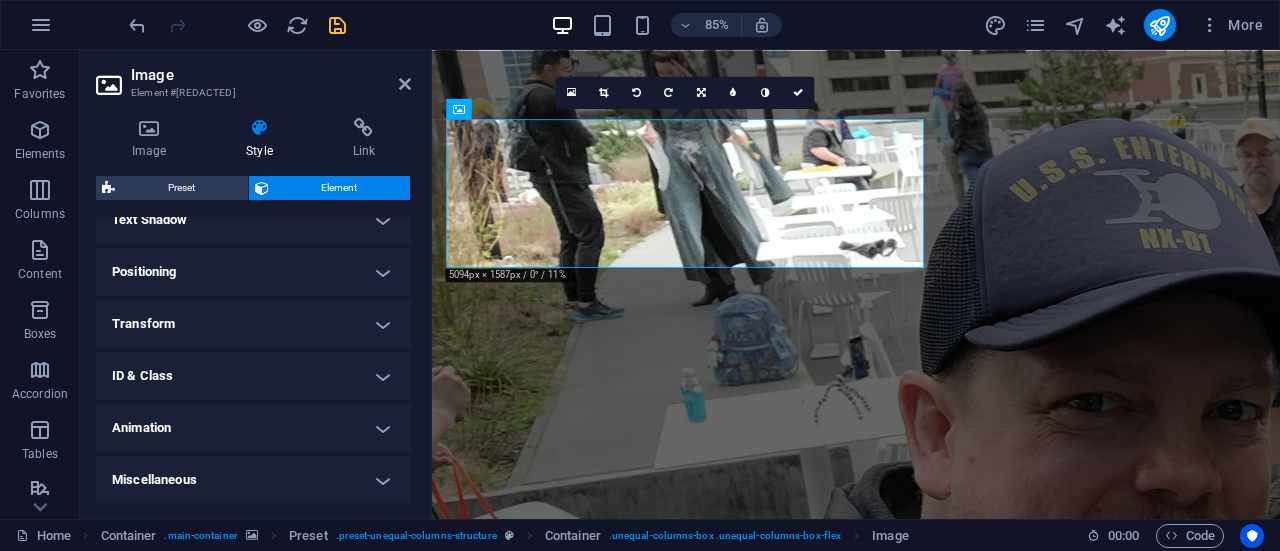 click on "Positioning" at bounding box center (253, 272) 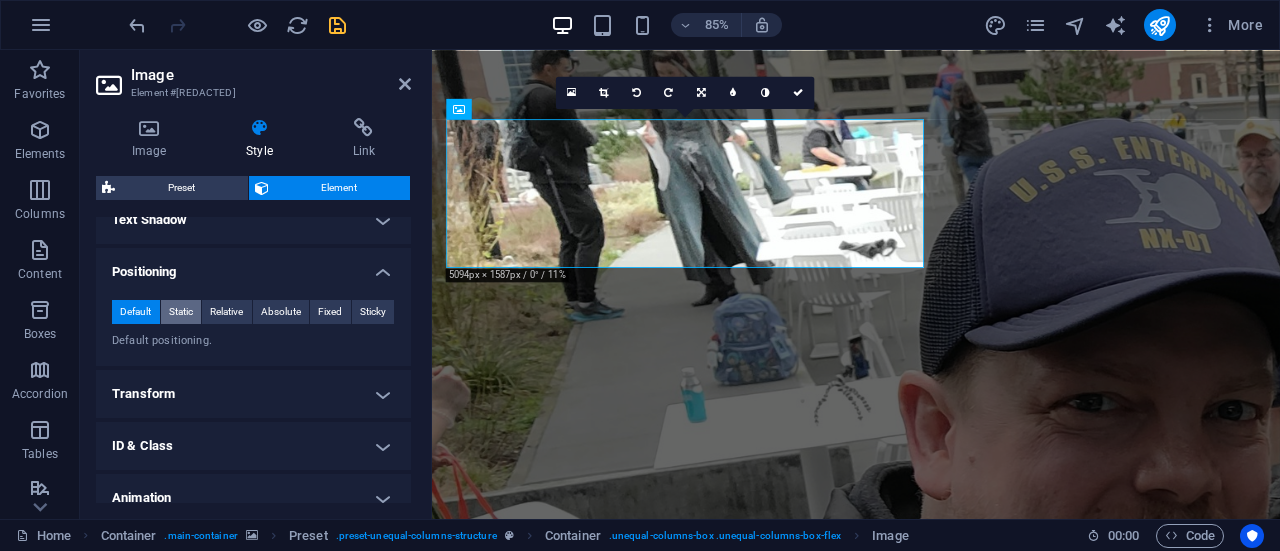 click on "Static" at bounding box center [181, 312] 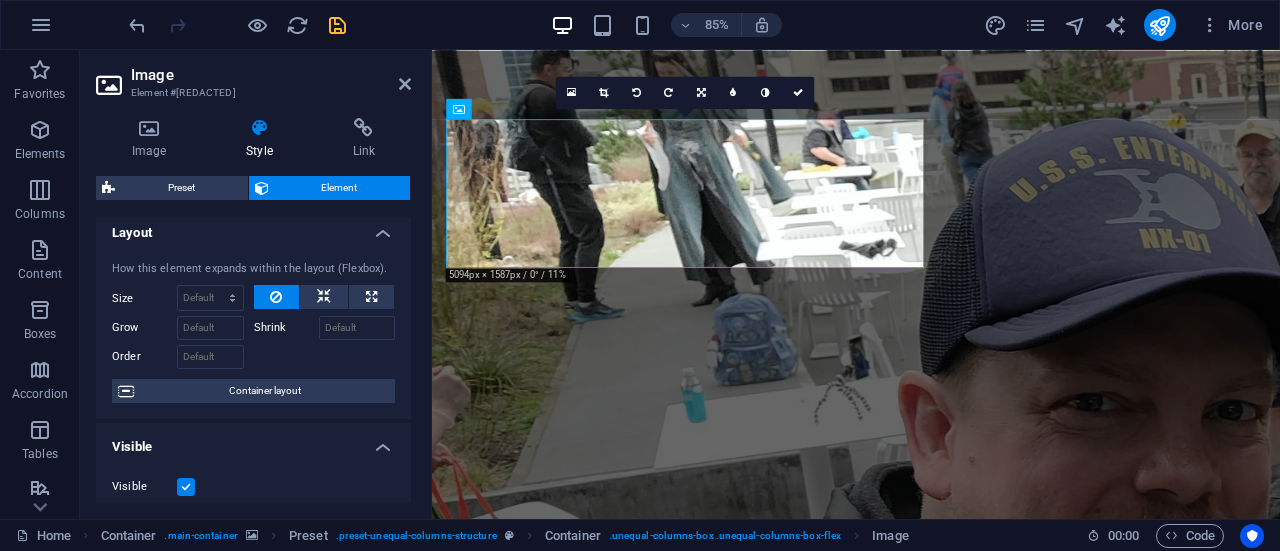 scroll, scrollTop: 0, scrollLeft: 0, axis: both 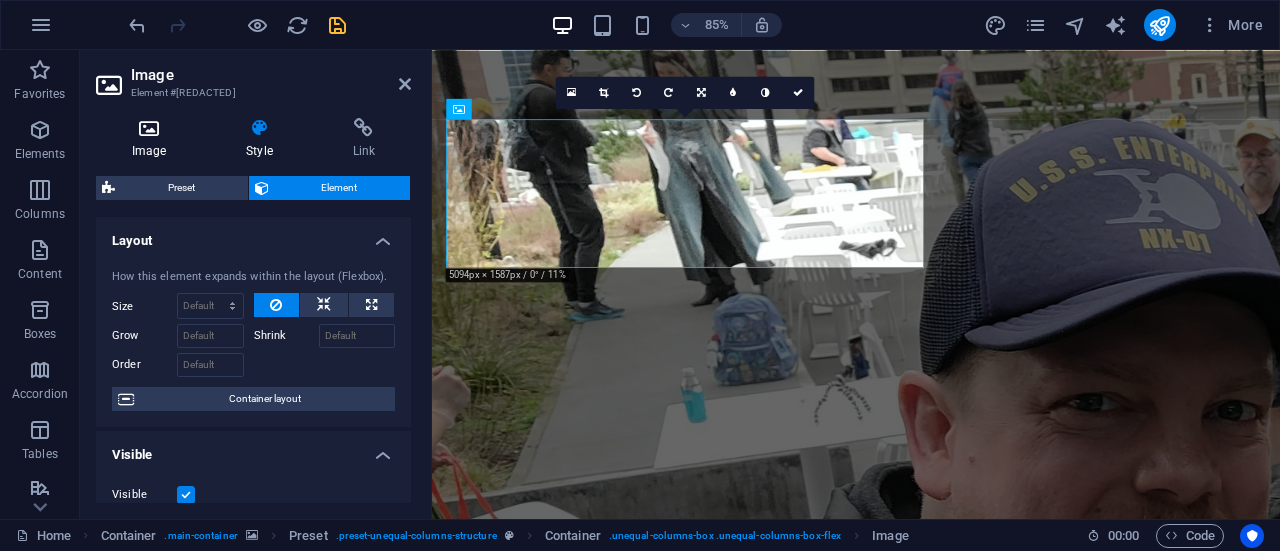 click at bounding box center [149, 128] 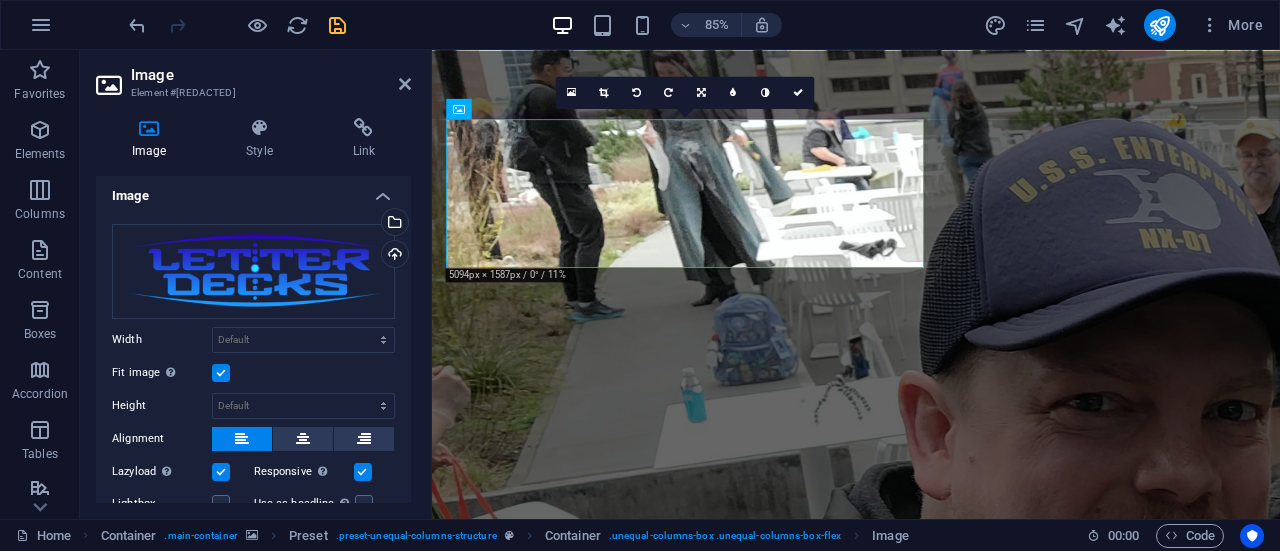 scroll, scrollTop: 0, scrollLeft: 0, axis: both 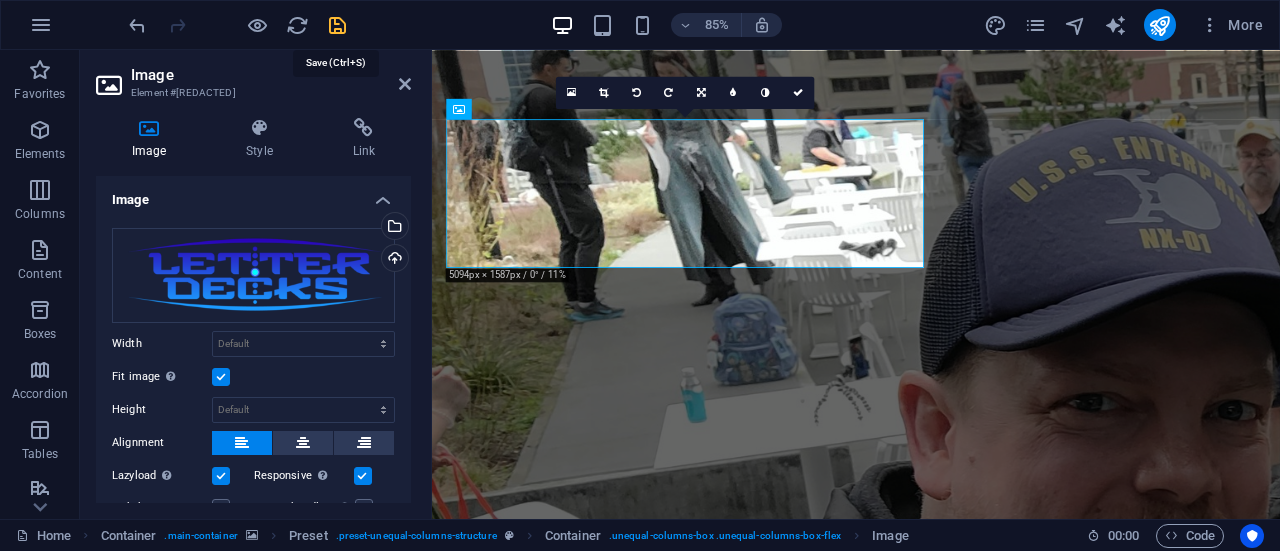 click at bounding box center [337, 25] 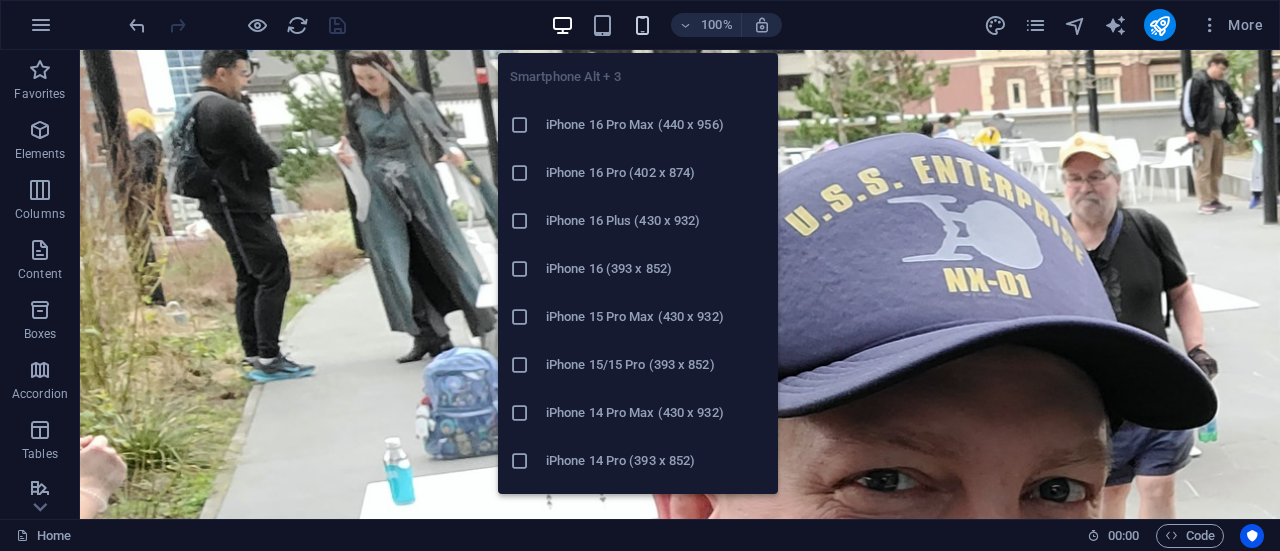 click at bounding box center [642, 25] 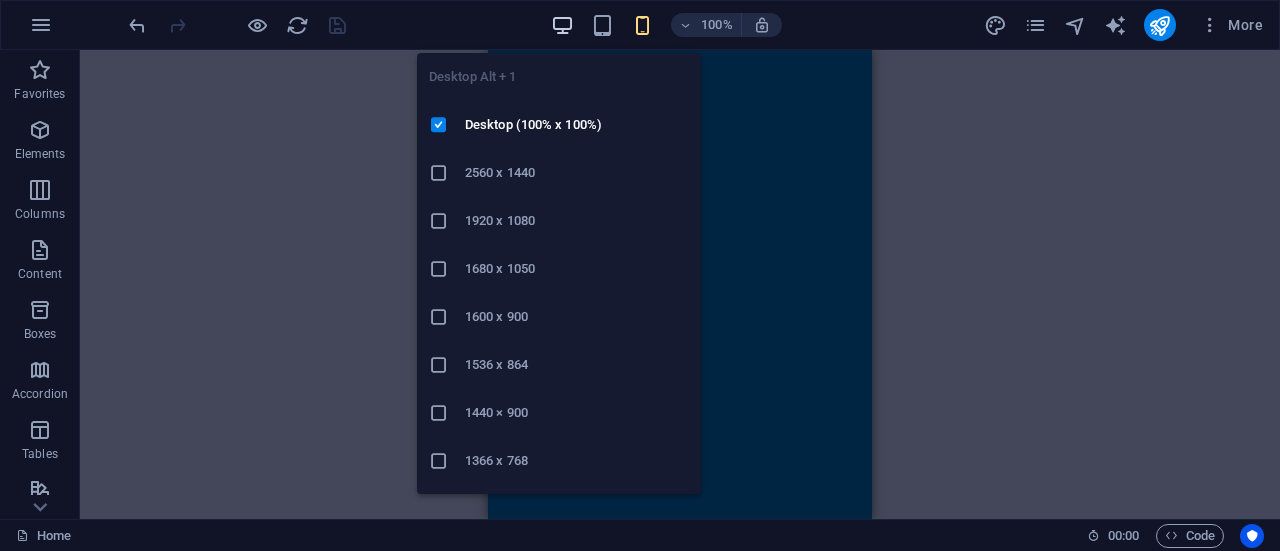 click at bounding box center [562, 25] 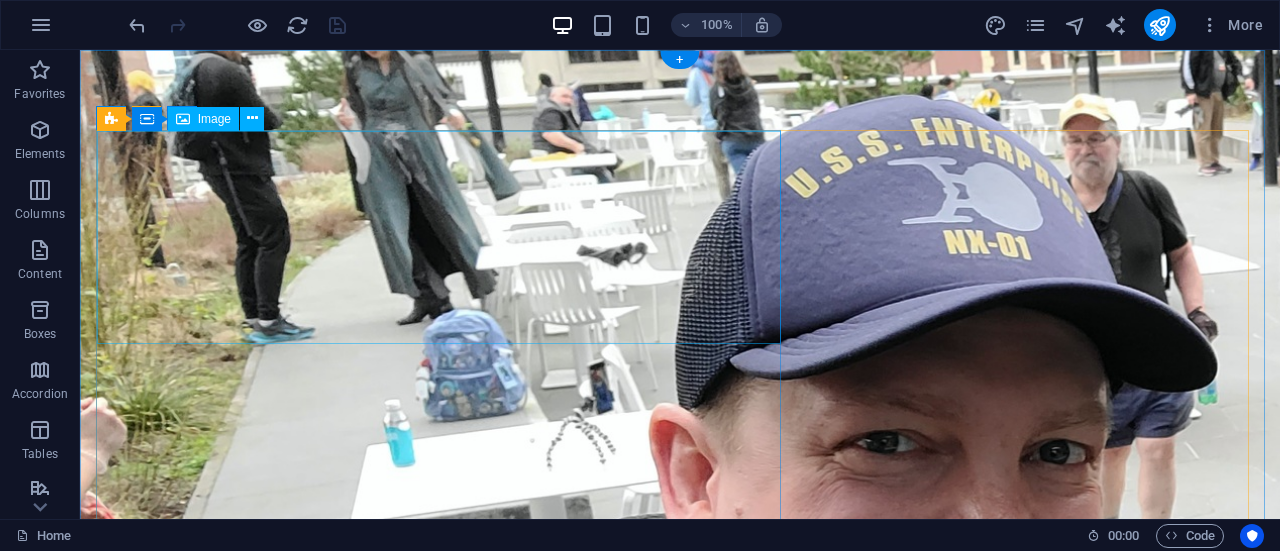 scroll, scrollTop: 0, scrollLeft: 0, axis: both 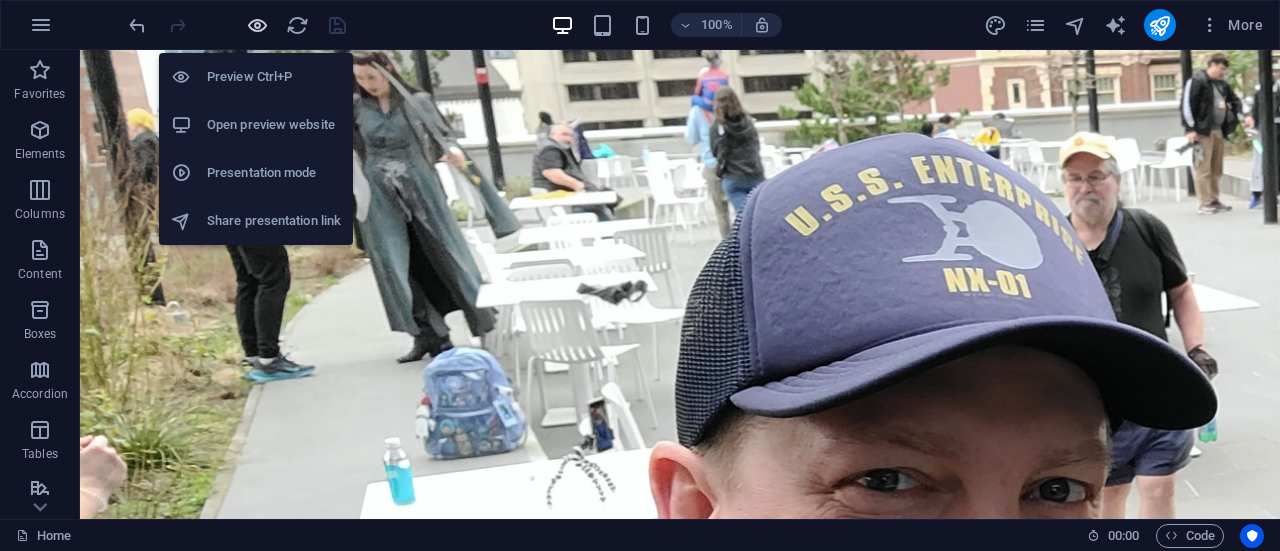 click at bounding box center [257, 25] 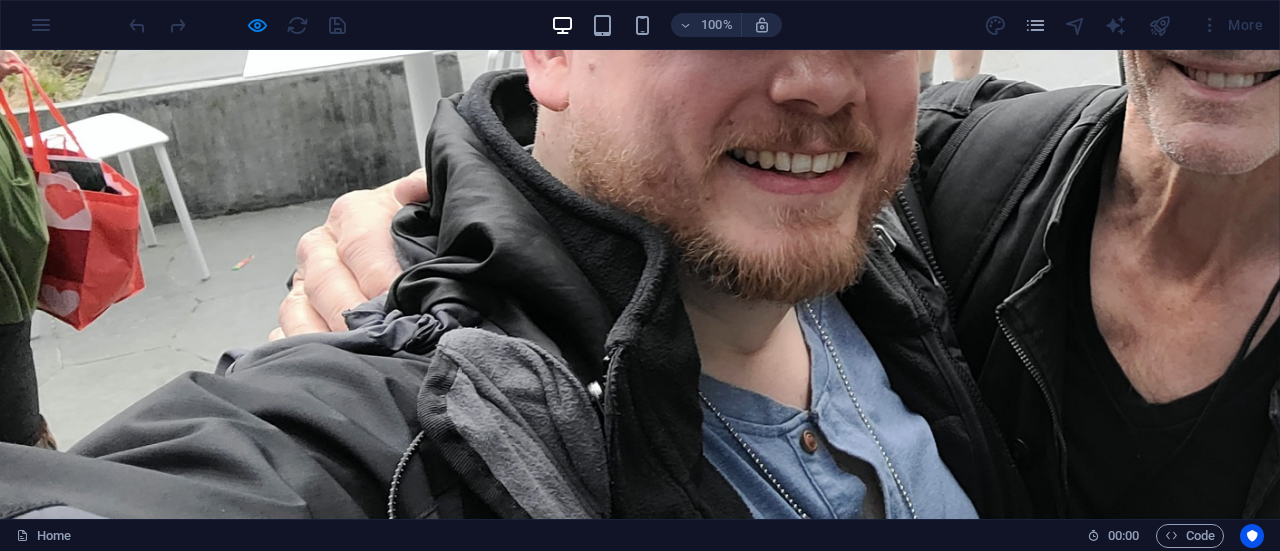 scroll, scrollTop: 584, scrollLeft: 0, axis: vertical 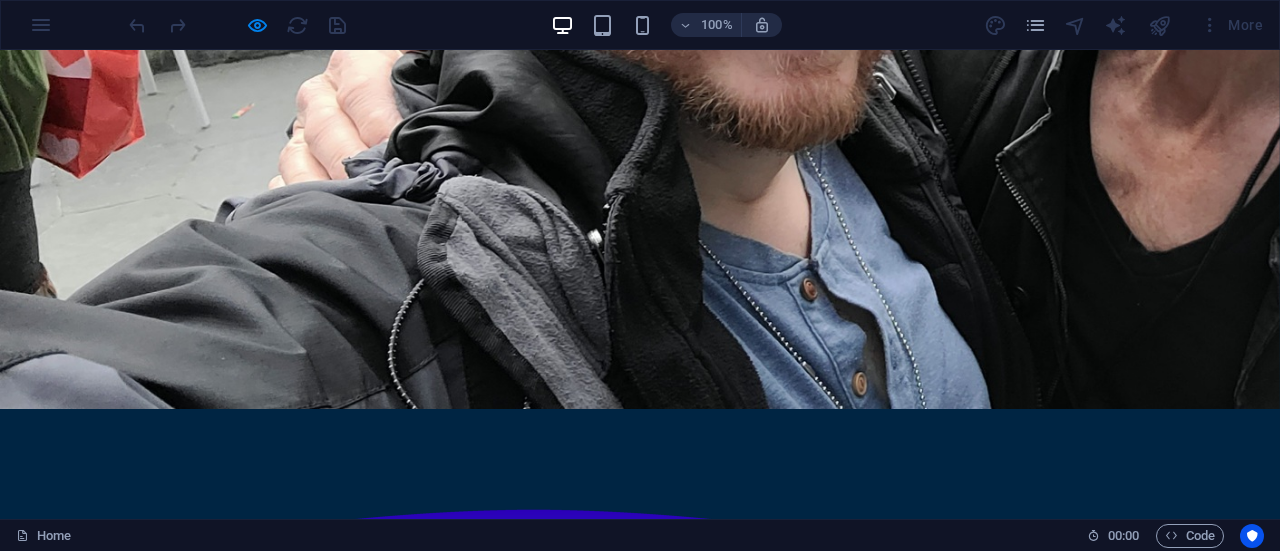 click 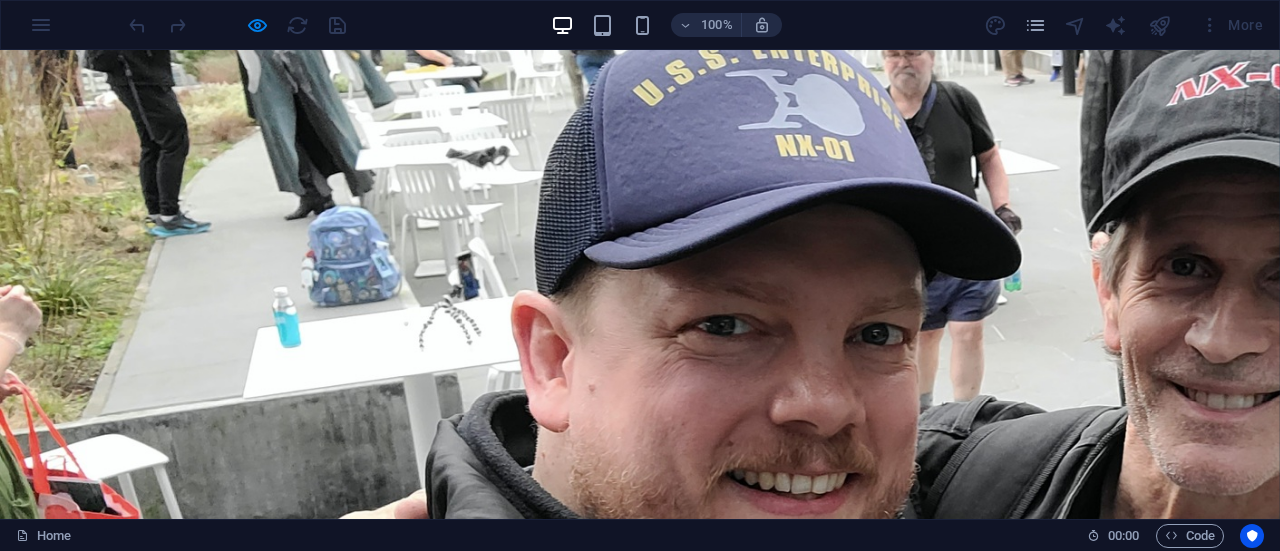 scroll, scrollTop: 0, scrollLeft: 0, axis: both 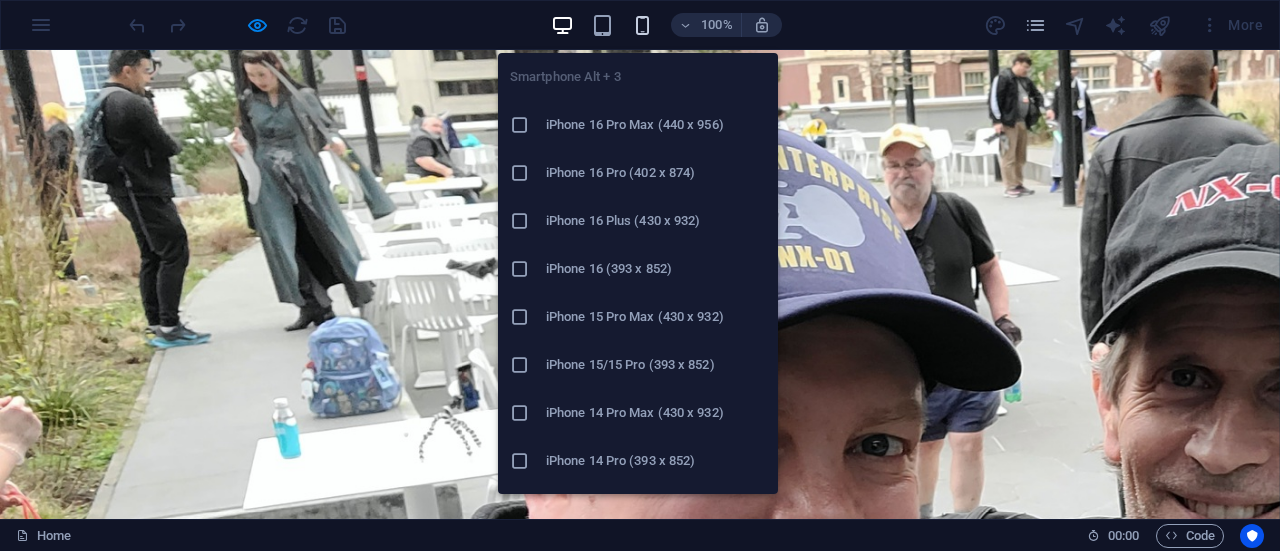 click at bounding box center [642, 25] 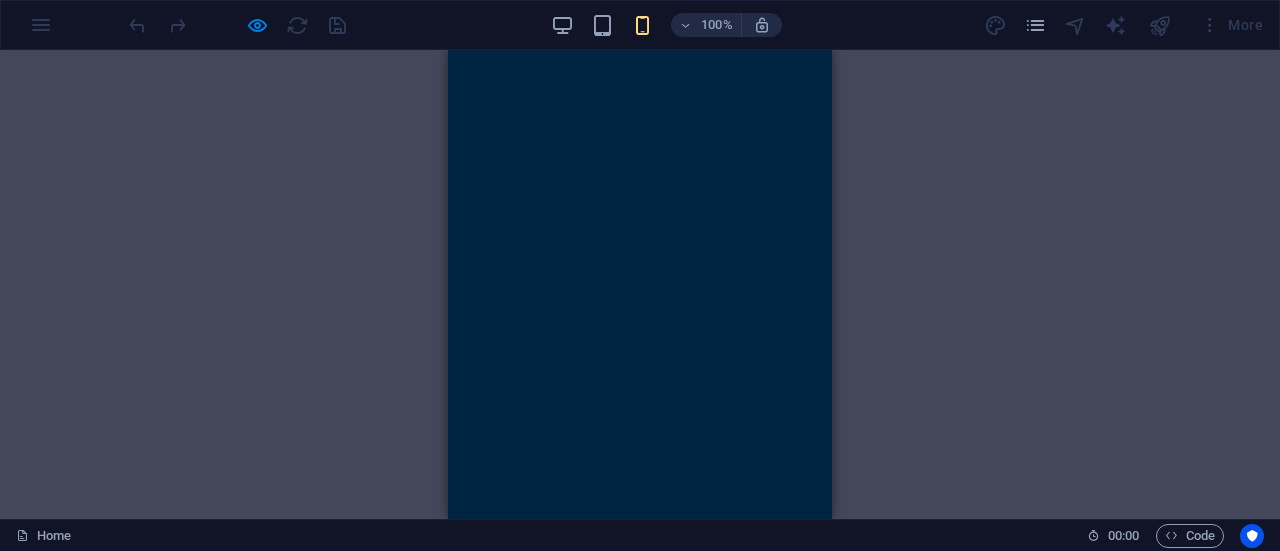 scroll, scrollTop: 0, scrollLeft: 0, axis: both 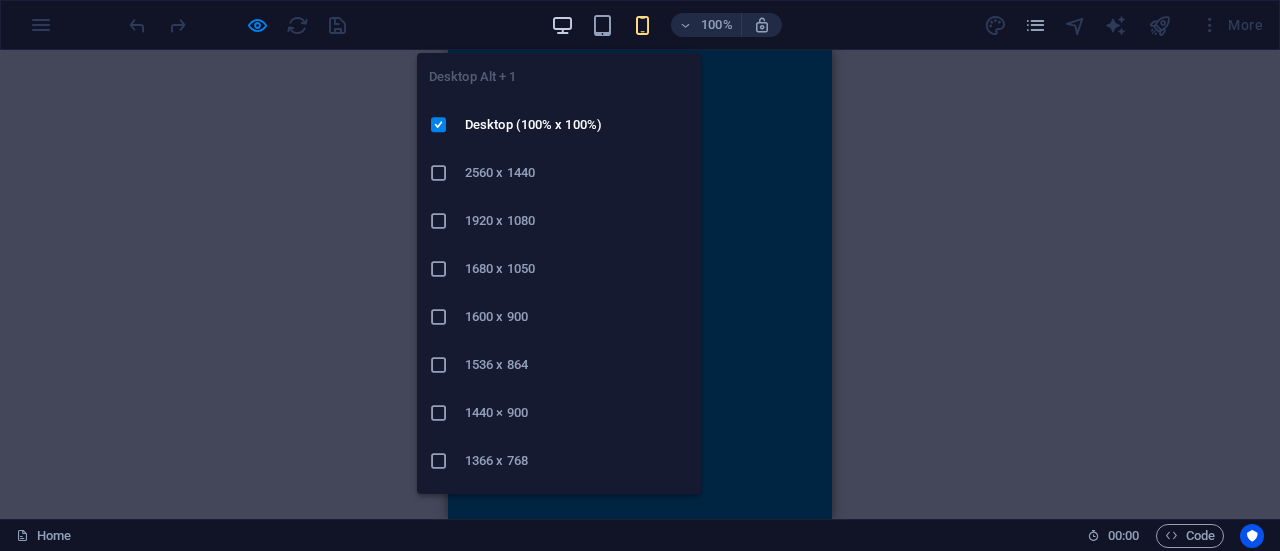 click at bounding box center [562, 25] 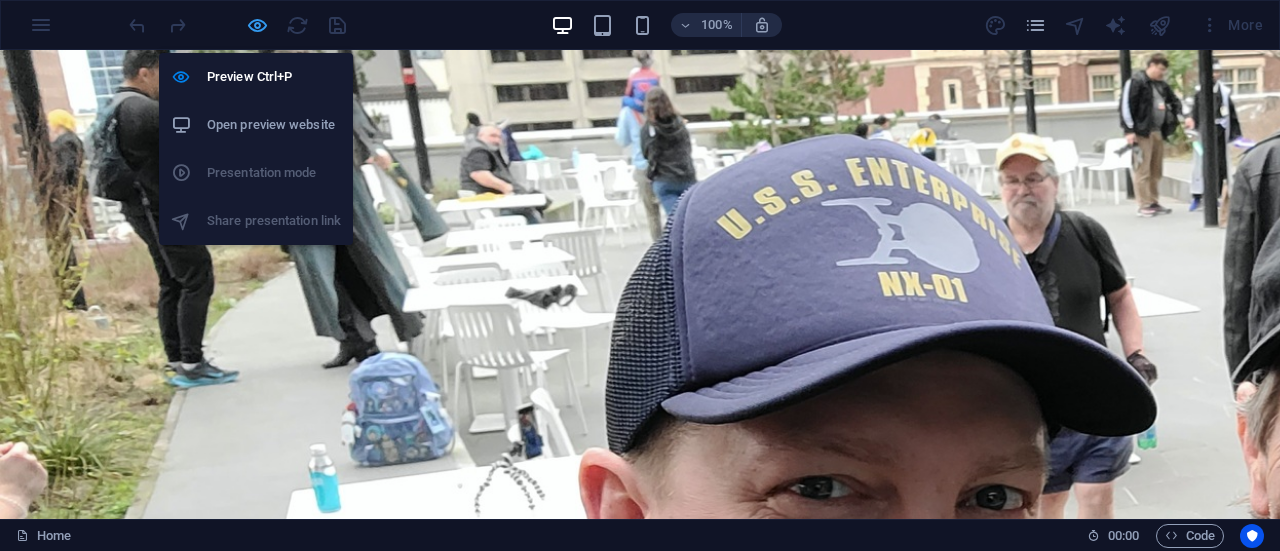 click at bounding box center (257, 25) 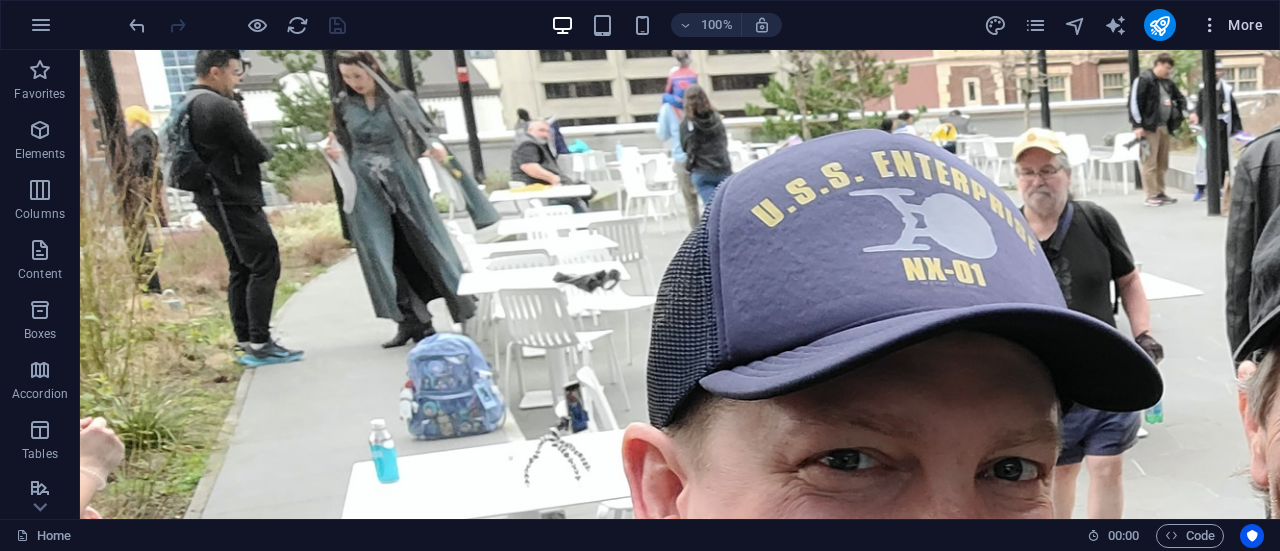 click at bounding box center [1210, 25] 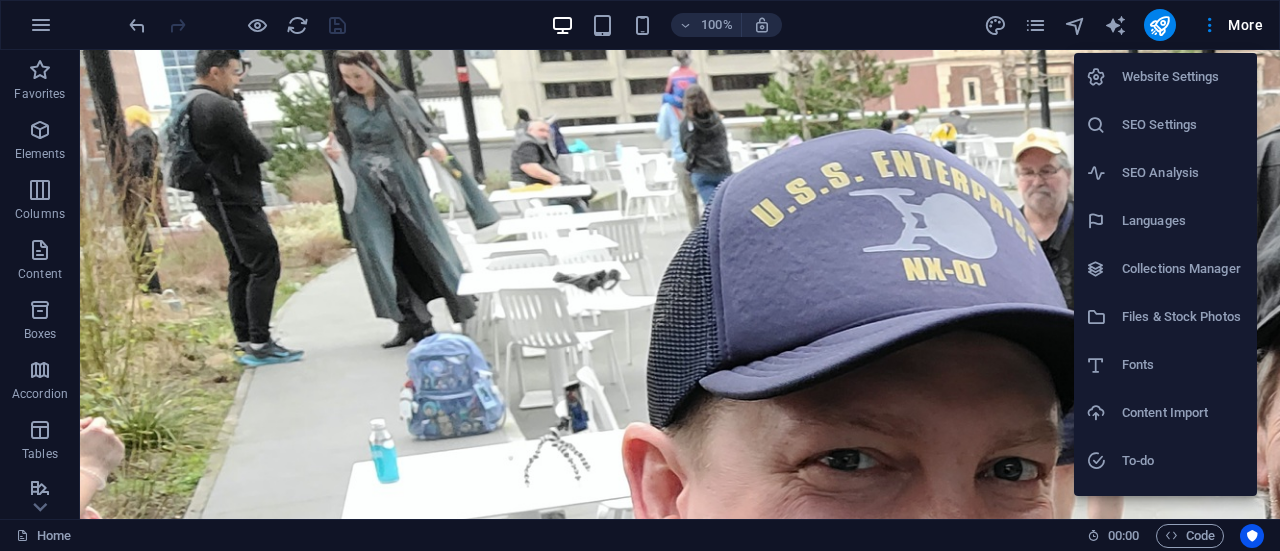 click on "Website Settings" at bounding box center [1183, 77] 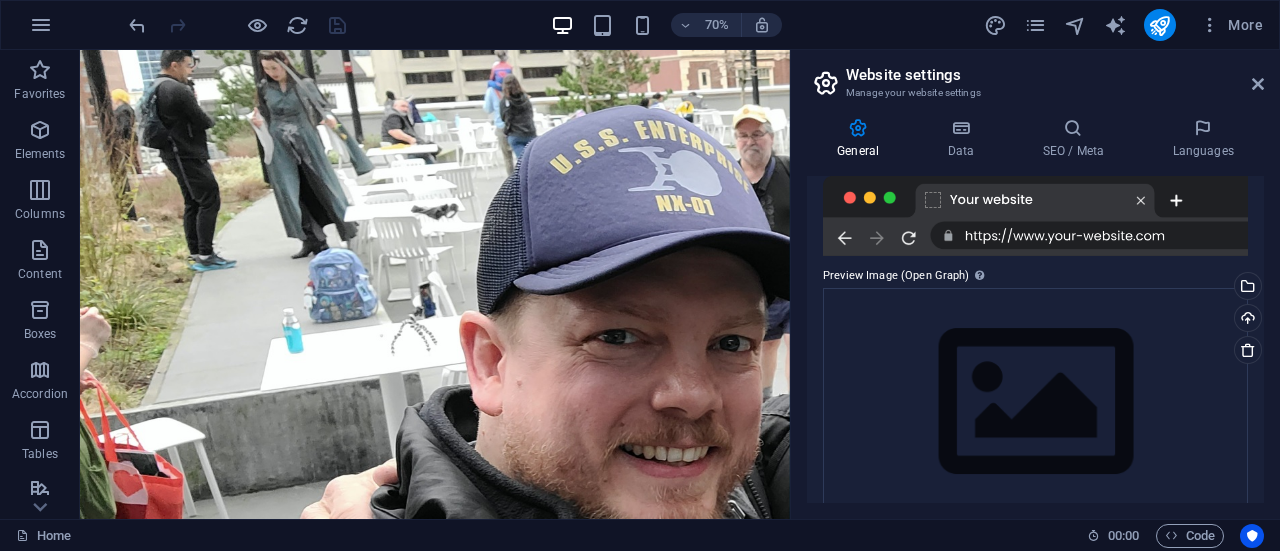 scroll, scrollTop: 340, scrollLeft: 0, axis: vertical 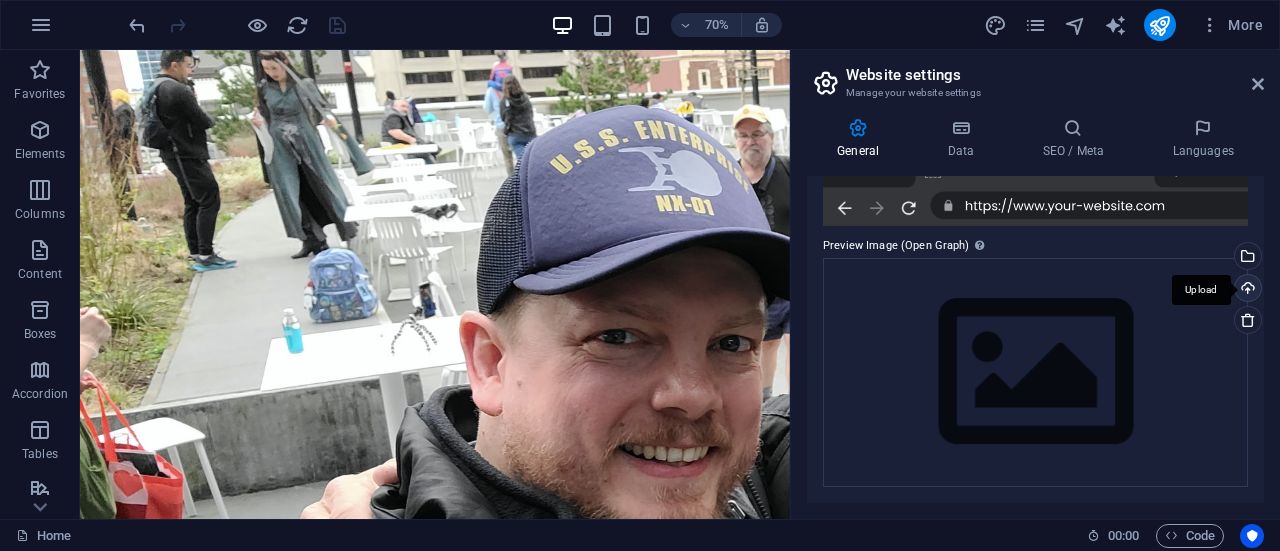 click on "Upload" at bounding box center [1246, 290] 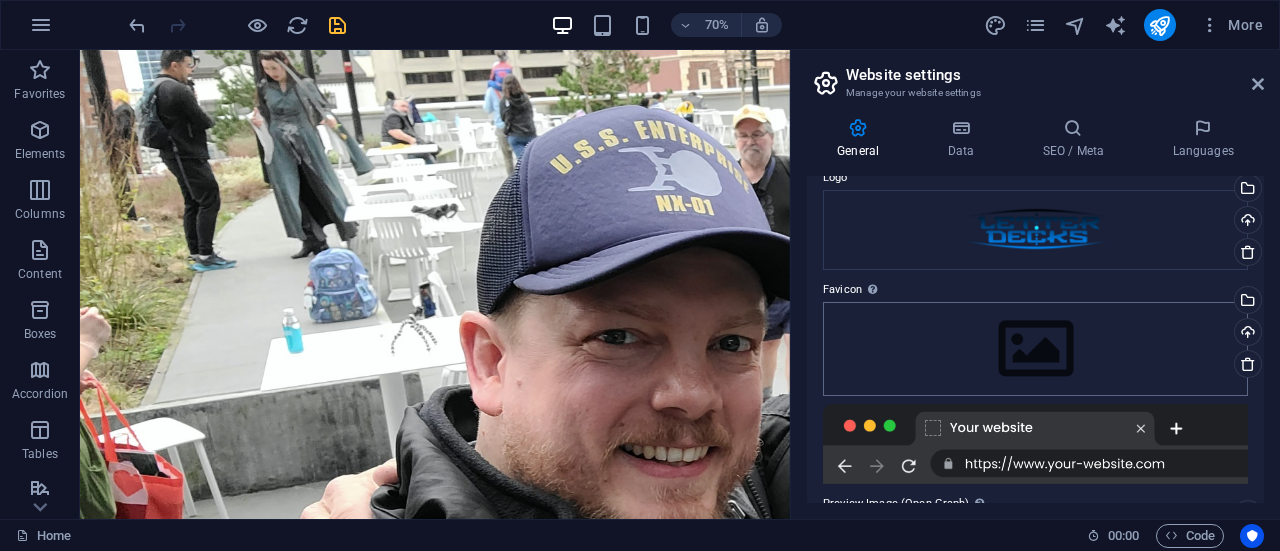 scroll, scrollTop: 42, scrollLeft: 0, axis: vertical 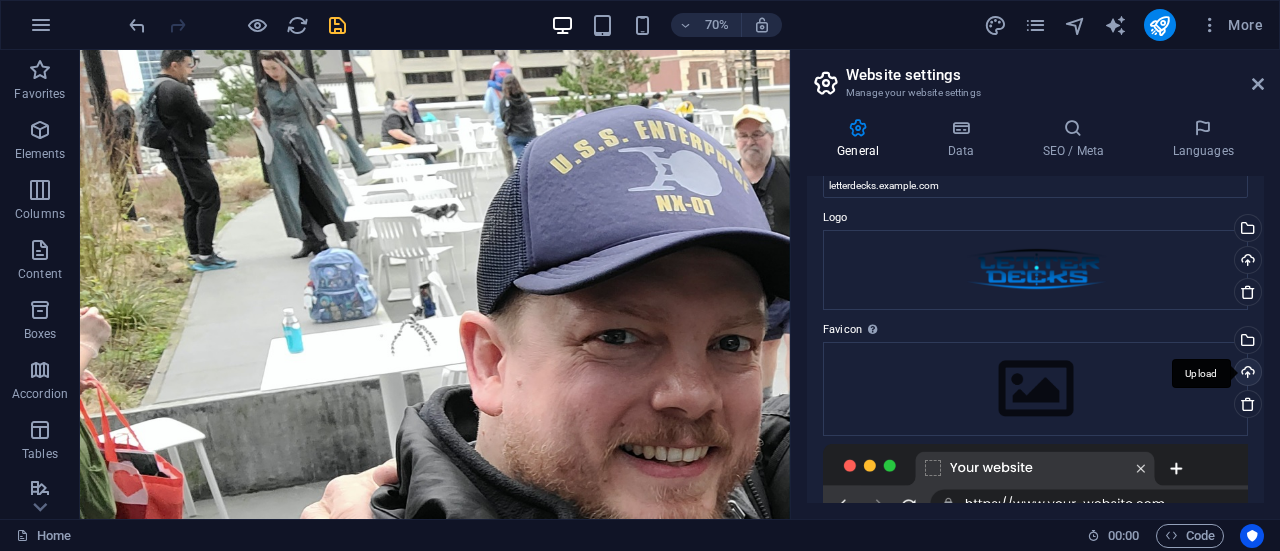 click on "Upload" at bounding box center [1246, 374] 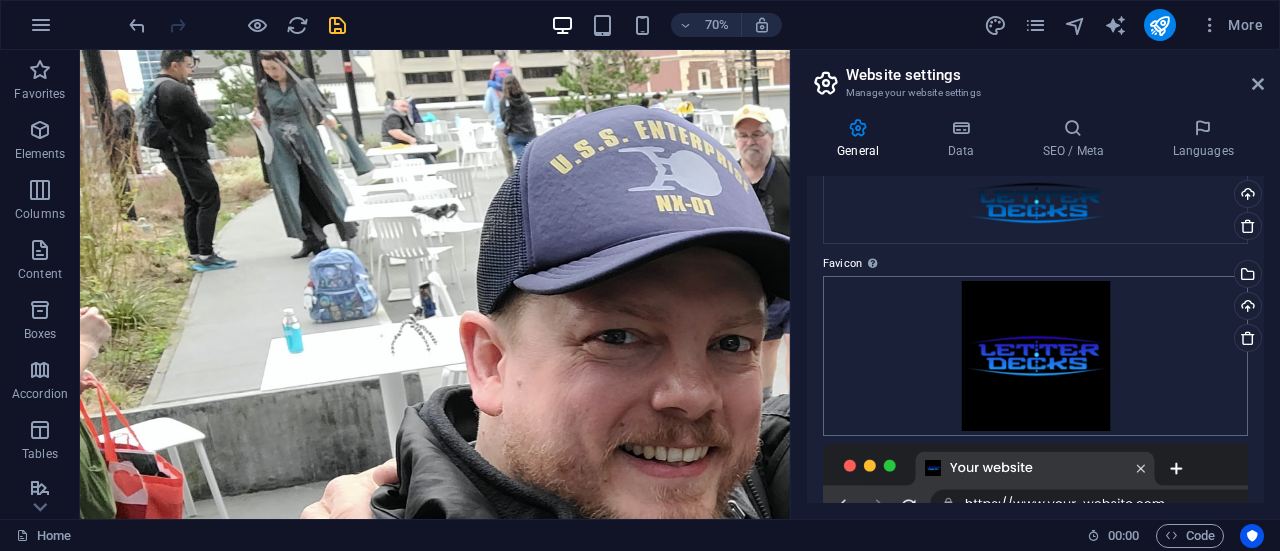scroll, scrollTop: 0, scrollLeft: 0, axis: both 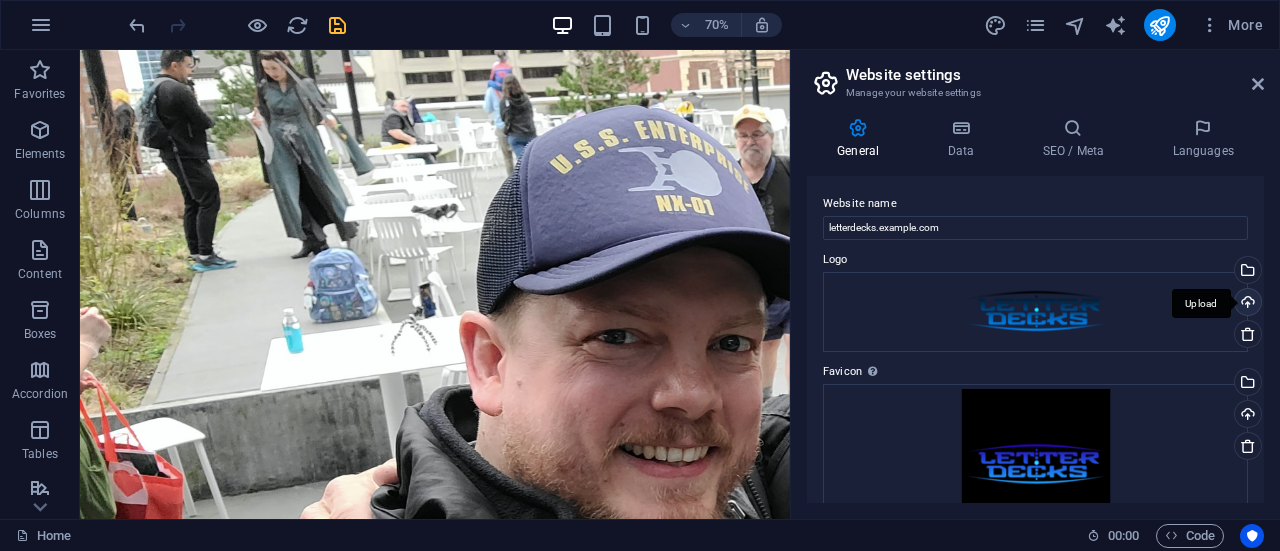 click on "Upload" at bounding box center [1246, 304] 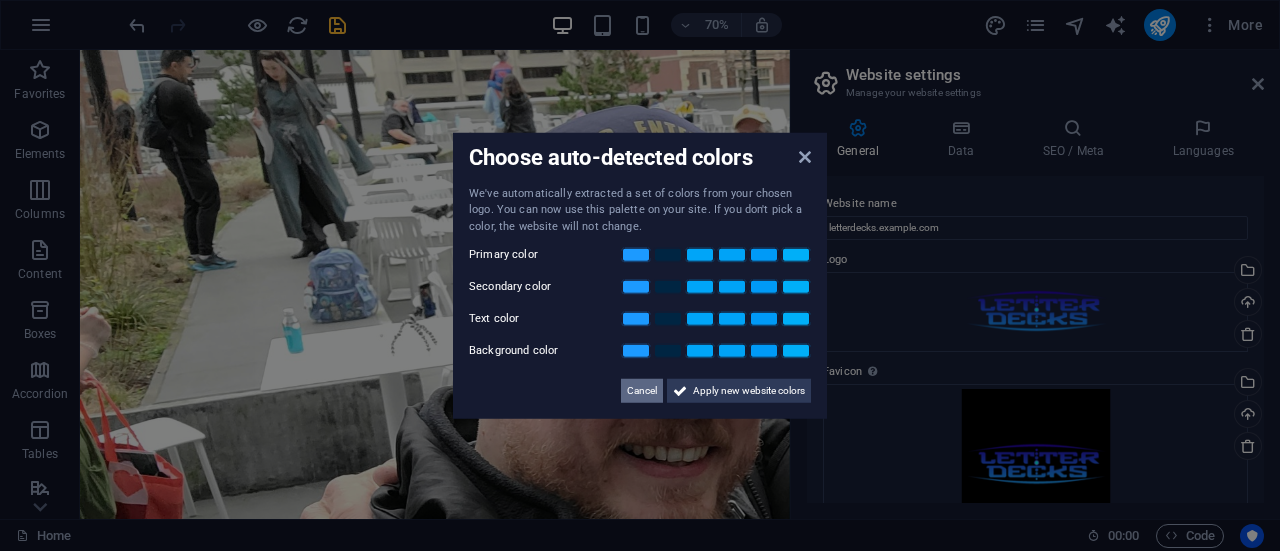 click on "Cancel" at bounding box center (642, 391) 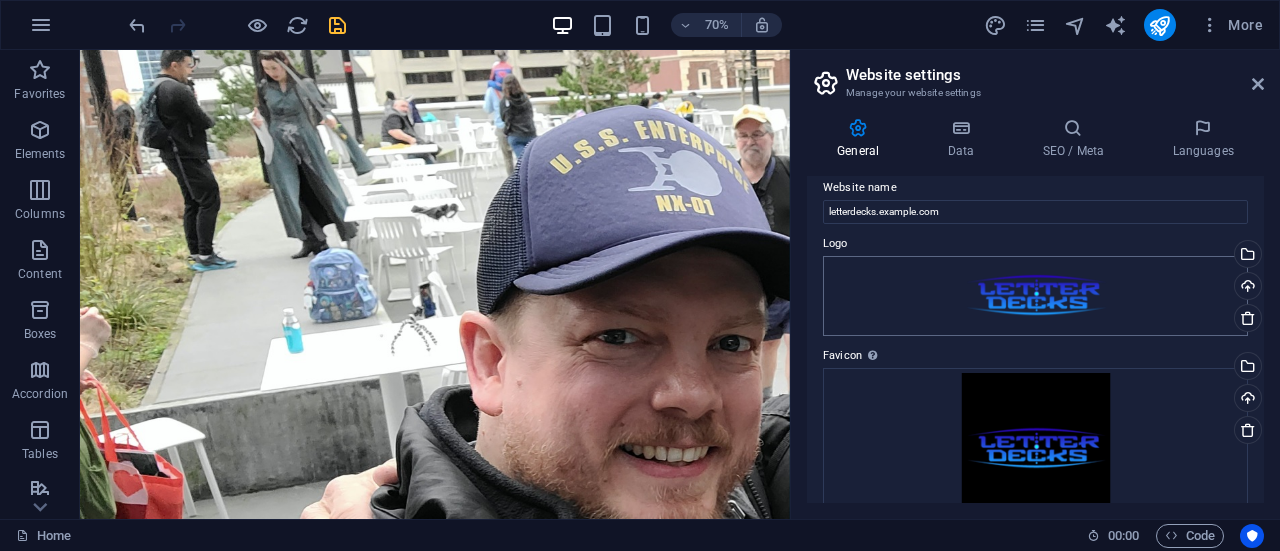scroll, scrollTop: 0, scrollLeft: 0, axis: both 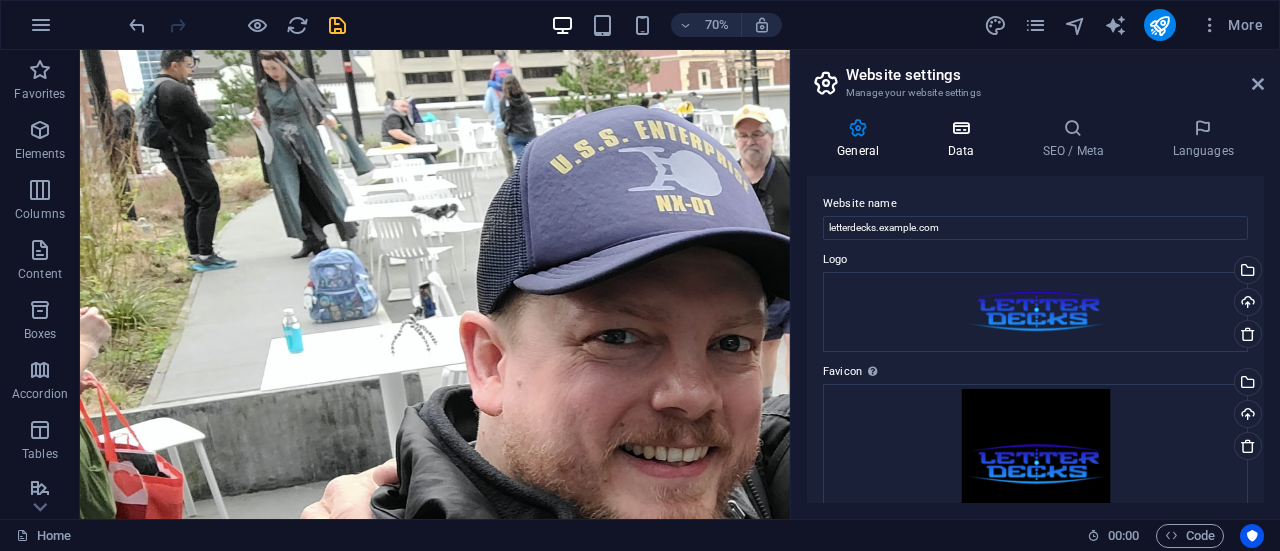 click at bounding box center (960, 128) 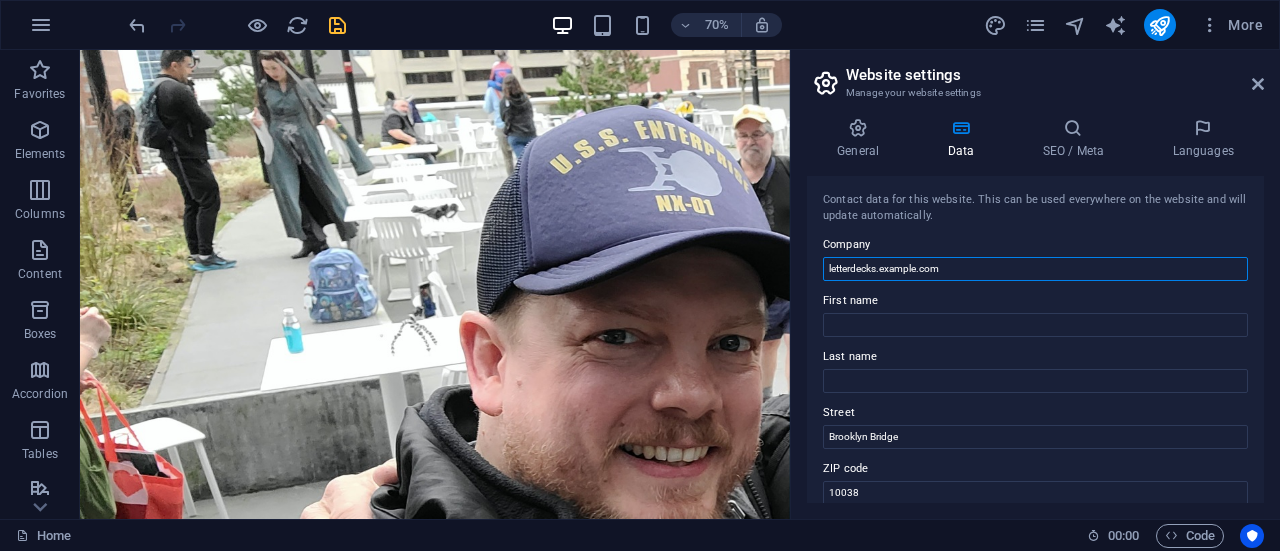 drag, startPoint x: 905, startPoint y: 262, endPoint x: 826, endPoint y: 269, distance: 79.30952 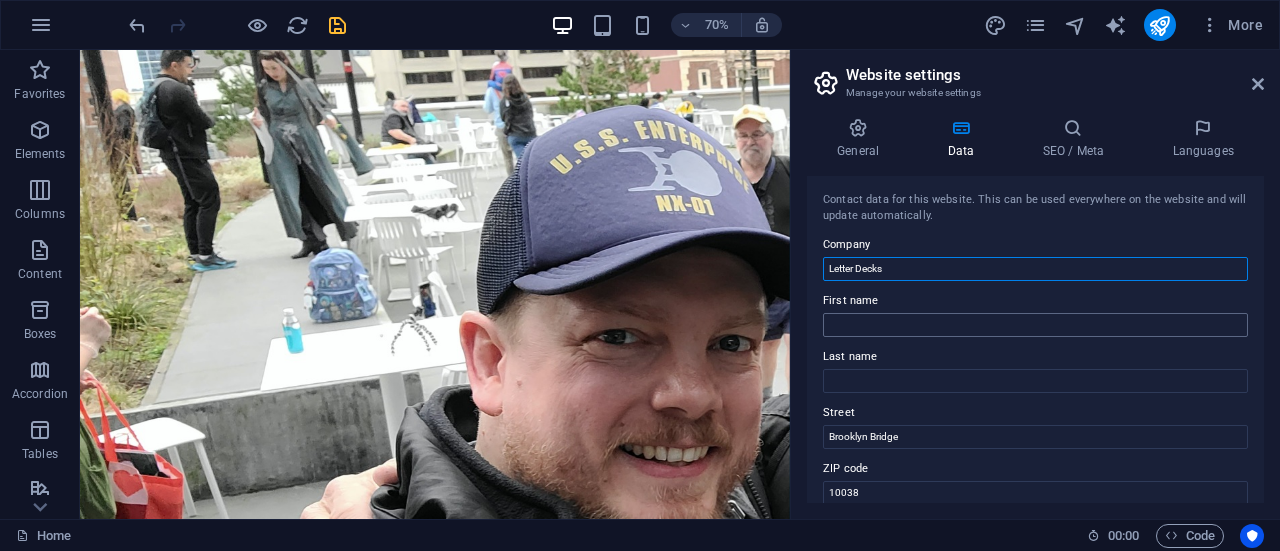 type on "Letter Decks" 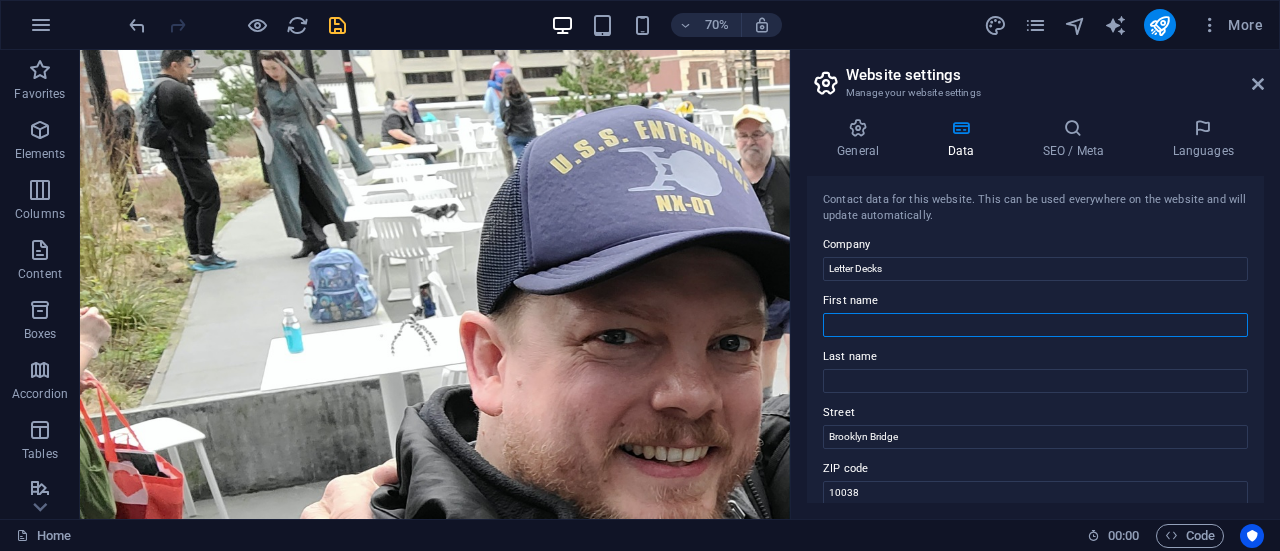 click on "First name" at bounding box center (1035, 325) 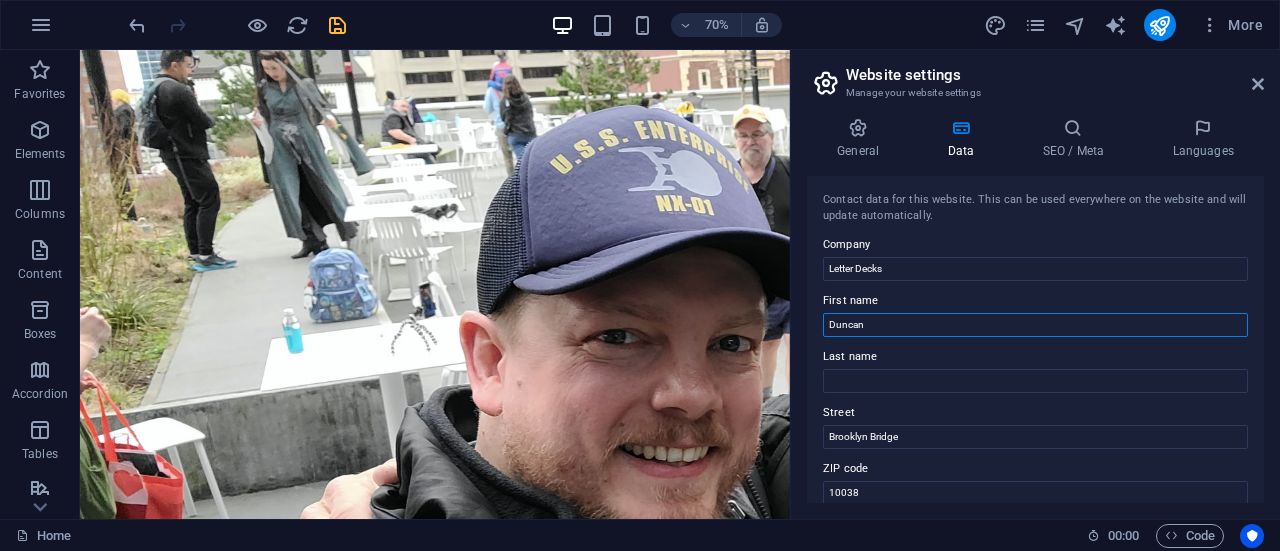 type on "Duncan" 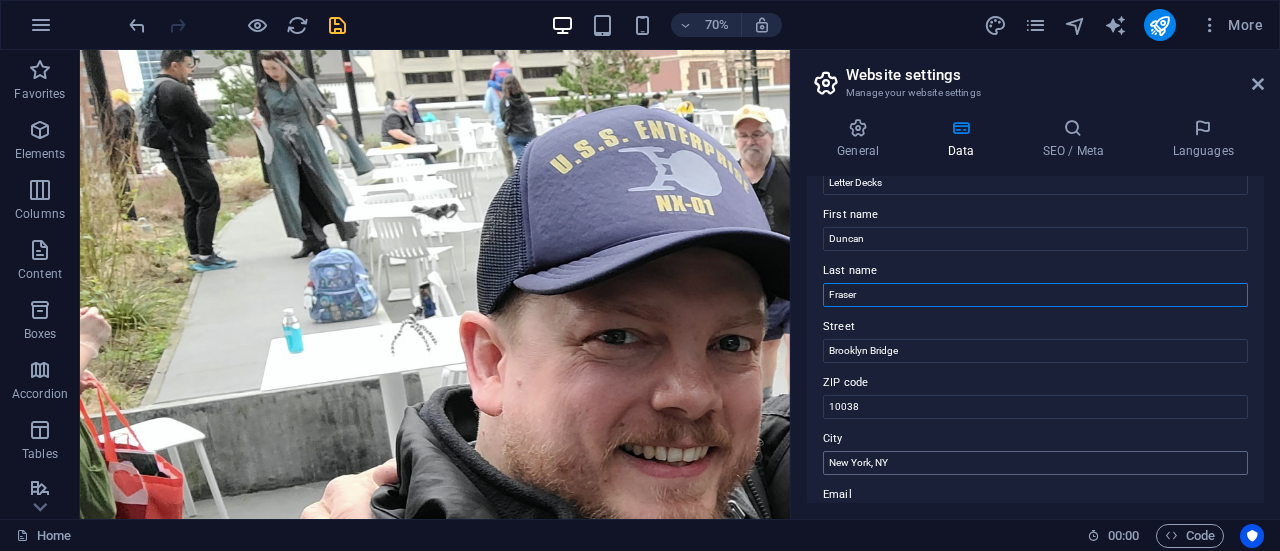 scroll, scrollTop: 200, scrollLeft: 0, axis: vertical 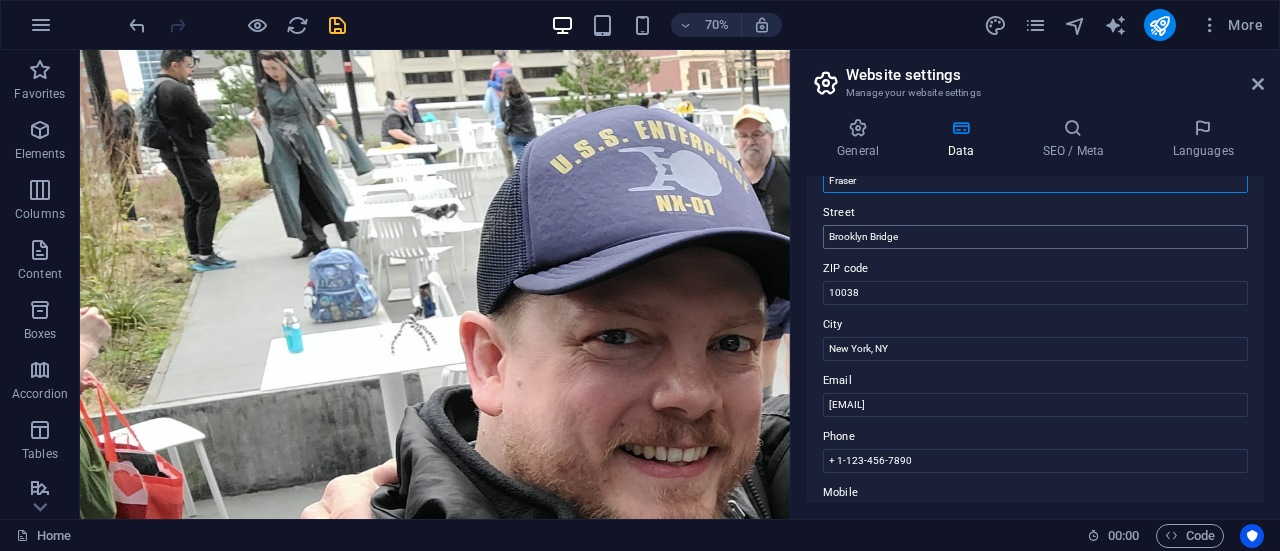 type on "Fraser" 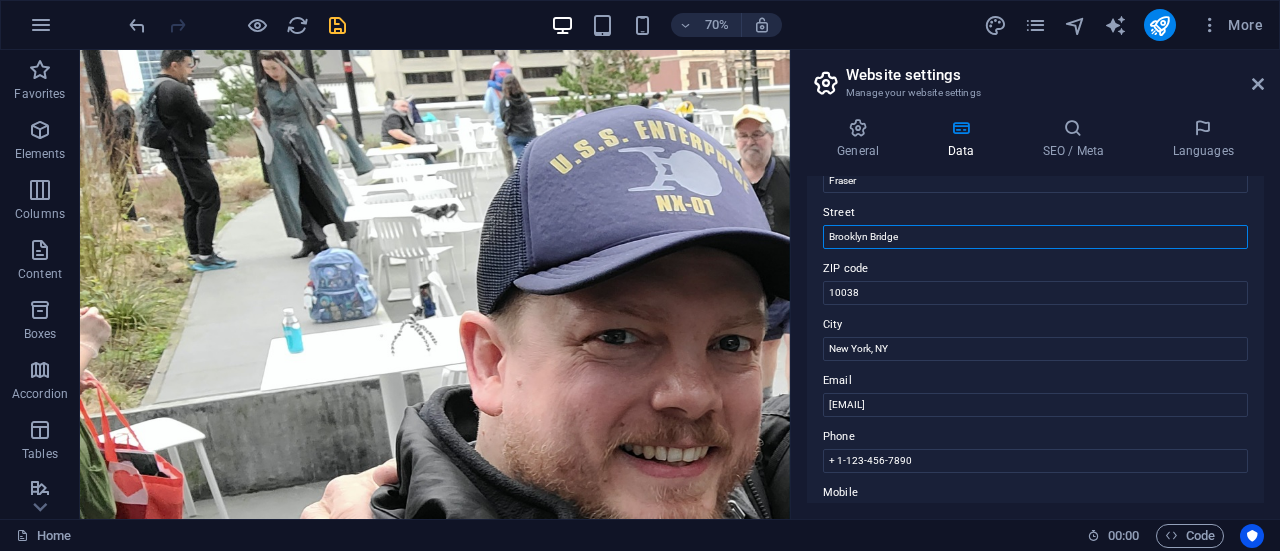 click on "Brooklyn Bridge" at bounding box center (1035, 237) 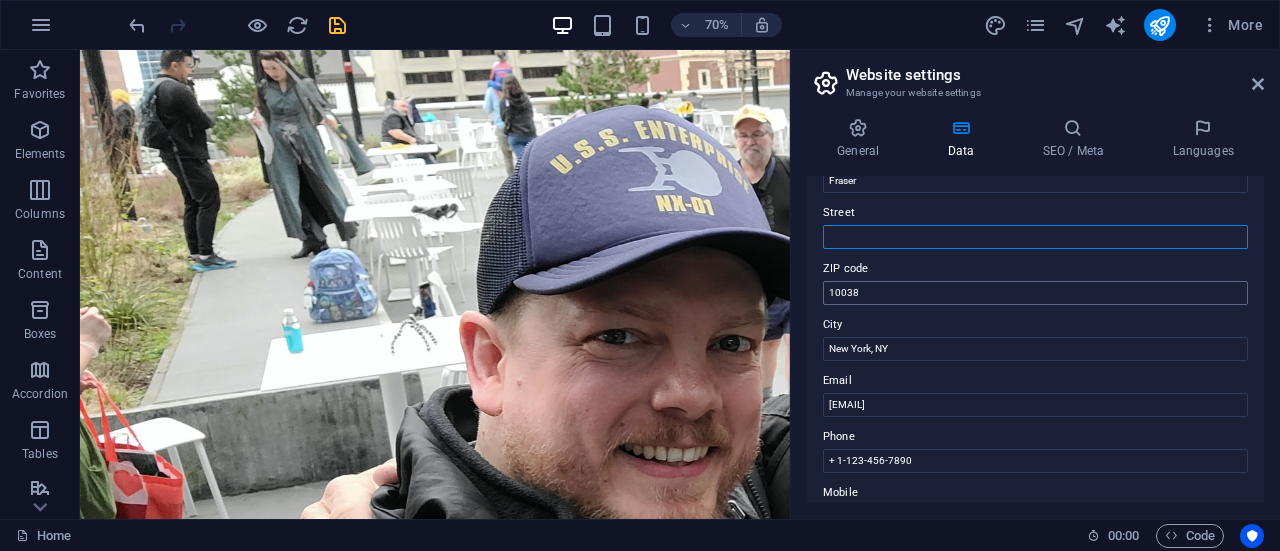 type 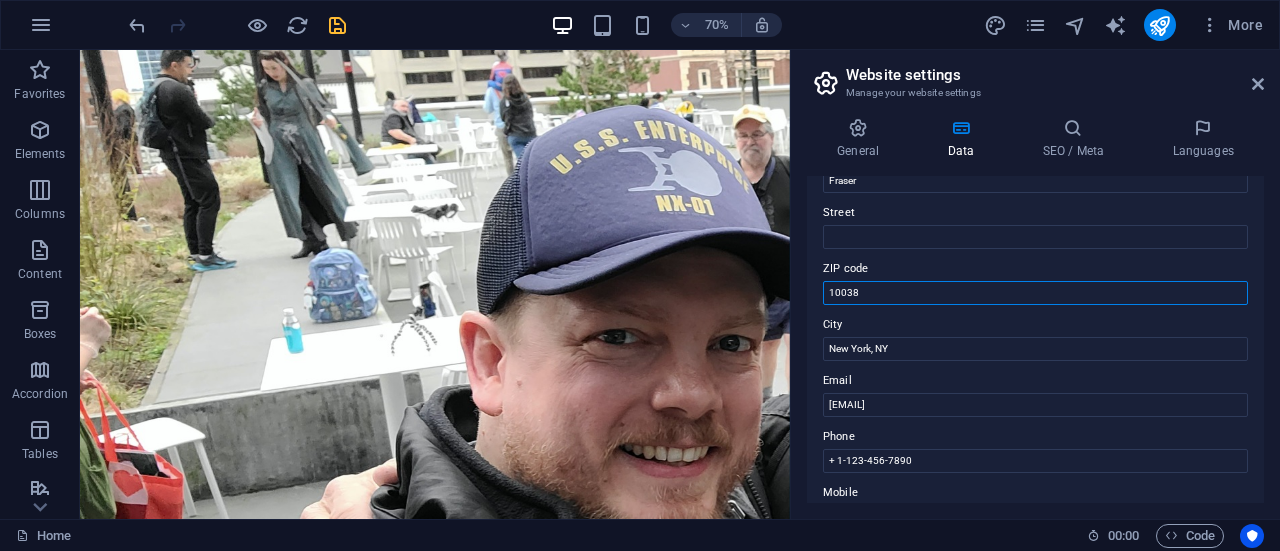 drag, startPoint x: 876, startPoint y: 289, endPoint x: 828, endPoint y: 284, distance: 48.259712 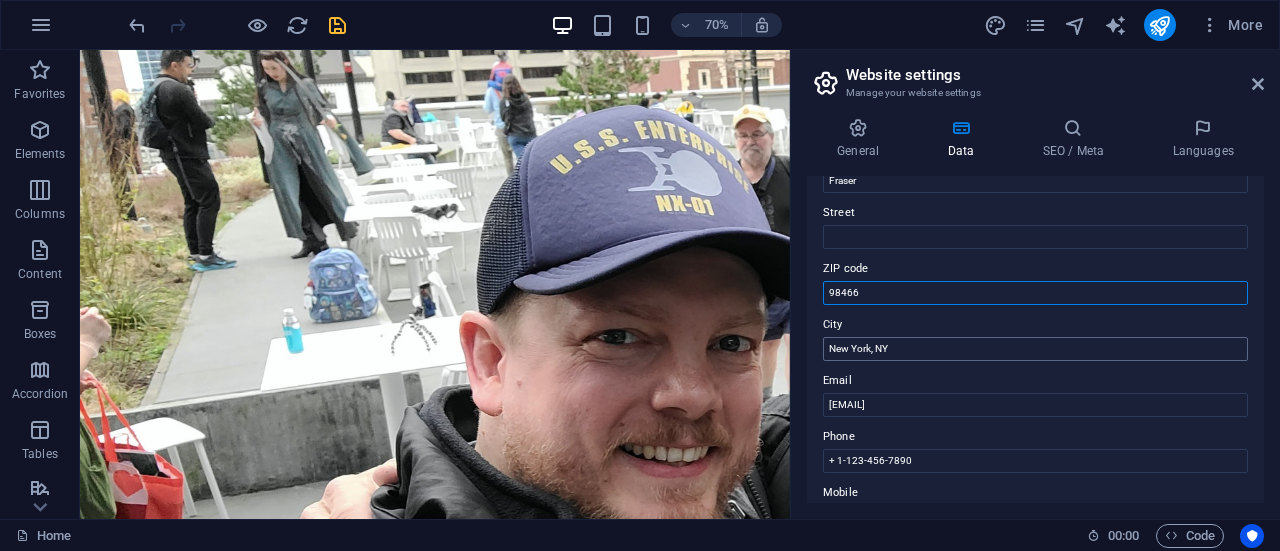 type on "98466" 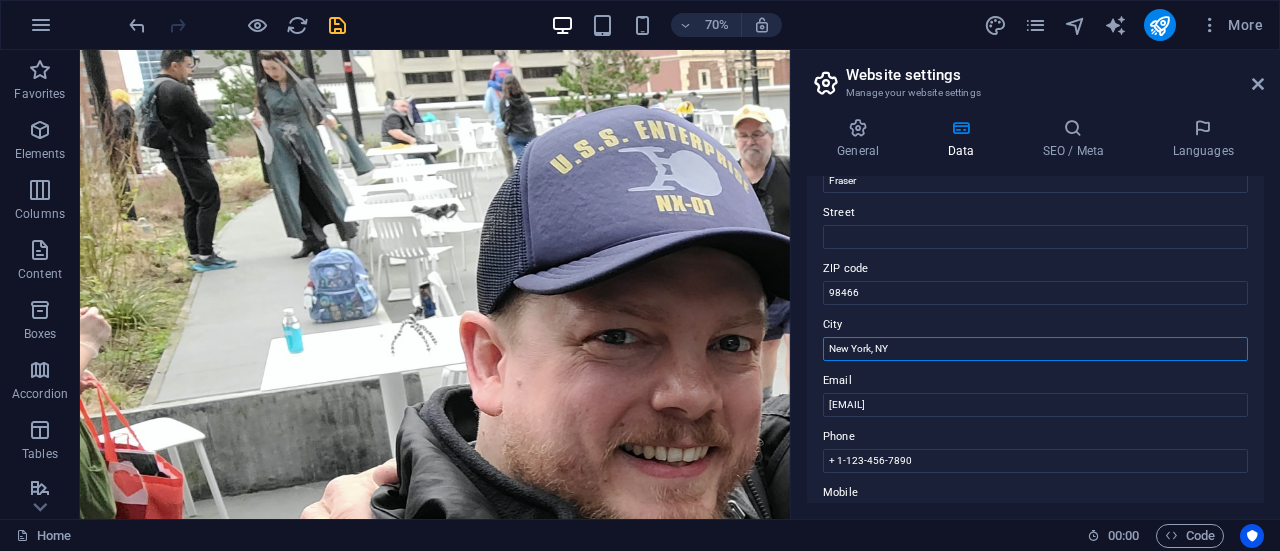 click on "New York, NY" at bounding box center (1035, 349) 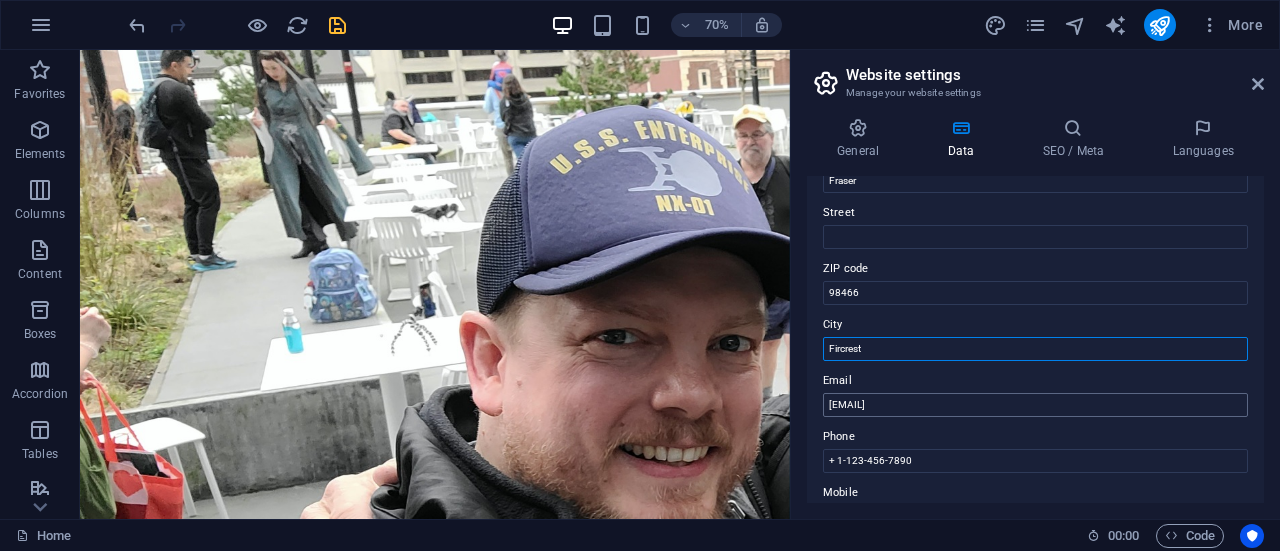 type on "Fircrest" 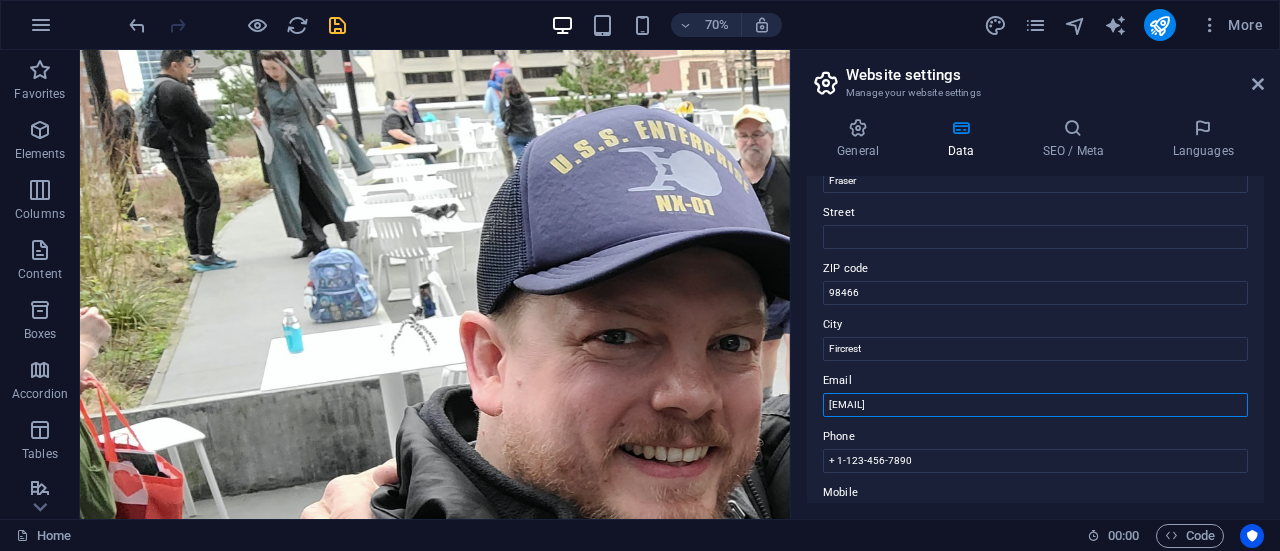 click on "[EMAIL]" at bounding box center [1035, 405] 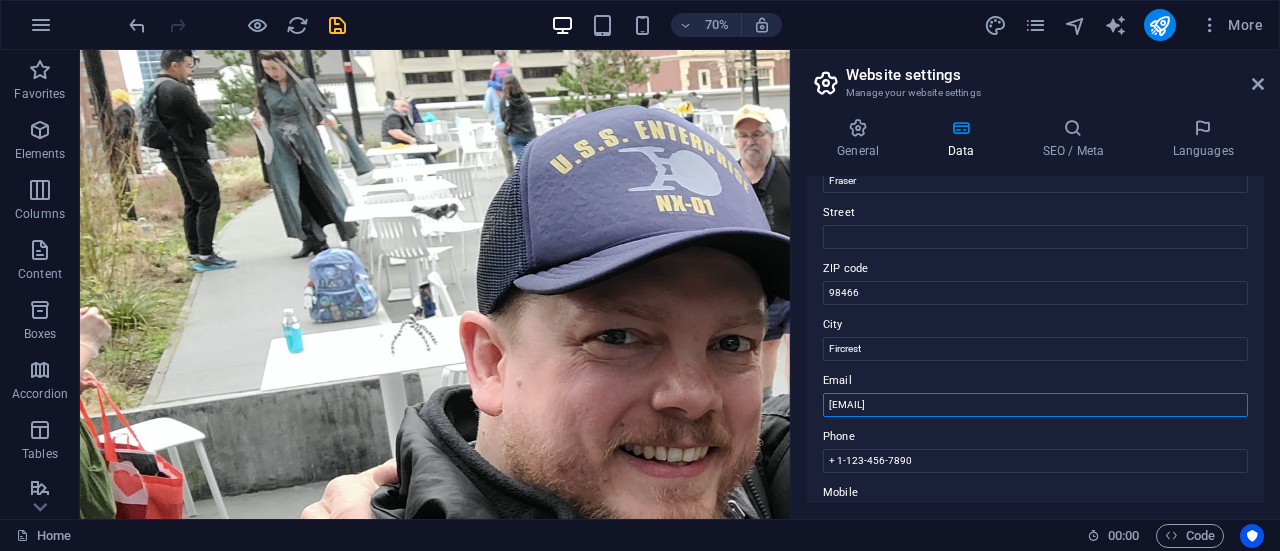 drag, startPoint x: 1066, startPoint y: 407, endPoint x: 822, endPoint y: 407, distance: 244 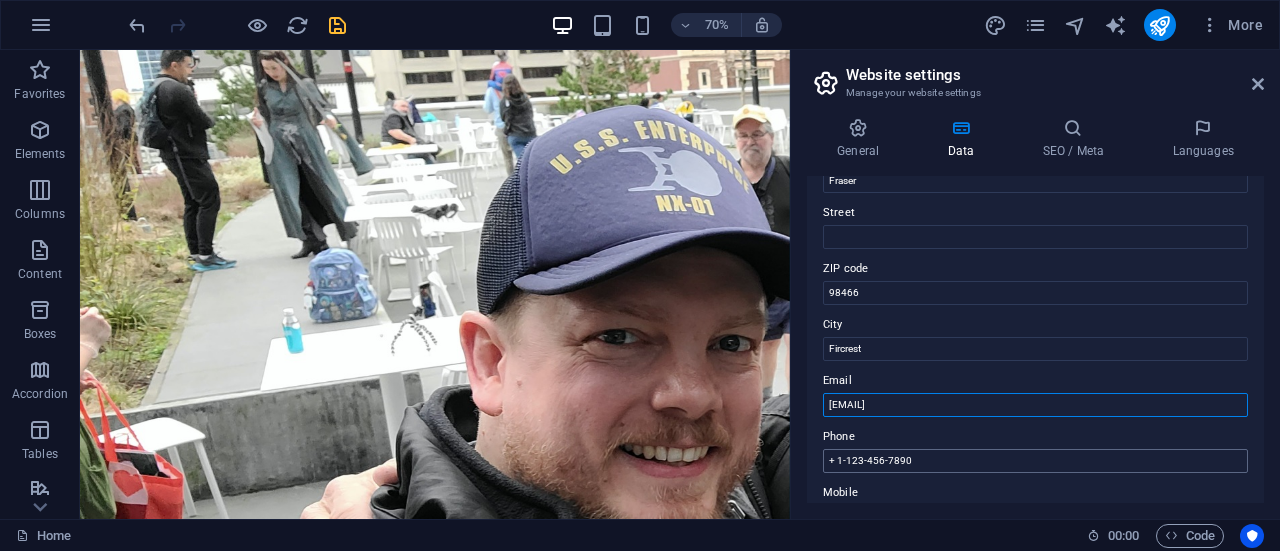 type on "[EMAIL]" 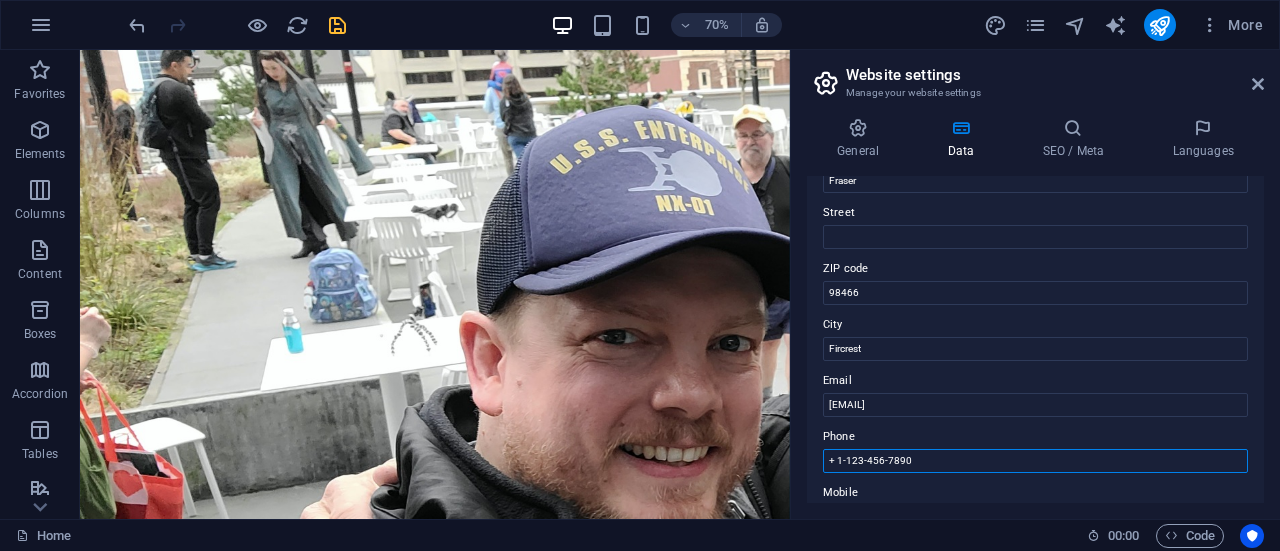 drag, startPoint x: 920, startPoint y: 461, endPoint x: 815, endPoint y: 439, distance: 107.28001 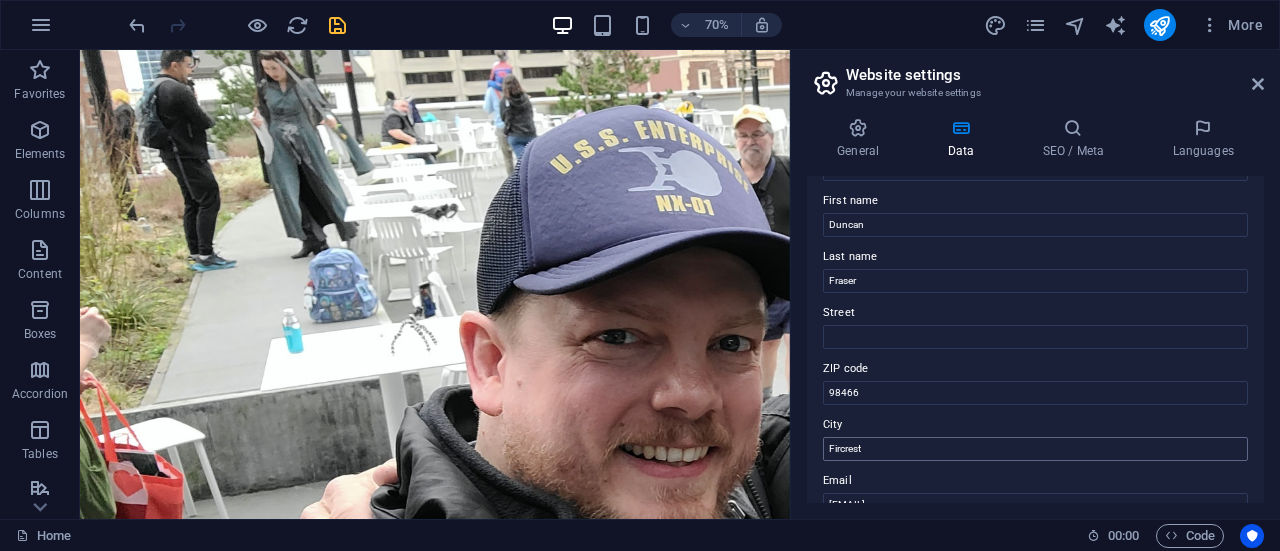 scroll, scrollTop: 200, scrollLeft: 0, axis: vertical 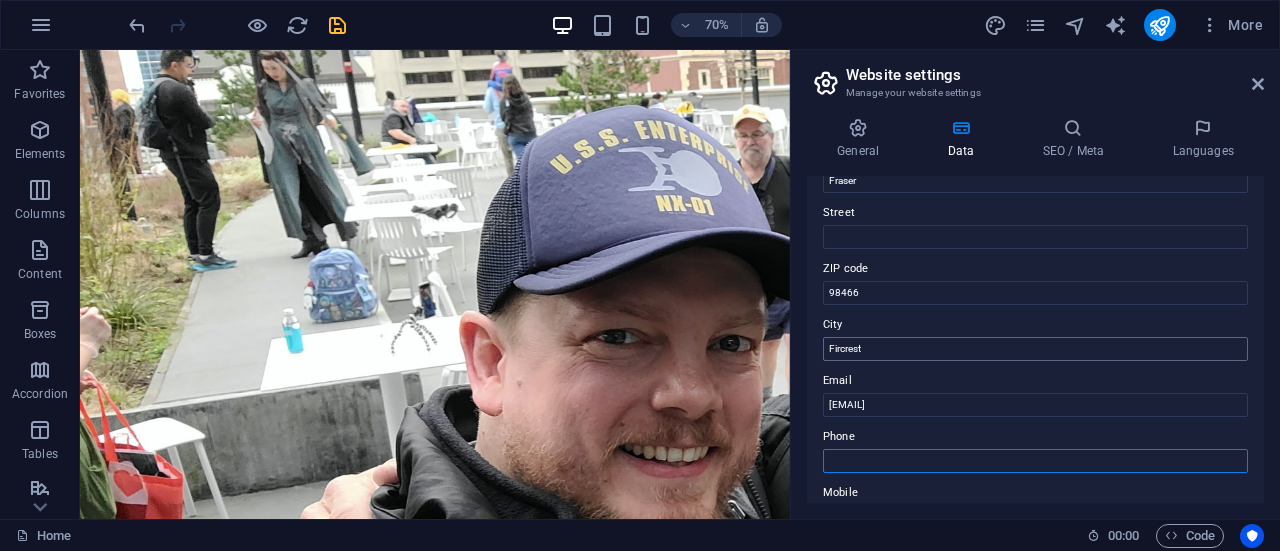 type 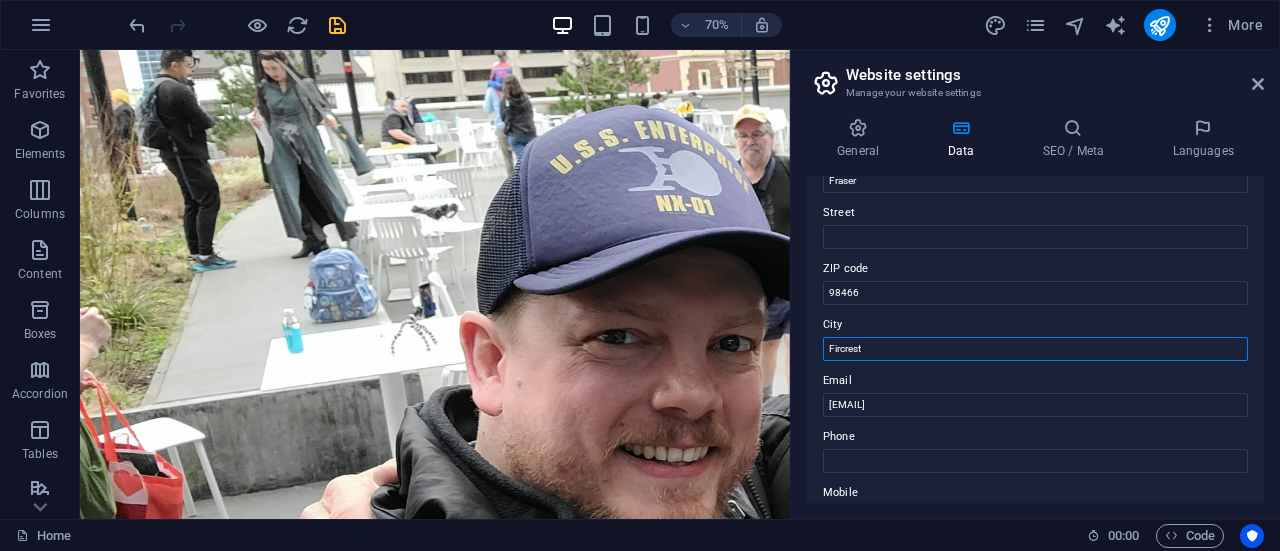 drag, startPoint x: 866, startPoint y: 345, endPoint x: 820, endPoint y: 343, distance: 46.043457 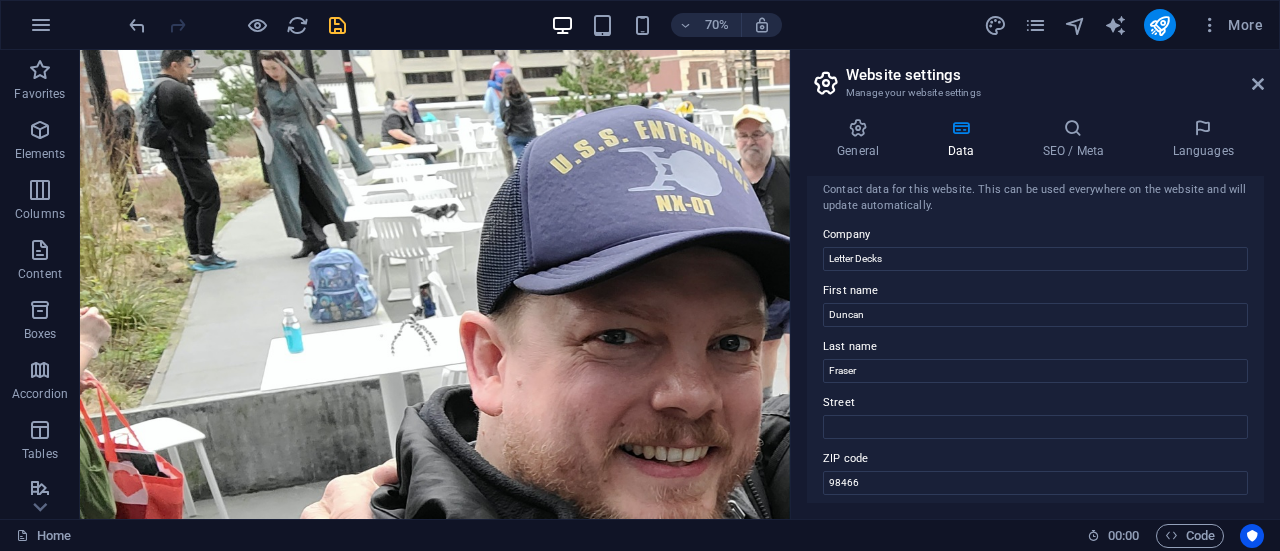 scroll, scrollTop: 0, scrollLeft: 0, axis: both 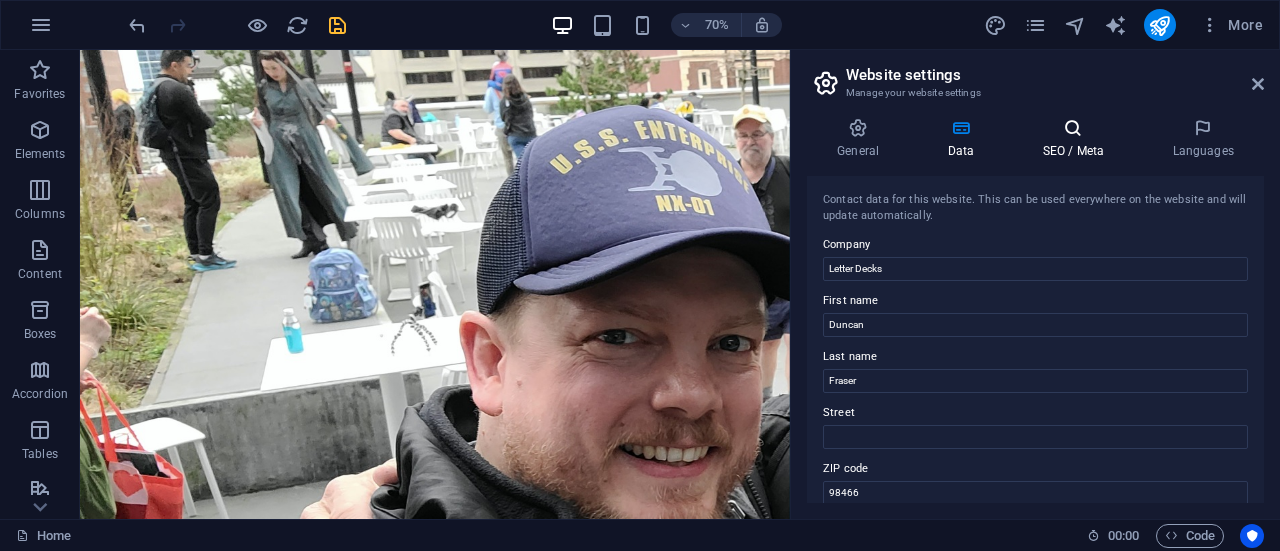 type 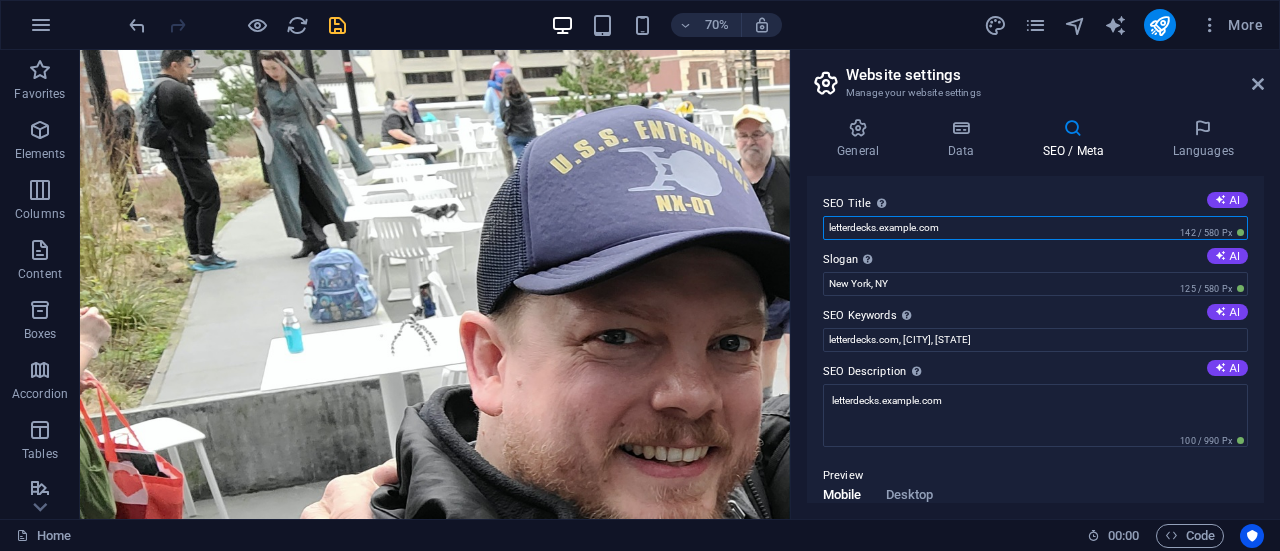 drag, startPoint x: 909, startPoint y: 229, endPoint x: 812, endPoint y: 217, distance: 97.73945 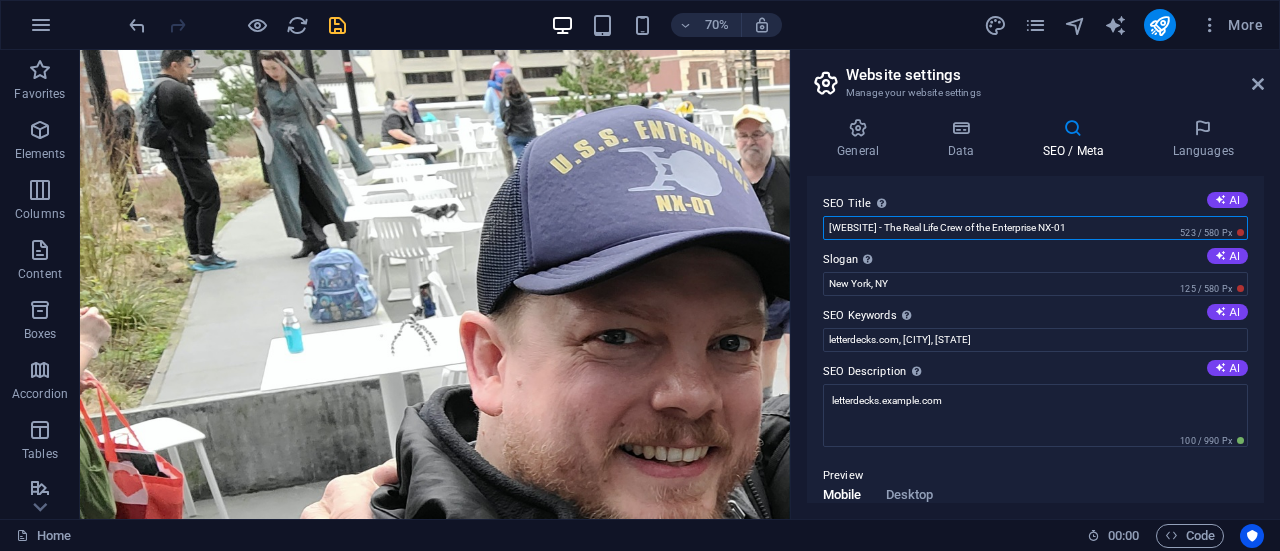 click on "[WEBSITE] - The Real Life Crew of the Enterprise NX-01" at bounding box center [1035, 228] 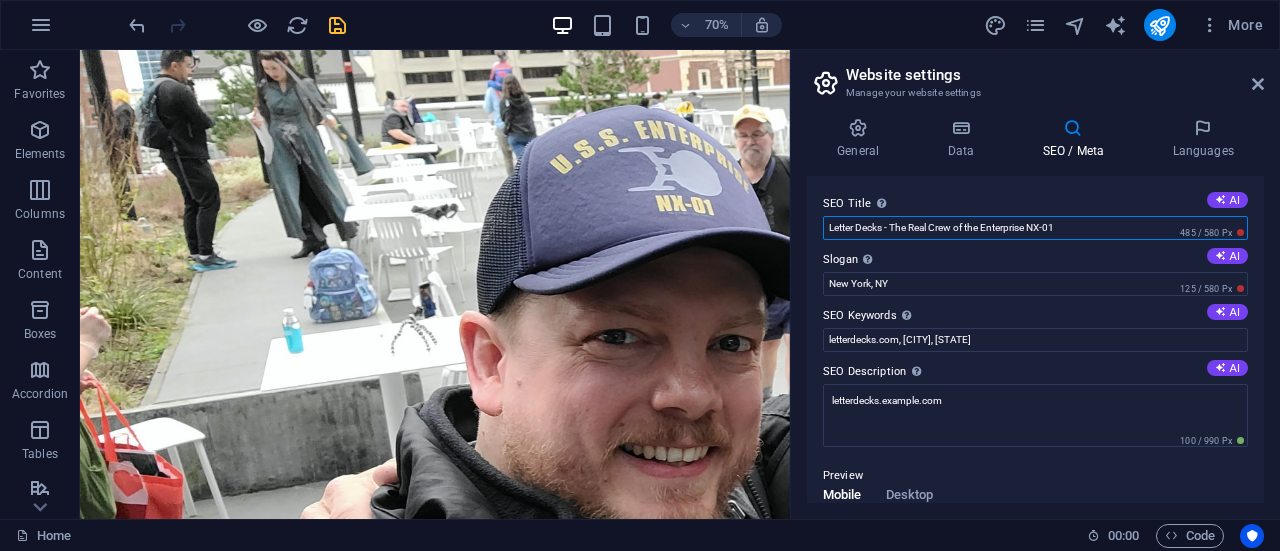drag, startPoint x: 933, startPoint y: 229, endPoint x: 892, endPoint y: 231, distance: 41.04875 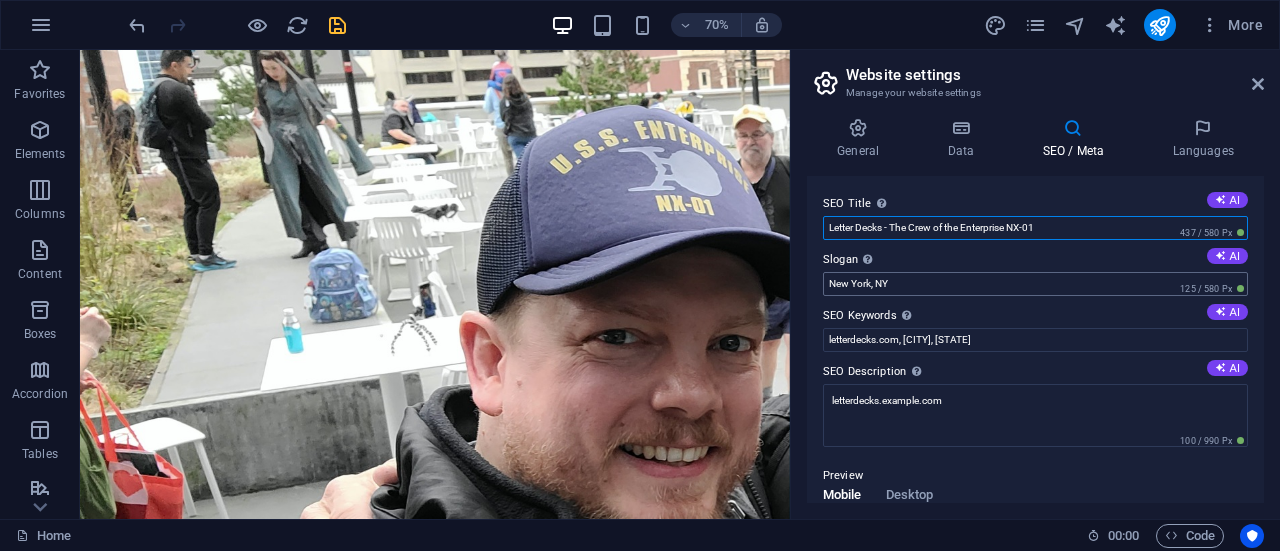 type on "Letter Decks - The Crew of the Enterprise NX-01" 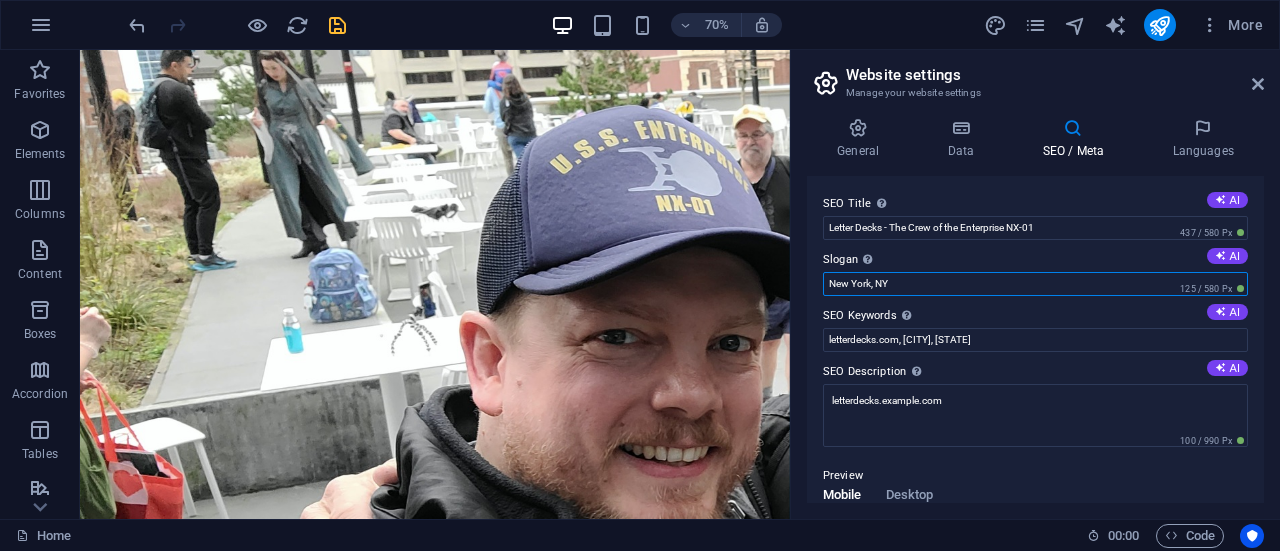drag, startPoint x: 910, startPoint y: 281, endPoint x: 821, endPoint y: 275, distance: 89.20202 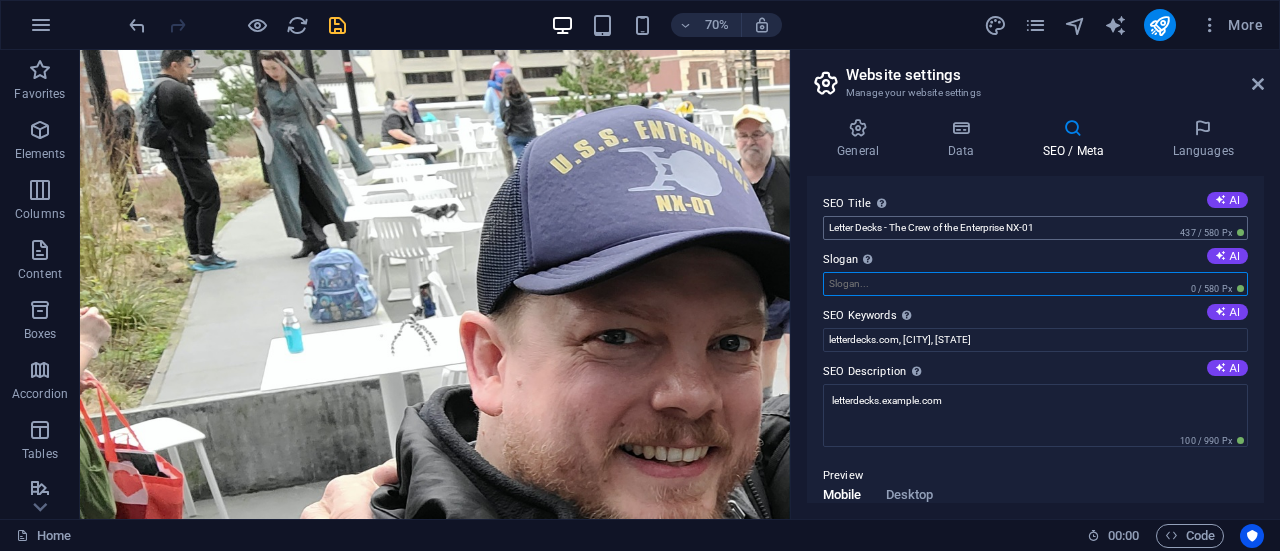 type 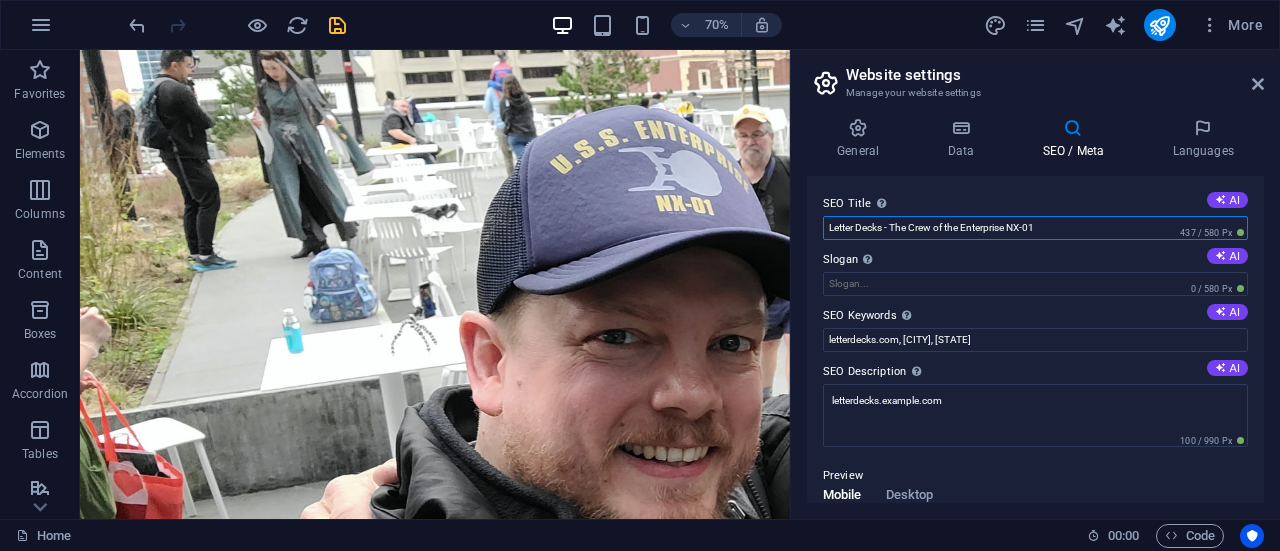 drag, startPoint x: 1046, startPoint y: 229, endPoint x: 896, endPoint y: 227, distance: 150.01334 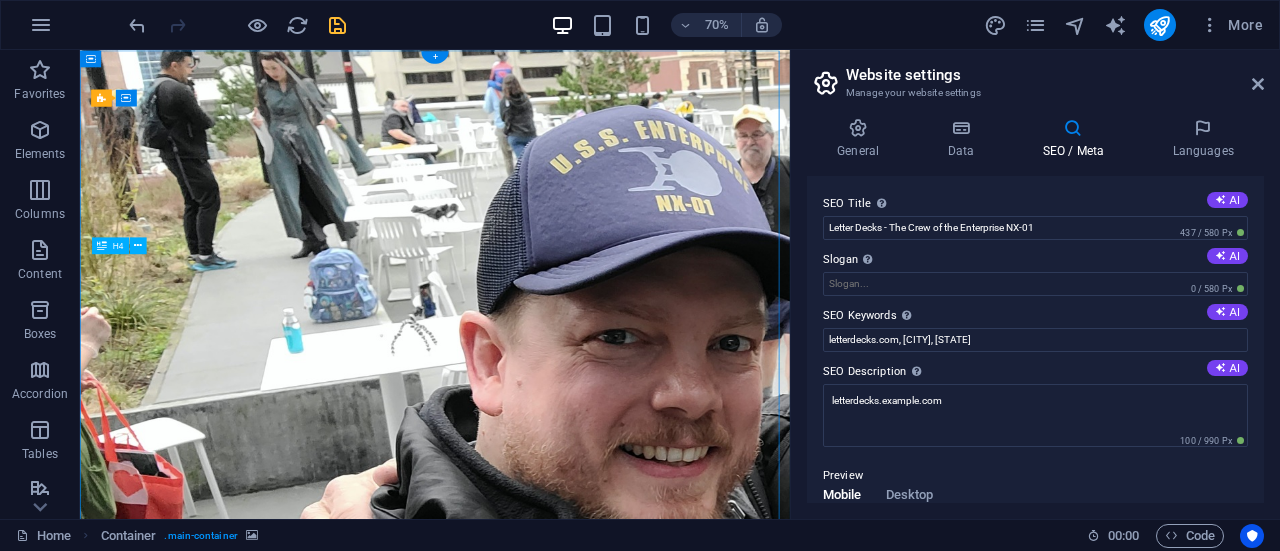 drag, startPoint x: 480, startPoint y: 392, endPoint x: 426, endPoint y: 374, distance: 56.920998 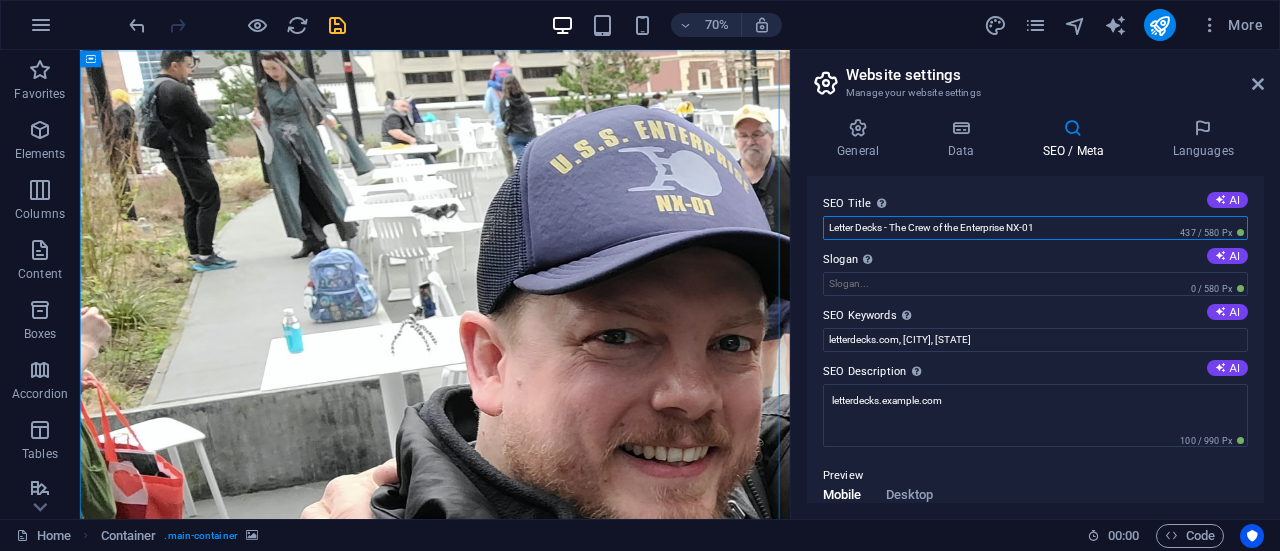 click on "Letter Decks - The Crew of the Enterprise NX-01" at bounding box center [1035, 228] 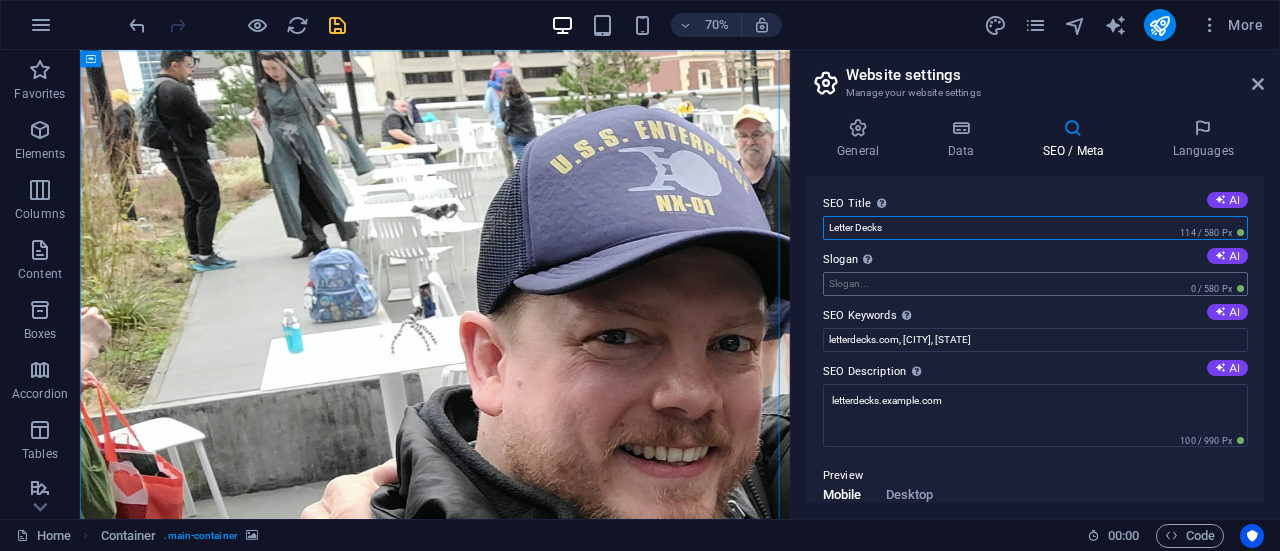 type on "Letter Decks" 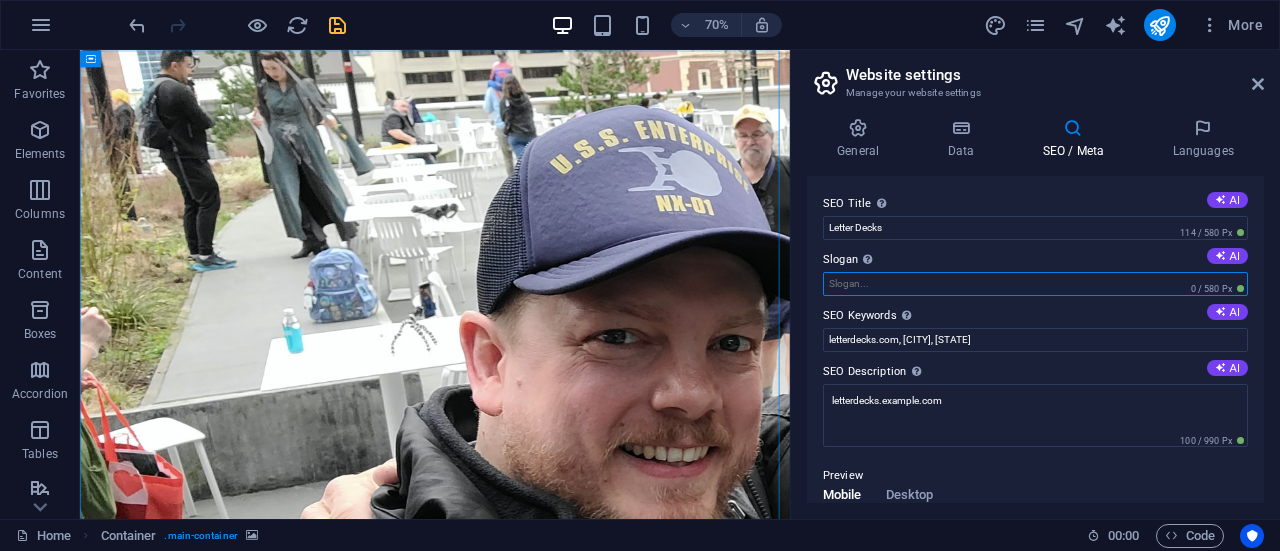 click on "Slogan The slogan of your website. AI" at bounding box center (1035, 284) 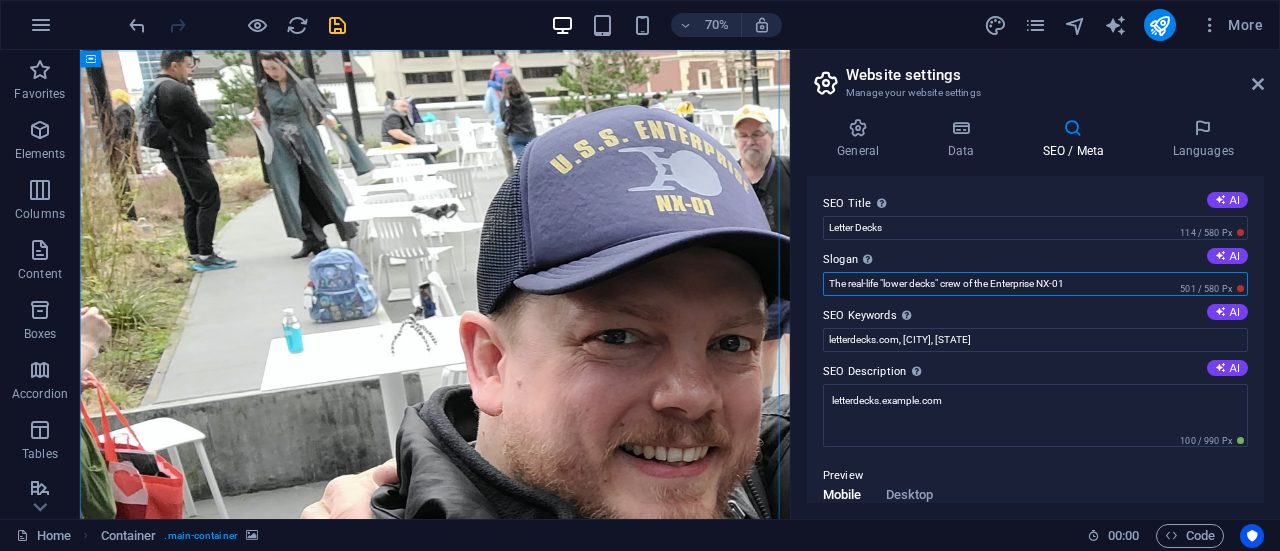 drag, startPoint x: 944, startPoint y: 282, endPoint x: 882, endPoint y: 281, distance: 62.008064 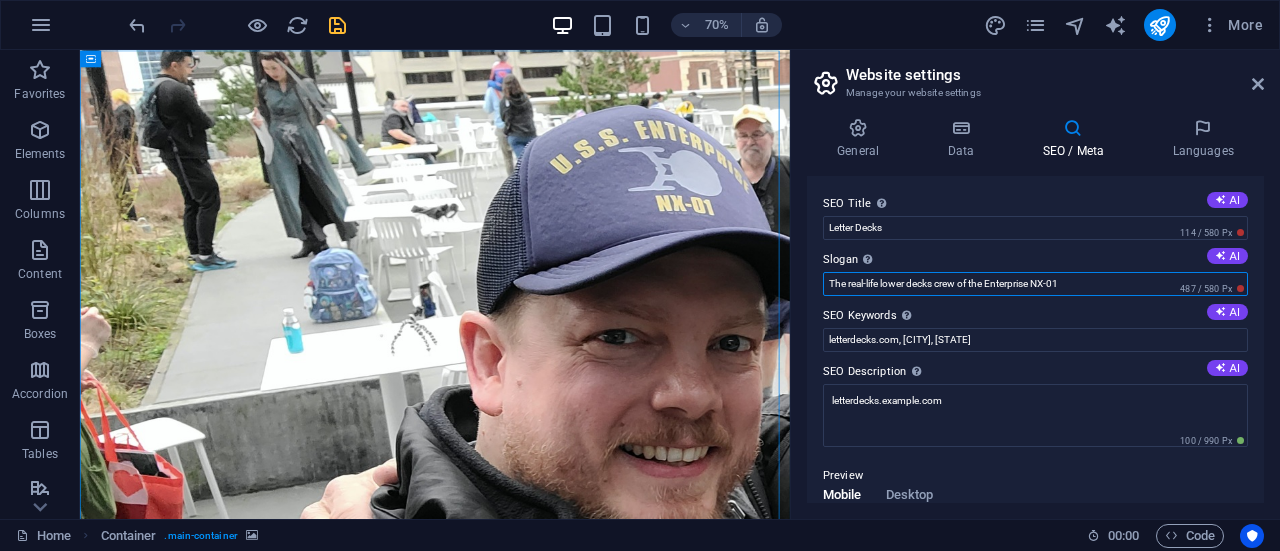 click on "The real-life lower decks crew of the Enterprise NX-01" at bounding box center [1035, 284] 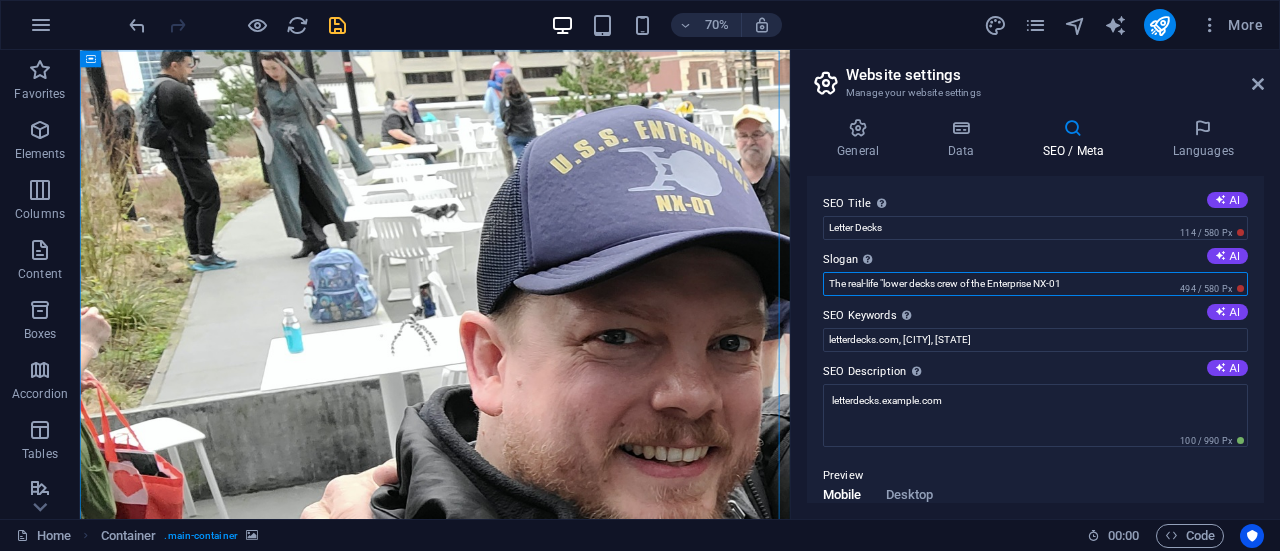 click on "The real-life "lower decks crew of the Enterprise NX-01" at bounding box center (1035, 284) 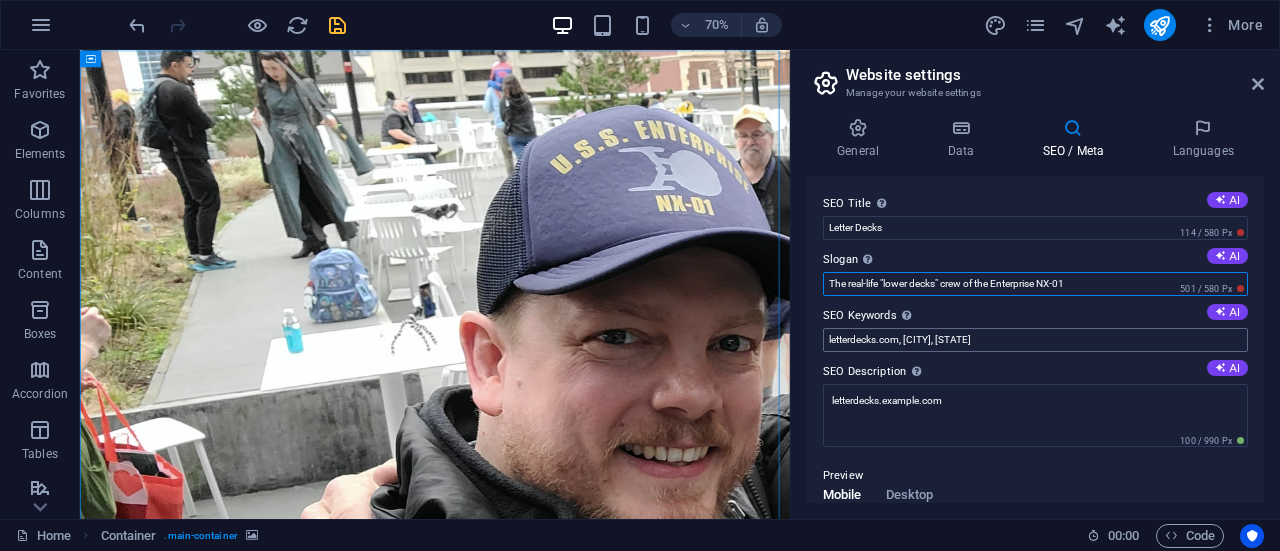 type on "The real-life "lower decks" crew of the Enterprise NX-01" 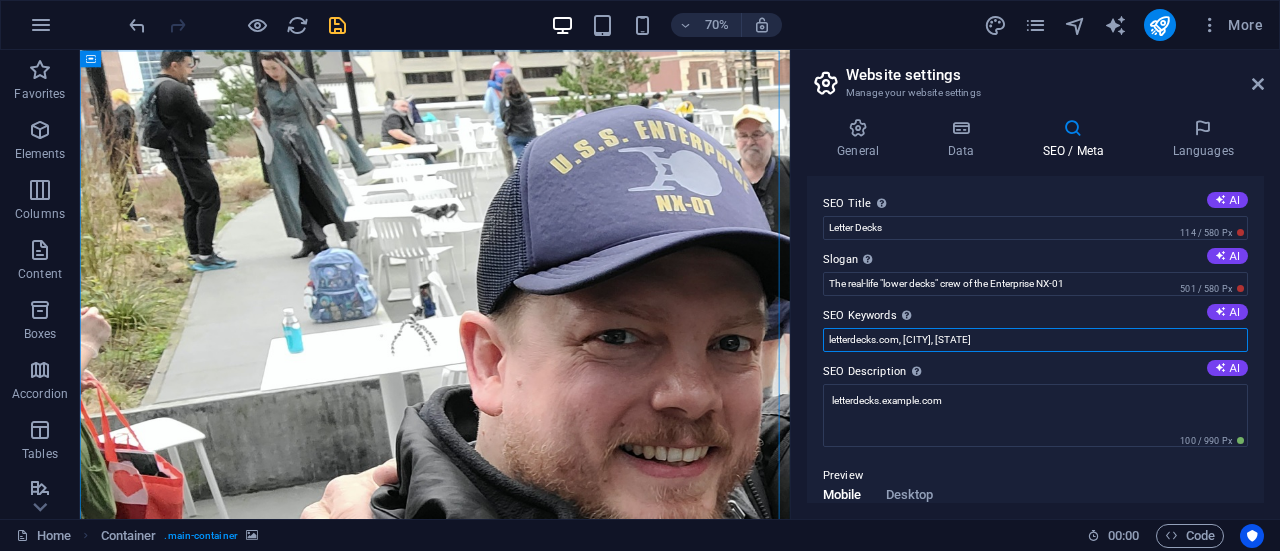 click on "letterdecks.com, [CITY], [STATE]" at bounding box center [1035, 340] 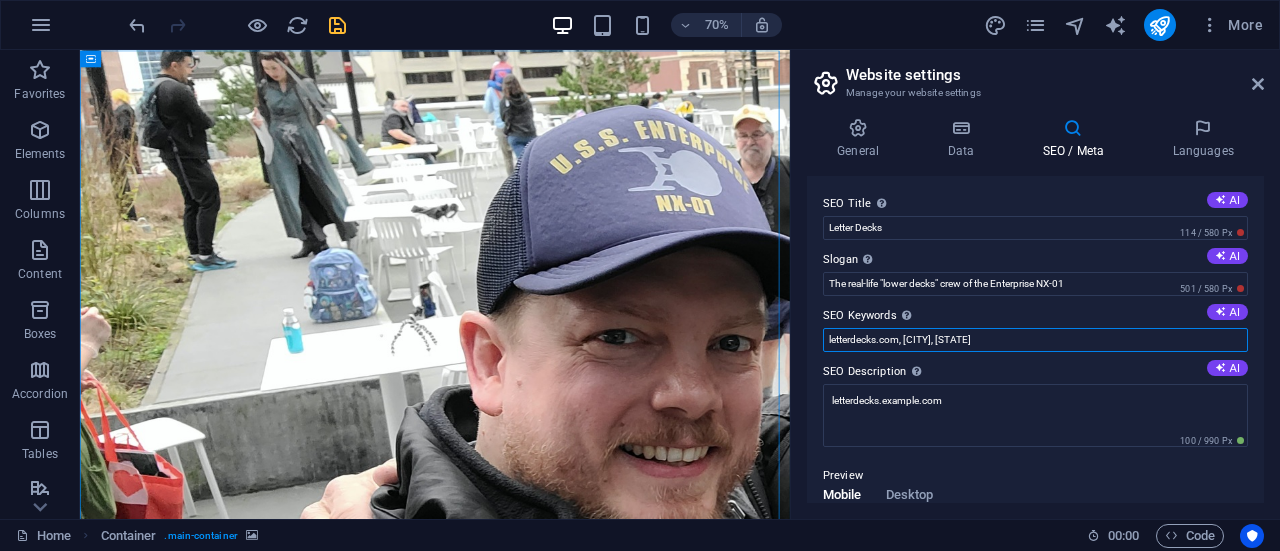 drag, startPoint x: 978, startPoint y: 336, endPoint x: 820, endPoint y: 337, distance: 158.00316 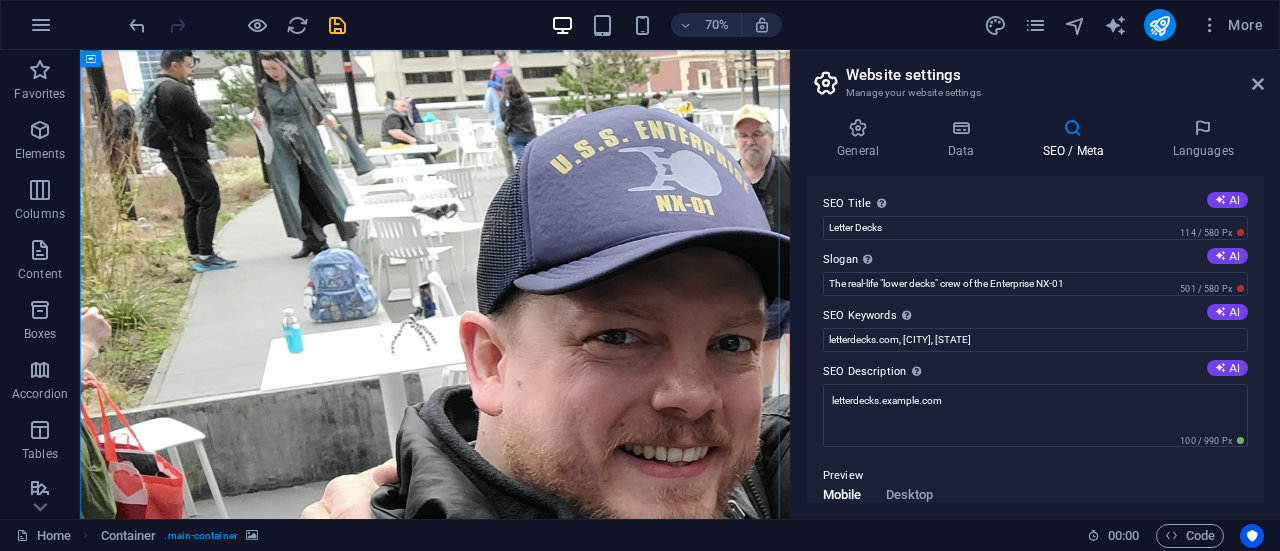 click on "SEO Title The title of your website - make it something that stands out in search engine results. AI Letter Decks 114 / 580 Px Slogan The slogan of your website. AI The real-life "lower decks" crew of the Enterprise NX-01 501 / 580 Px SEO Keywords Comma-separated list of keywords representing your website. AI letterdecks.com, [CITY], [STATE] SEO Description Describe the contents of your website - this is crucial for search engines and SEO! AI letterdecks.com 100 / 990 Px Preview Mobile Desktop www.example.com Letter Decks - the real-life "lower decks" crew of the Enterprise NX-01 letterdecks.com Settings Noindex Instruct search engines to exclude this website from search results. Responsive Determine whether the website should be responsive based on screen resolution. Meta tags Enter HTML code here that will be placed inside the tags of your website. Please note that your website may not function if you include code with errors. Google Analytics ID Google Maps API key" at bounding box center (1035, 339) 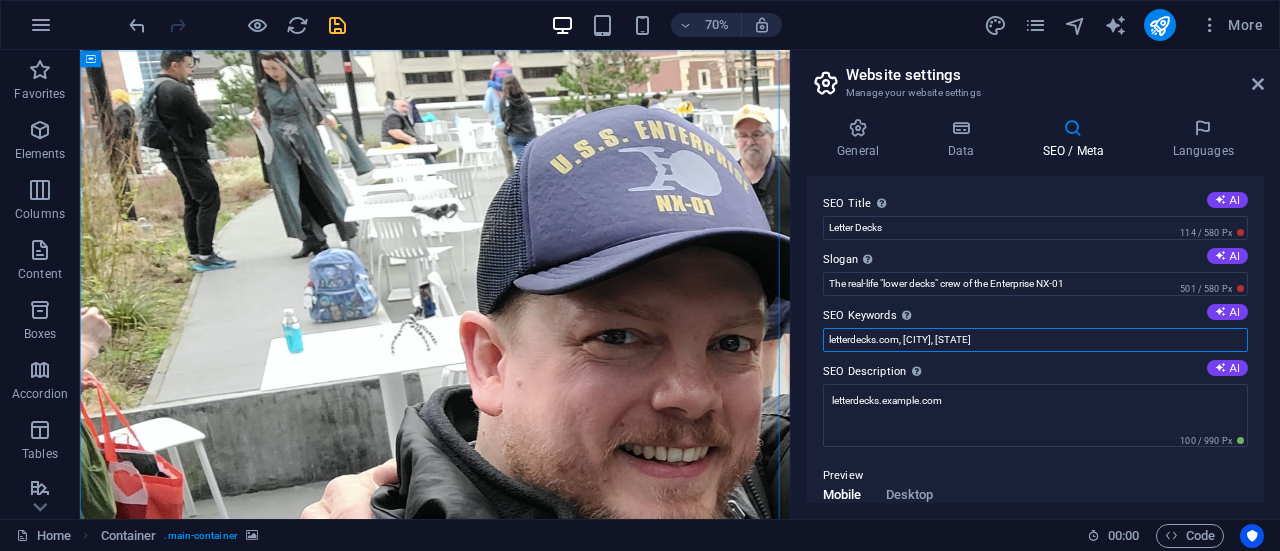click on "letterdecks.com, [CITY], [STATE]" at bounding box center [1035, 340] 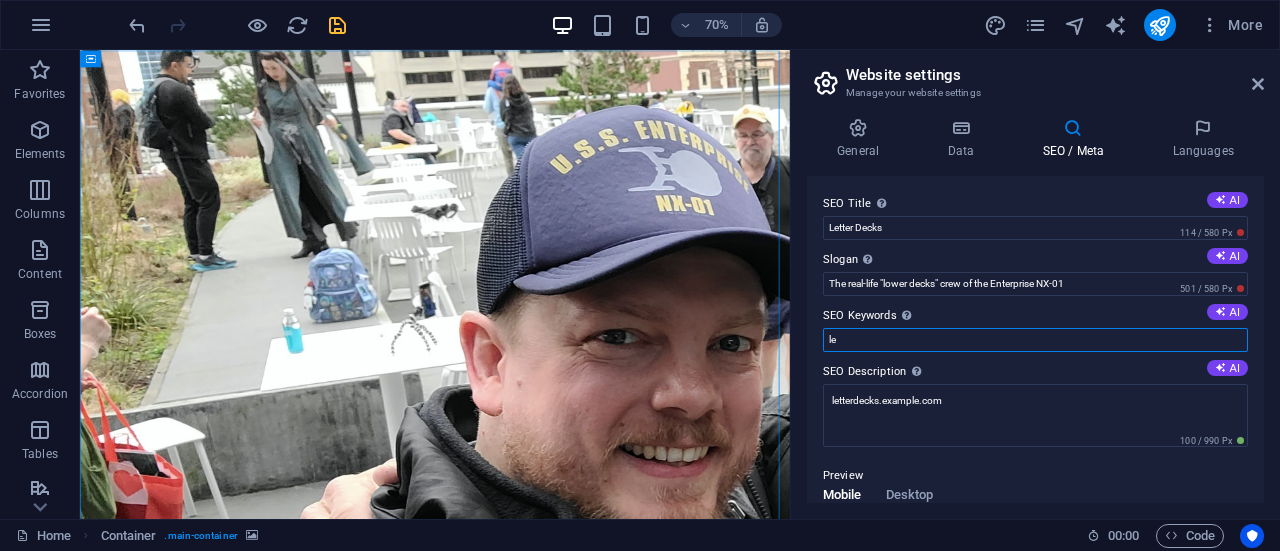 type on "l" 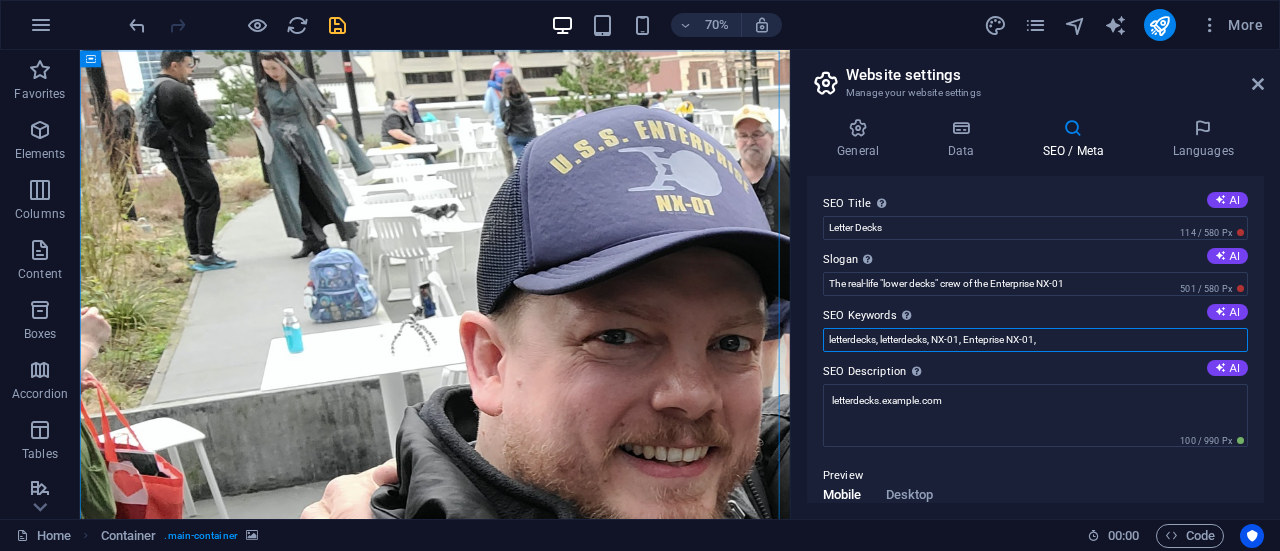 click on "letterdecks, letterdecks, NX-01, Enteprise NX-01," at bounding box center (1035, 340) 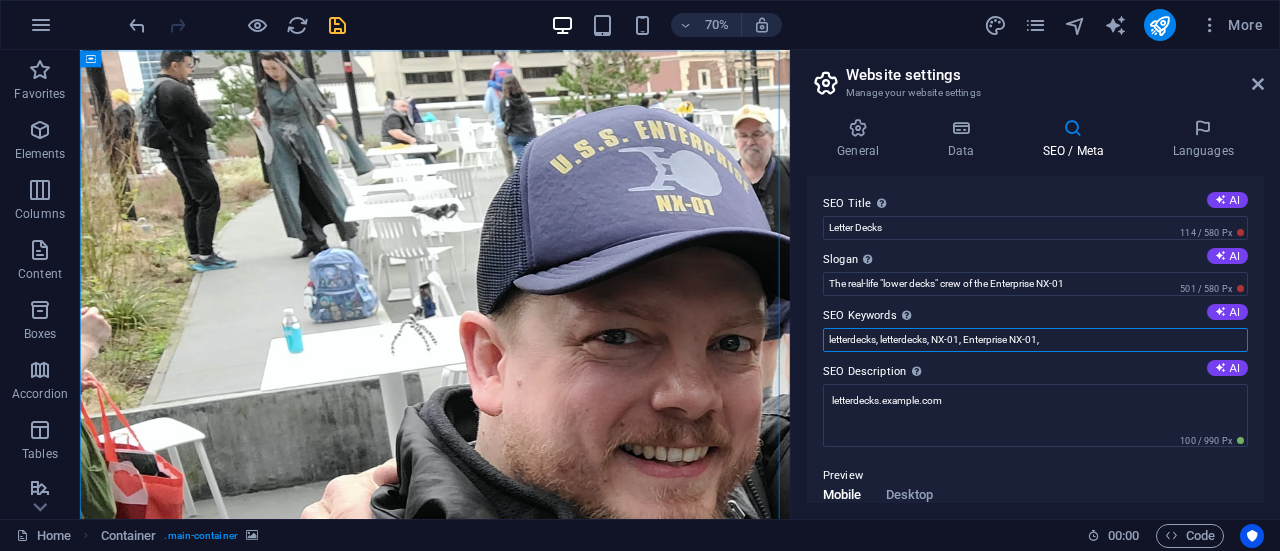 click on "letterdecks, letterdecks, NX-01, Enterprise NX-01," at bounding box center [1035, 340] 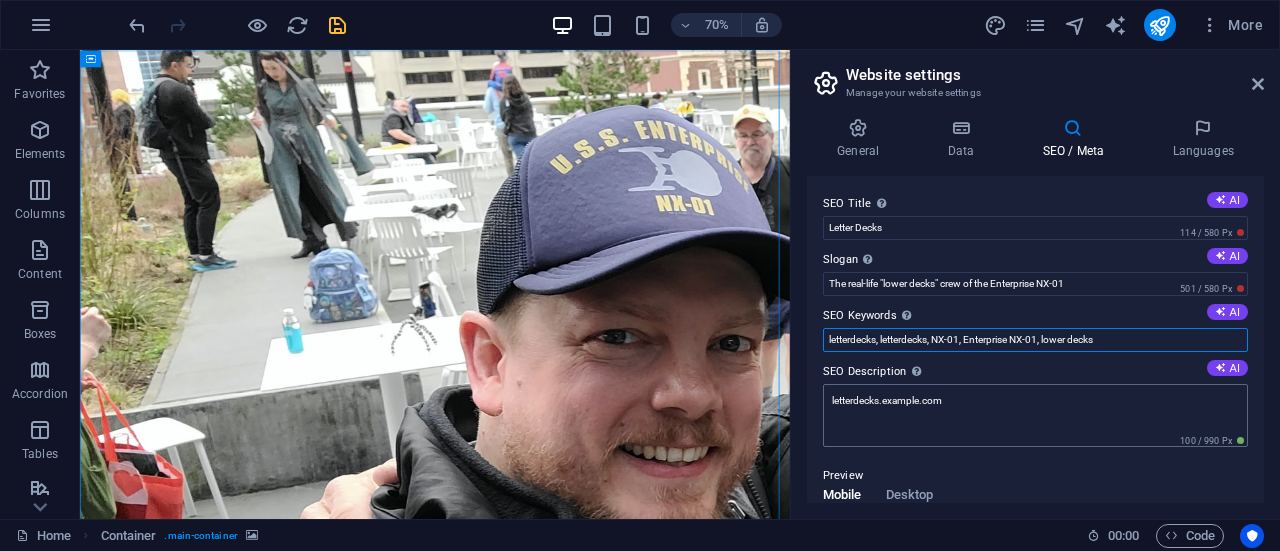 type on "letterdecks, letterdecks, NX-01, Enterprise NX-01, lower decks" 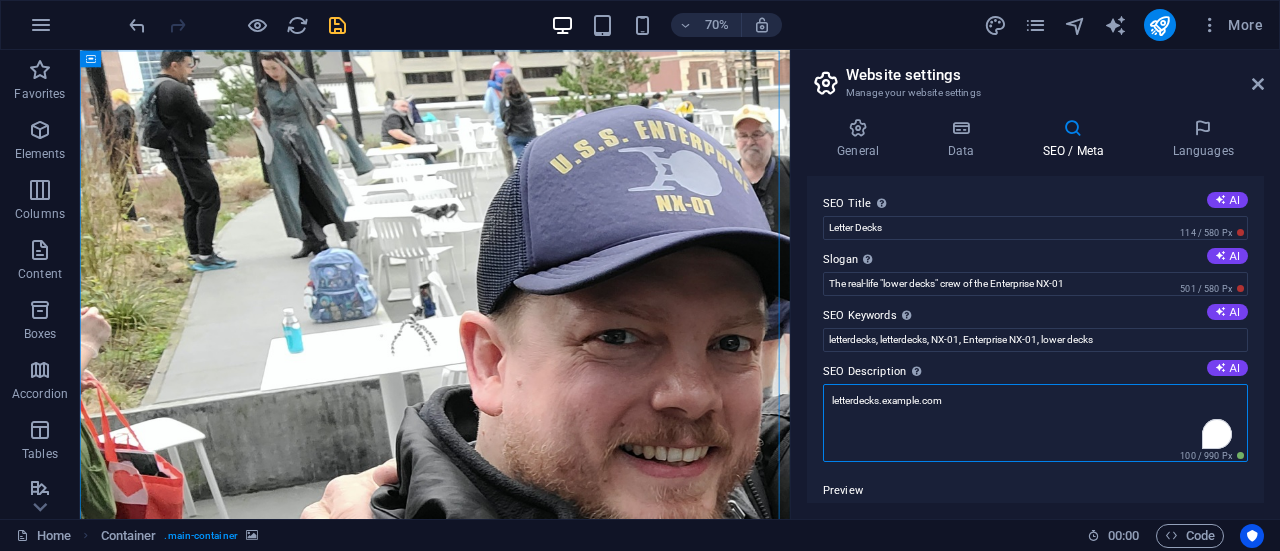 drag, startPoint x: 911, startPoint y: 398, endPoint x: 818, endPoint y: 401, distance: 93.04838 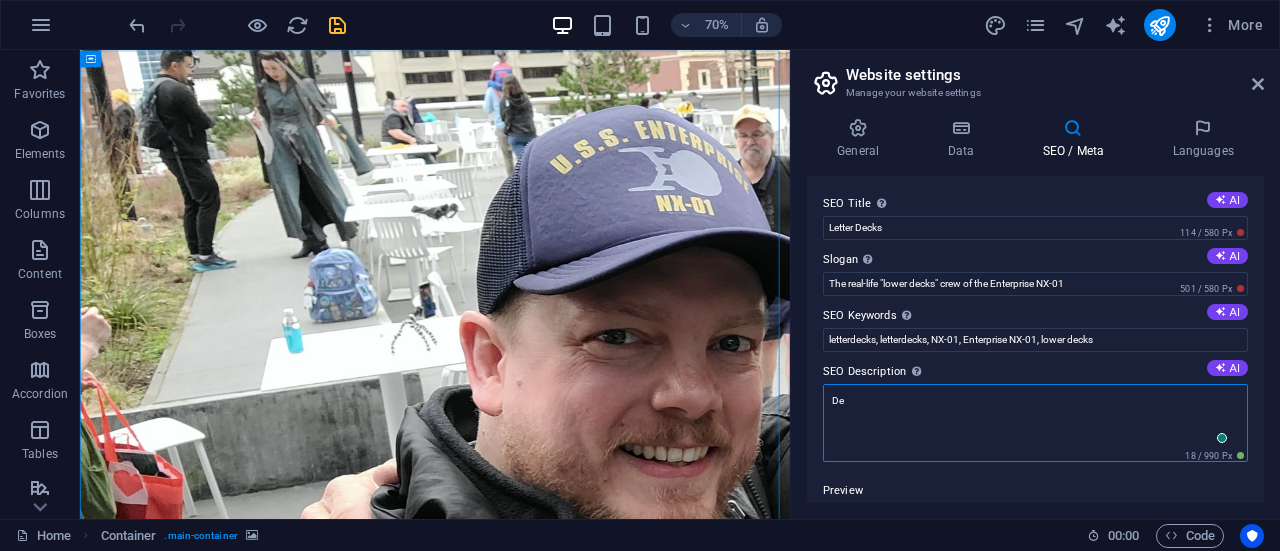 type on "D" 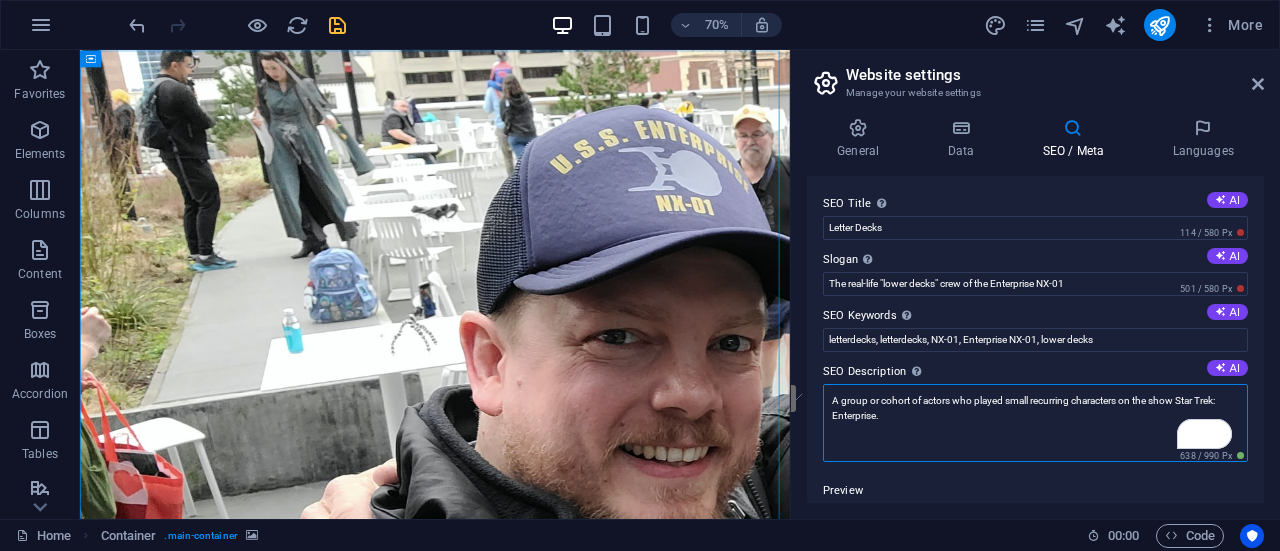 drag, startPoint x: 879, startPoint y: 416, endPoint x: 824, endPoint y: 403, distance: 56.515484 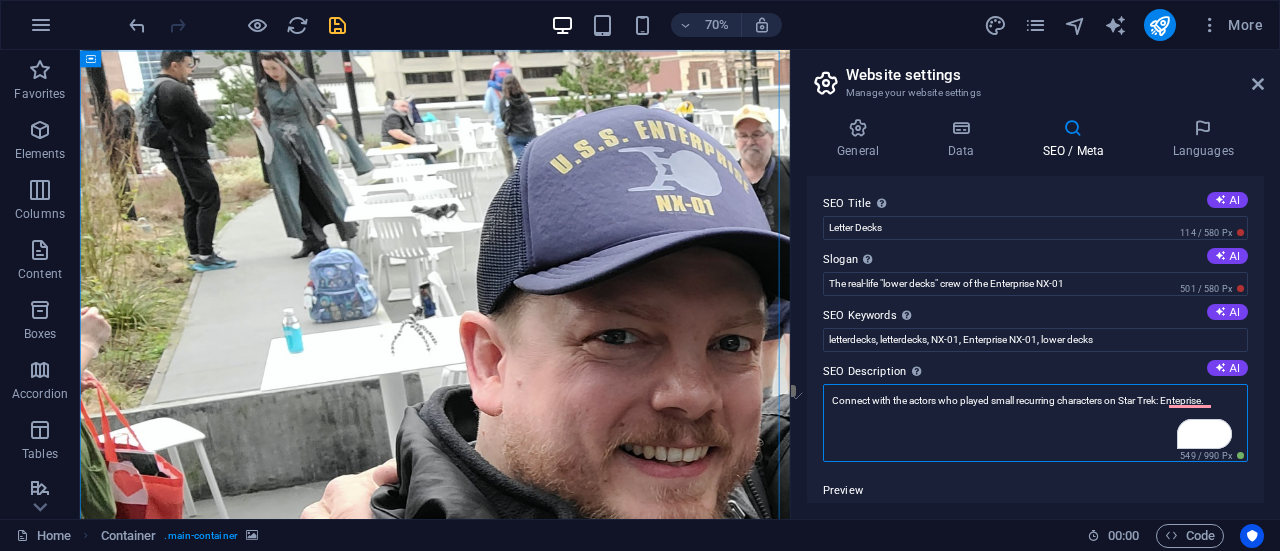 drag, startPoint x: 993, startPoint y: 403, endPoint x: 1062, endPoint y: 413, distance: 69.72087 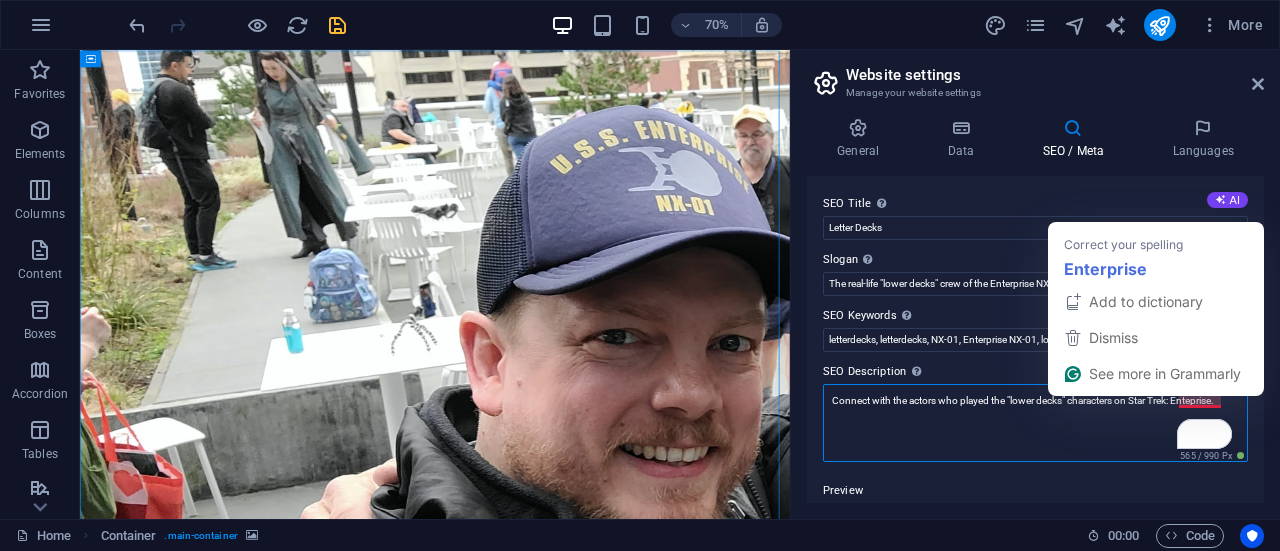 click on "Connect with the actors who played the "lower decks" characters on Star Trek: Enteprise." at bounding box center [1035, 423] 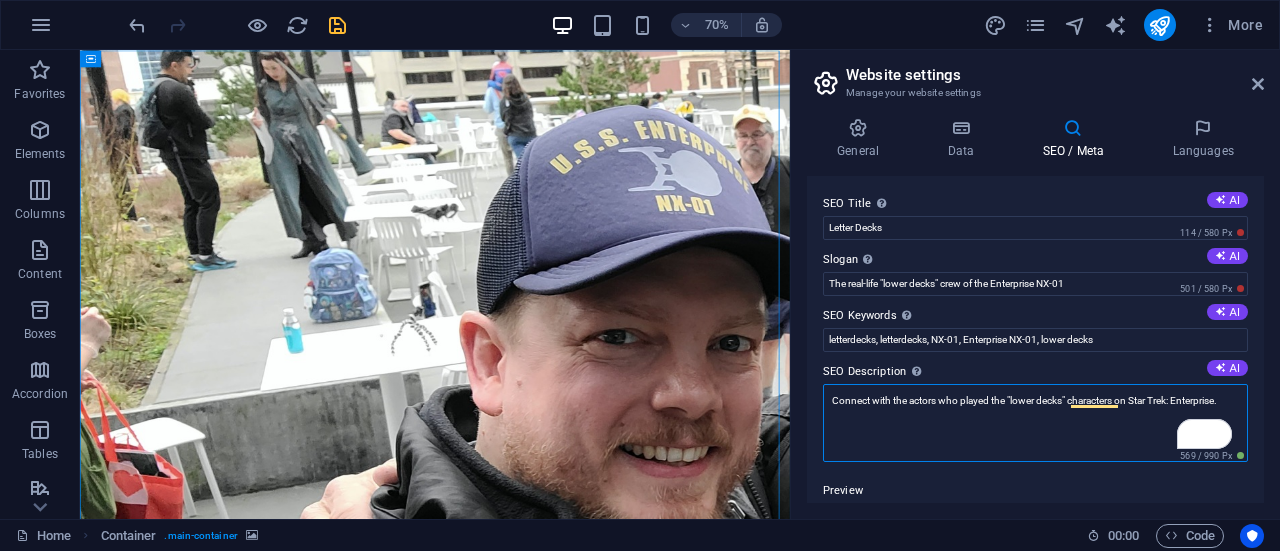 click on "Connect with the actors who played the "lower decks" characters on Star Trek: Enterprise." at bounding box center (1035, 423) 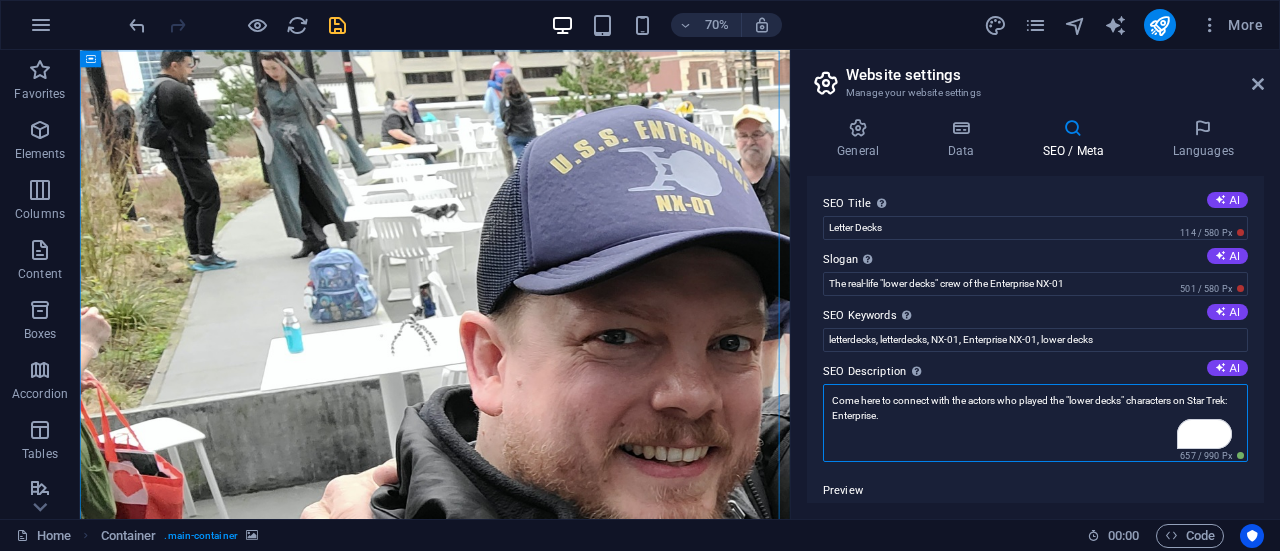 click on "Come here to connect with the actors who played the "lower decks" characters on Star Trek: Enterprise." at bounding box center (1035, 423) 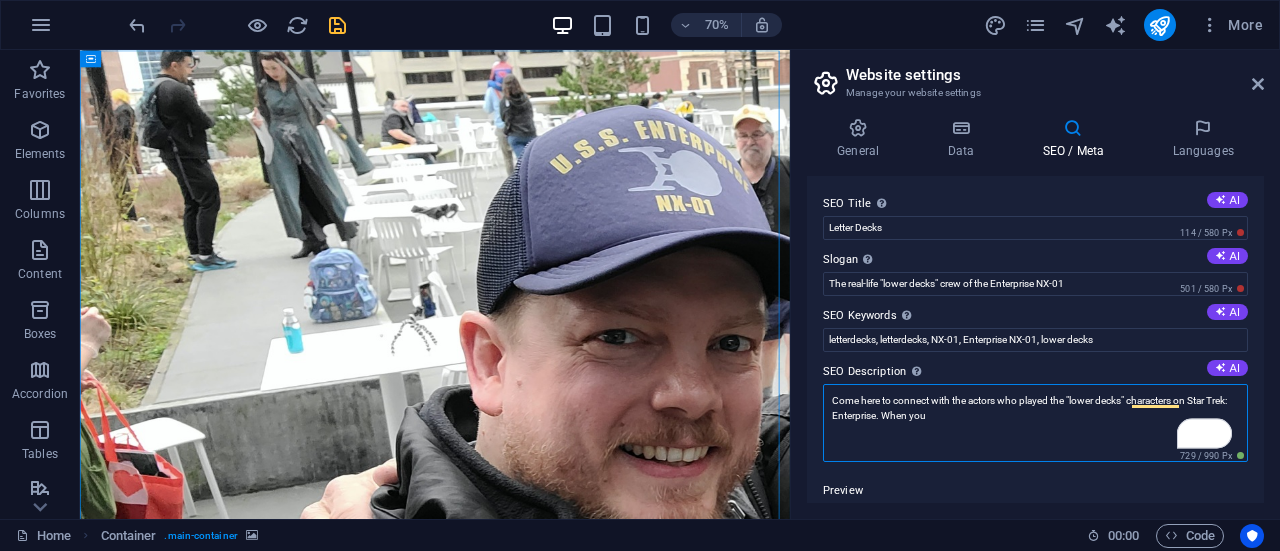 drag, startPoint x: 906, startPoint y: 418, endPoint x: 915, endPoint y: 433, distance: 17.492855 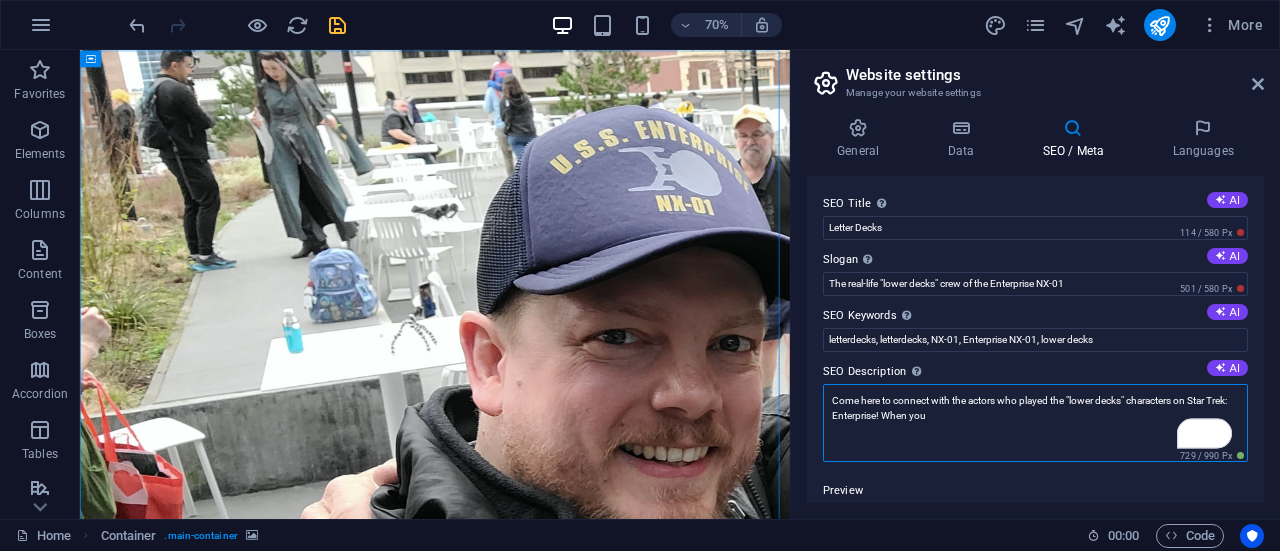 click on "Come here to connect with the actors who played the "lower decks" characters on Star Trek: Enterprise! When you" at bounding box center (1035, 423) 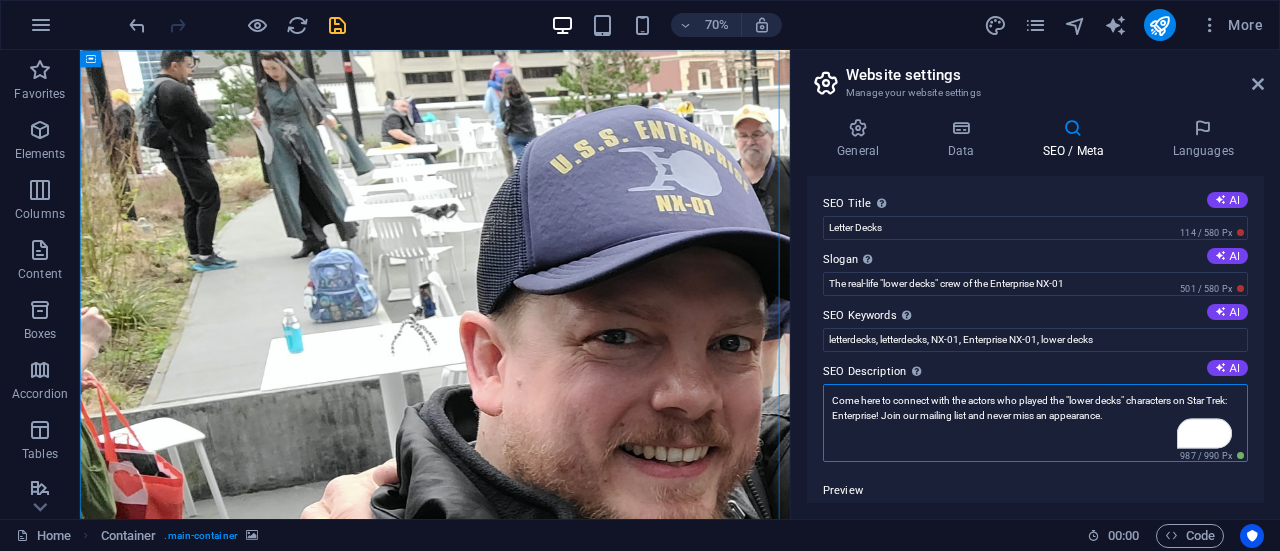 click on "Come here to connect with the actors who played the "lower decks" characters on Star Trek: Enterprise! Join our mailing list and never miss an appearance." at bounding box center (1035, 423) 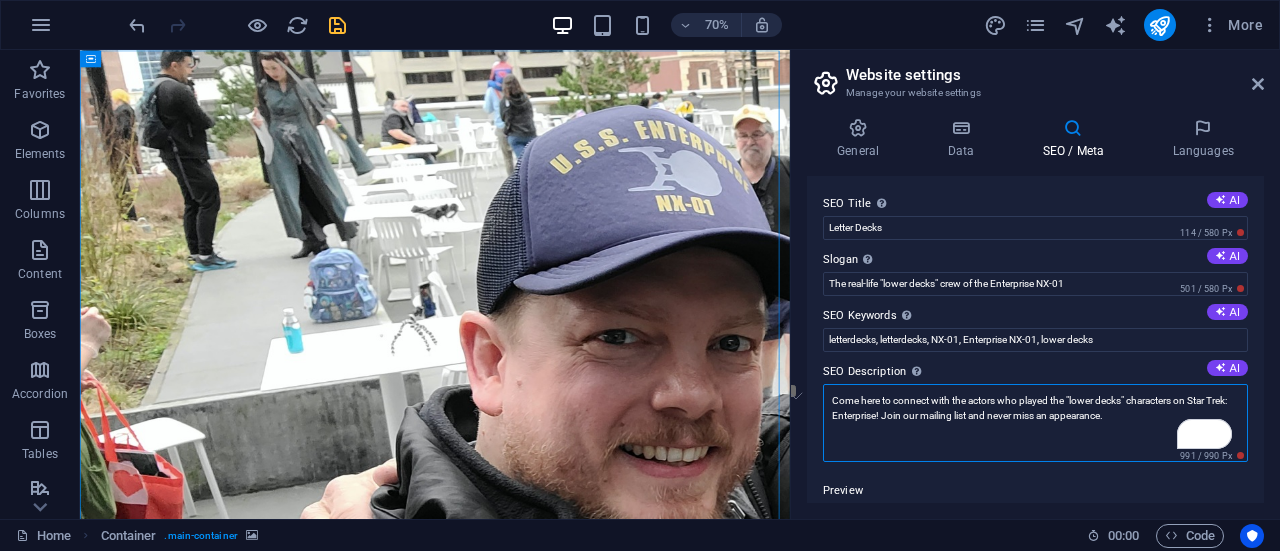 drag, startPoint x: 834, startPoint y: 399, endPoint x: 866, endPoint y: 401, distance: 32.06244 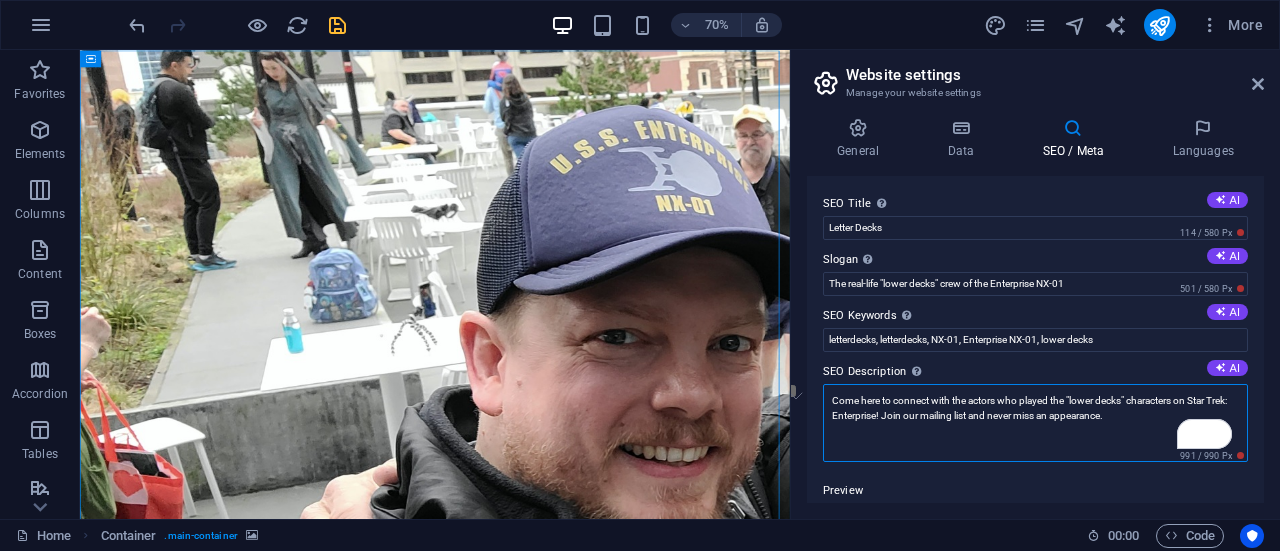 click on "Come here to connect with the actors who played the "lower decks" characters on Star Trek: Enterprise! Join our mailing list and never miss an appearance." at bounding box center (1035, 423) 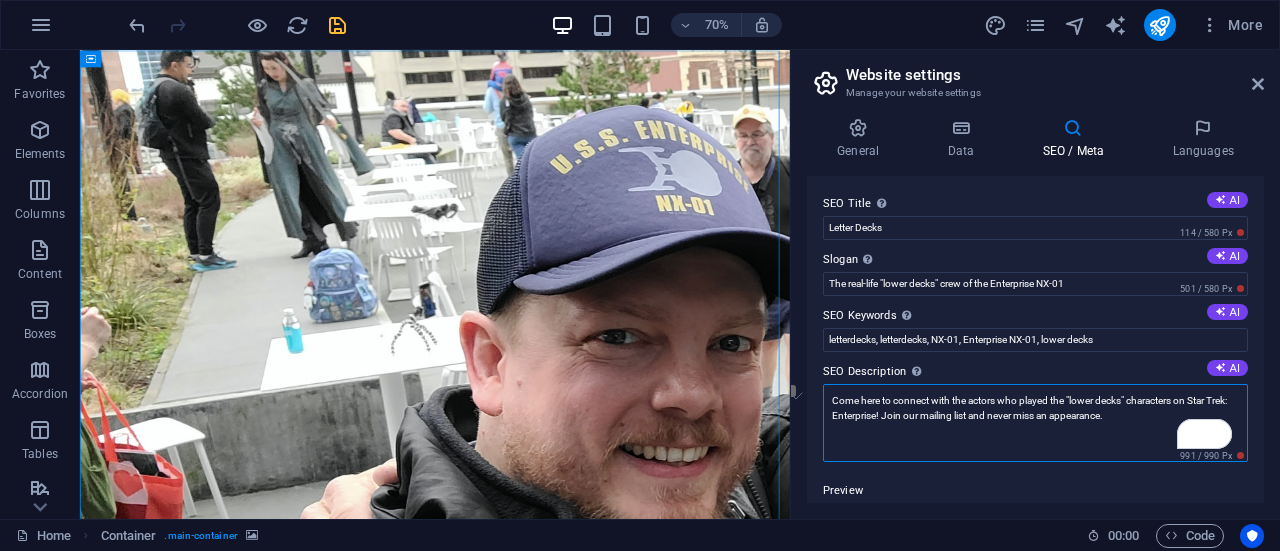 drag, startPoint x: 882, startPoint y: 401, endPoint x: 839, endPoint y: 397, distance: 43.185646 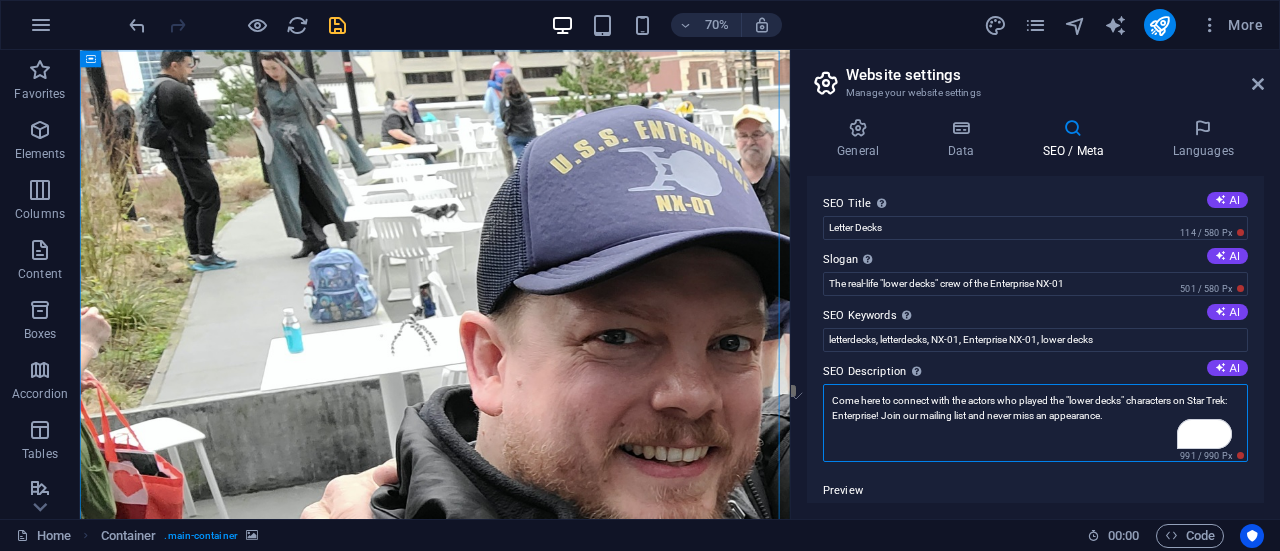 click on "Come here to connect with the actors who played the "lower decks" characters on Star Trek: Enterprise! Join our mailing list and never miss an appearance." at bounding box center [1035, 423] 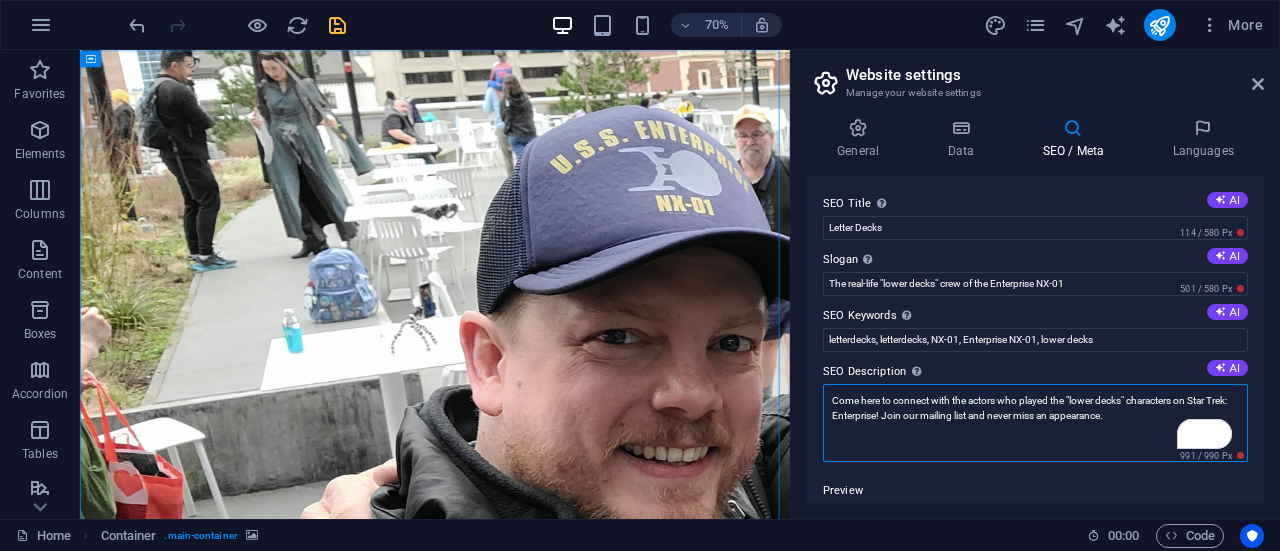 click on "Come here to connect with the actors who played the "lower decks" characters on Star Trek: Enterprise! Join our mailing list and never miss an appearance." at bounding box center (1035, 423) 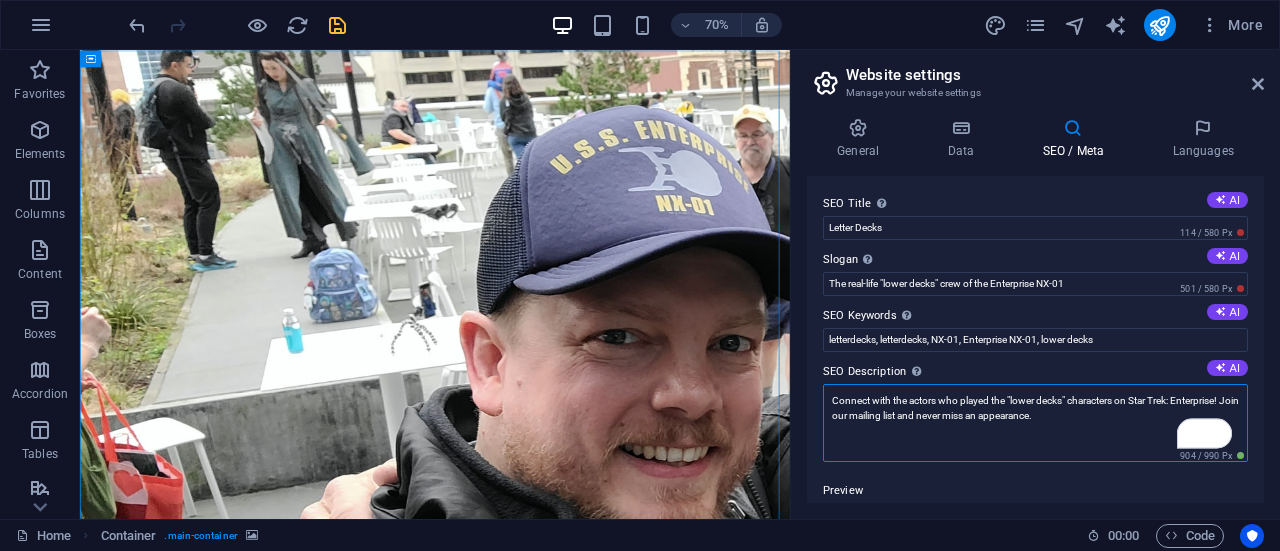 click on "Connect with the actors who played the "lower decks" characters on Star Trek: Enterprise! Join our mailing list and never miss an appearance." at bounding box center [1035, 423] 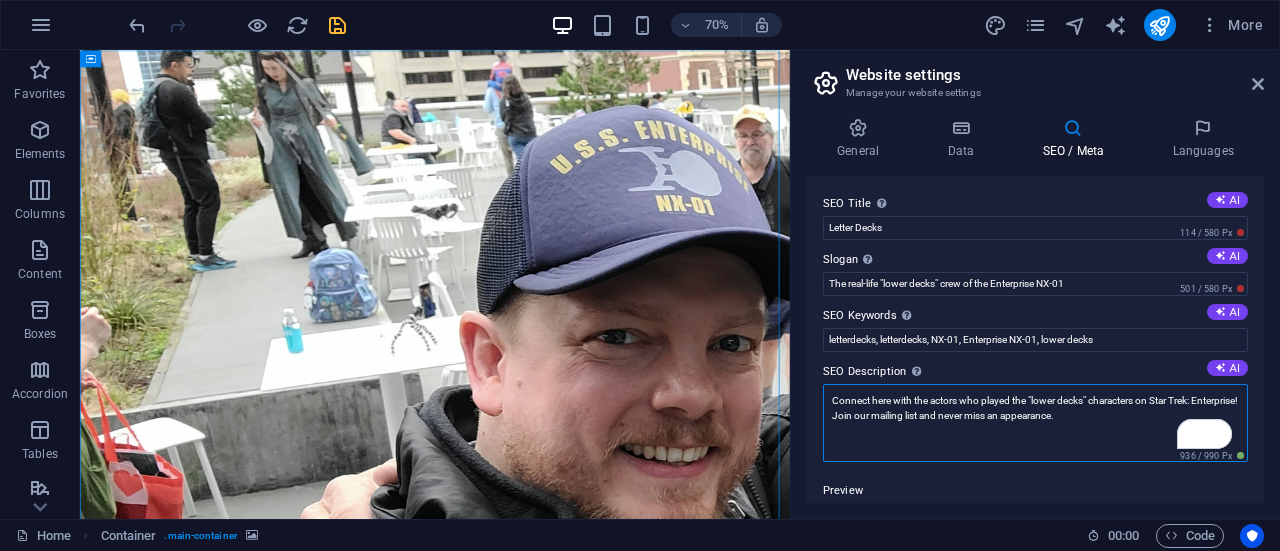 click on "Connect here with the actors who played the "lower decks" characters on Star Trek: Enterprise! Join our mailing list and never miss an appearance." at bounding box center [1035, 423] 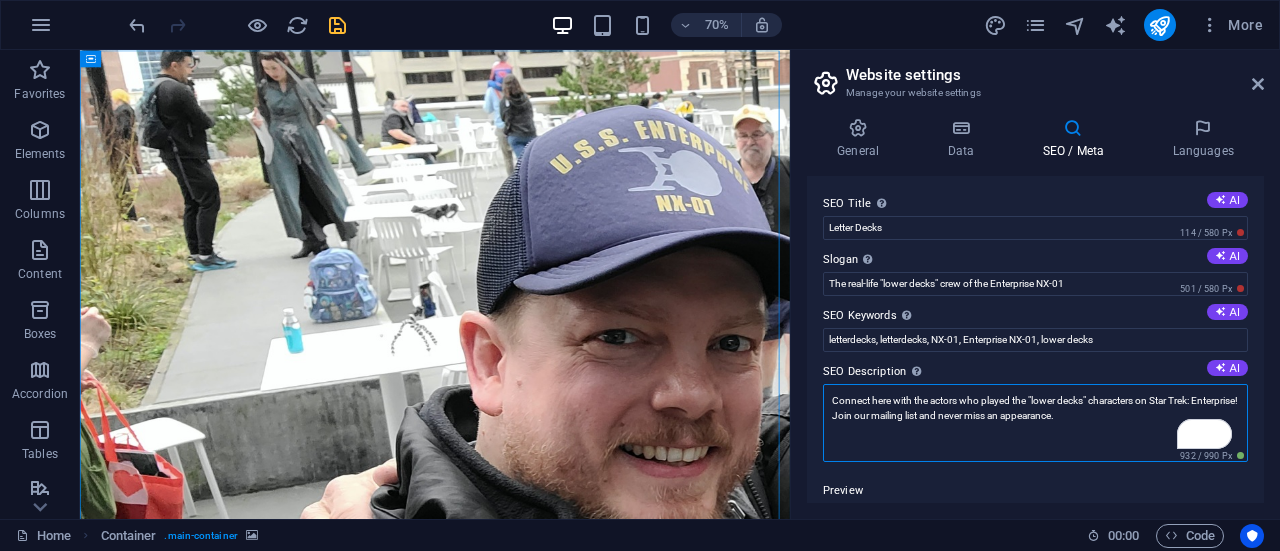 click on "Connect here with the actors who played the "lower decks" characters on Star Trek: Enterprise! Join our mailing list and never miss an appearance." at bounding box center [1035, 423] 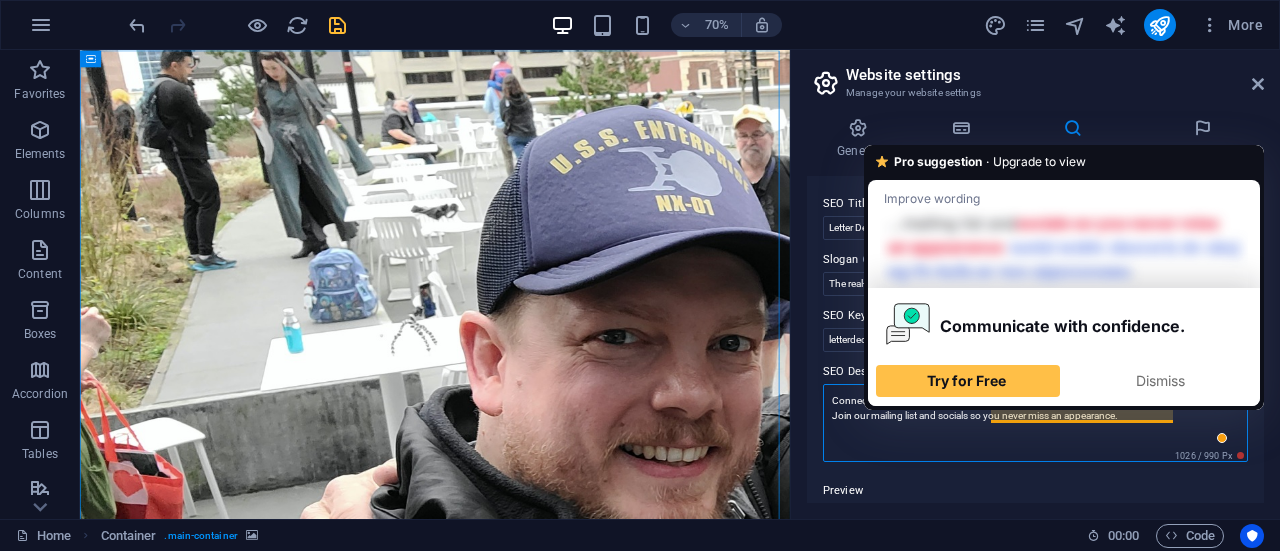 click on "Connect here with the actors who played the "lower decks" characters on Star Trek: Enterprise! Join our mailing list and socials so you never miss an appearance." at bounding box center (1035, 423) 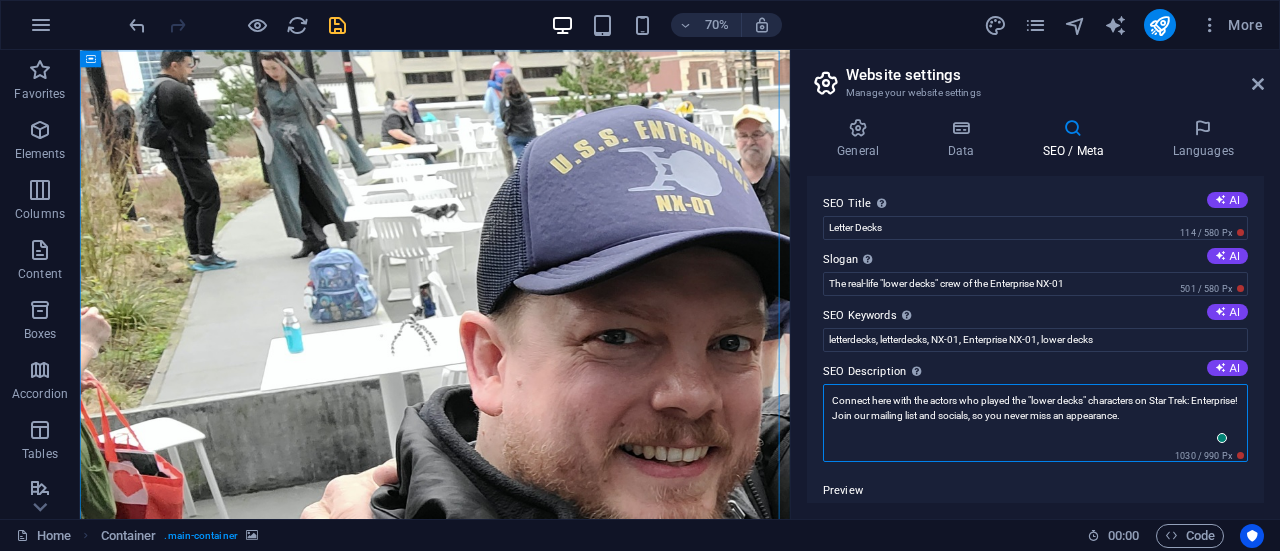 drag, startPoint x: 910, startPoint y: 400, endPoint x: 829, endPoint y: 397, distance: 81.055534 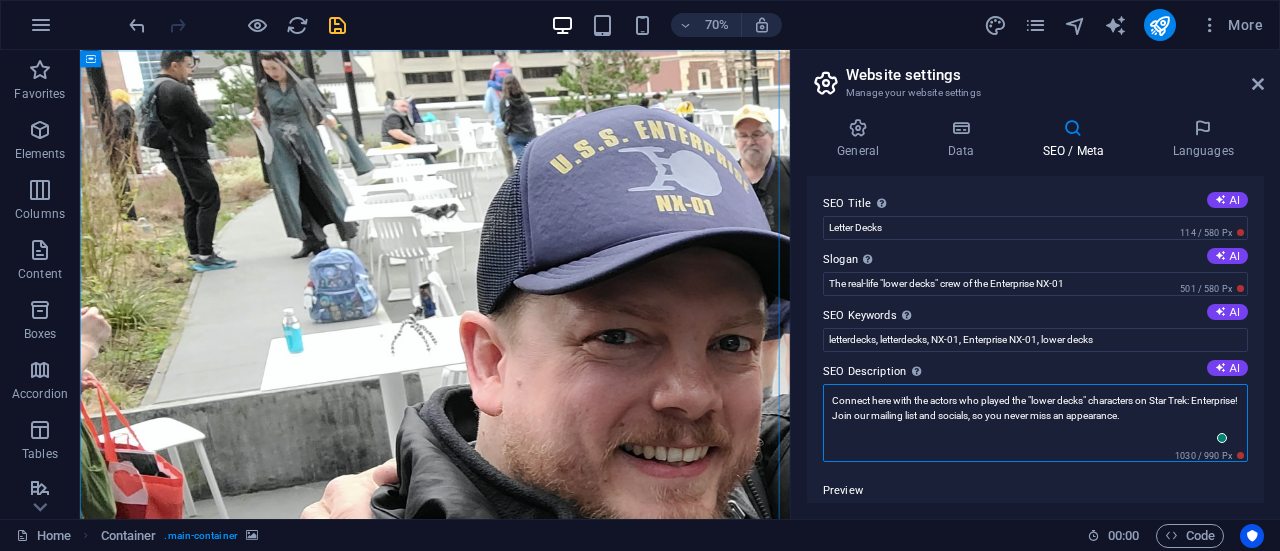 click on "Connect here with the actors who played the "lower decks" characters on Star Trek: Enterprise! Join our mailing list and socials, so you never miss an appearance." at bounding box center [1035, 423] 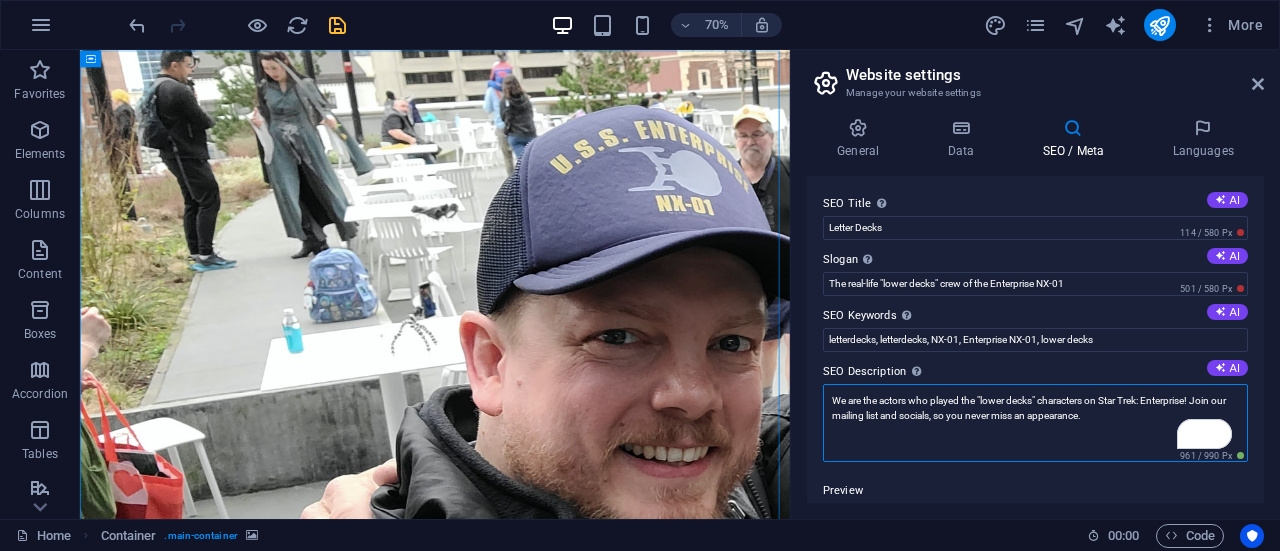 click on "We are the actors who played the "lower decks" characters on Star Trek: Enterprise! Join our mailing list and socials, so you never miss an appearance." at bounding box center (1035, 423) 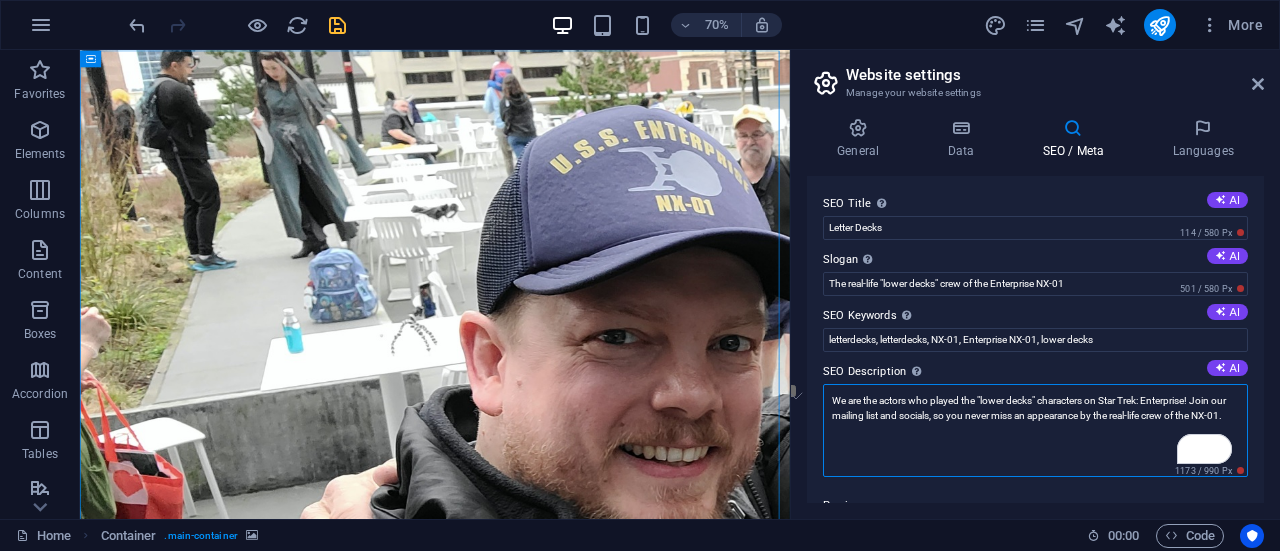 drag, startPoint x: 833, startPoint y: 394, endPoint x: 936, endPoint y: 396, distance: 103.01942 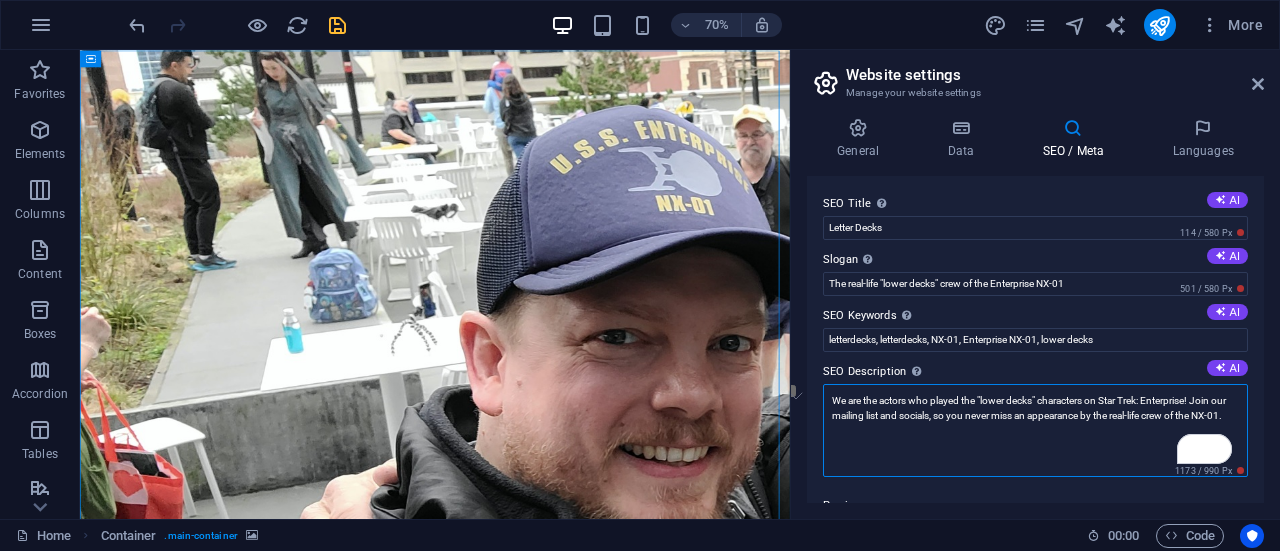 click on "We are the actors who played the "lower decks" characters on Star Trek: Enterprise! Join our mailing list and socials, so you never miss an appearance by the real-life crew of the NX-01." at bounding box center [1035, 430] 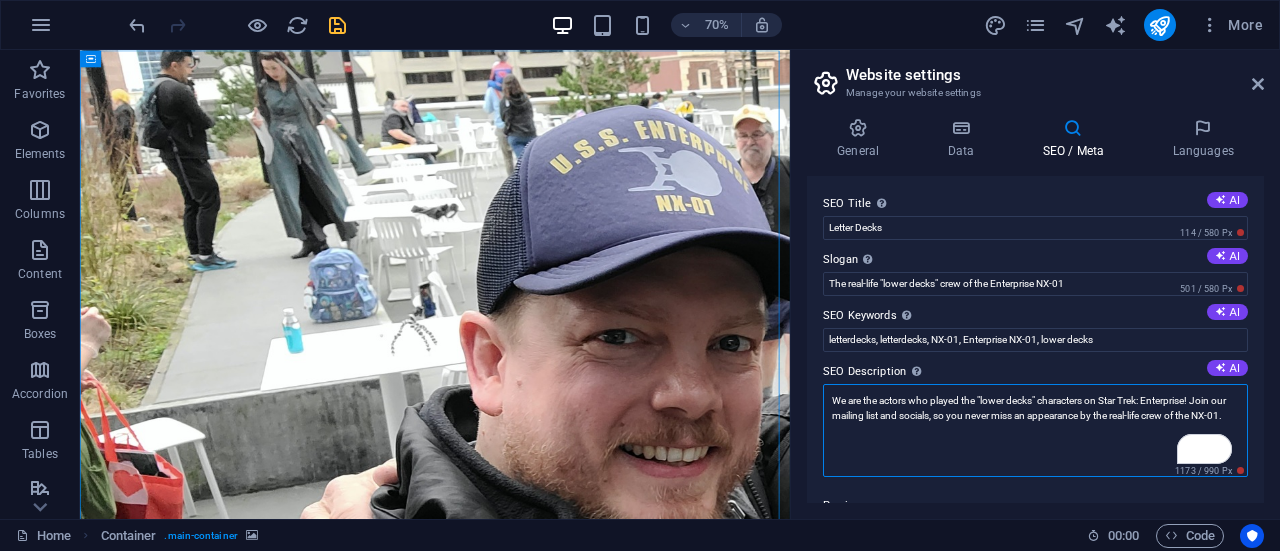 click on "We are the actors who played the "lower decks" characters on Star Trek: Enterprise! Join our mailing list and socials, so you never miss an appearance by the real-life crew of the NX-01." at bounding box center [1035, 430] 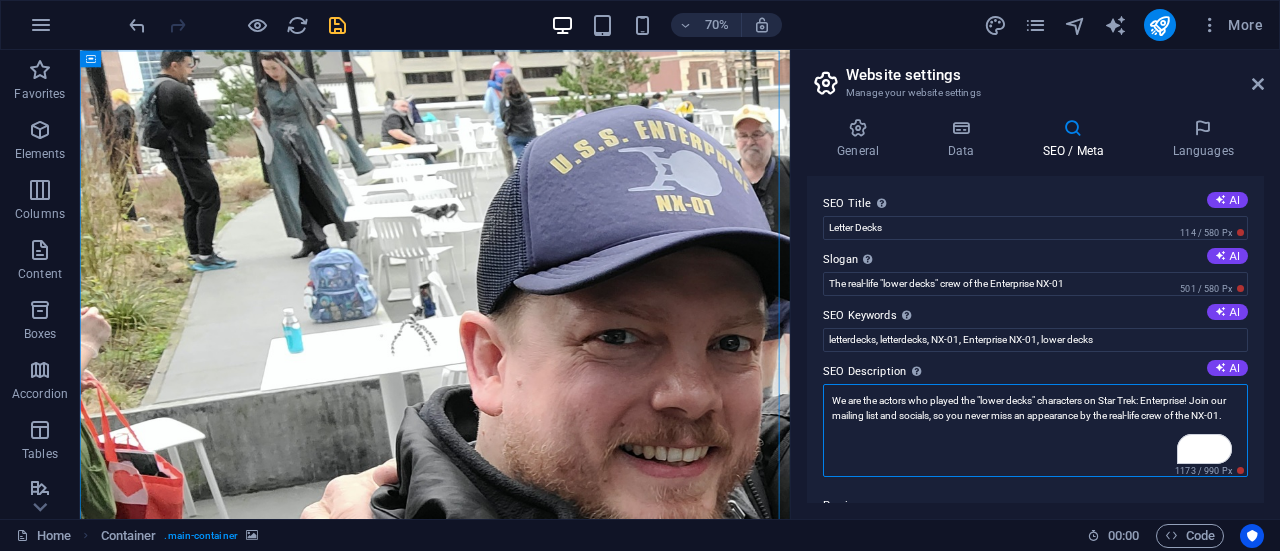 scroll, scrollTop: 58, scrollLeft: 0, axis: vertical 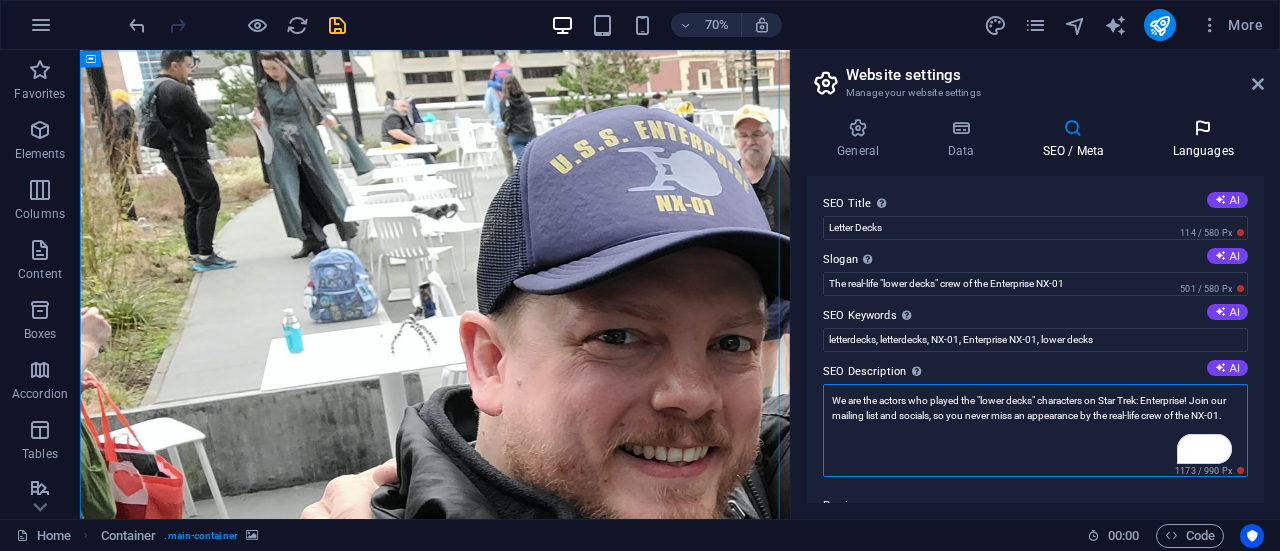 type on "We are the actors who played the "lower decks" characters on Star Trek: Enterprise! Join our mailing list and socials, so you never miss an appearance by the real-life crew of the NX-01." 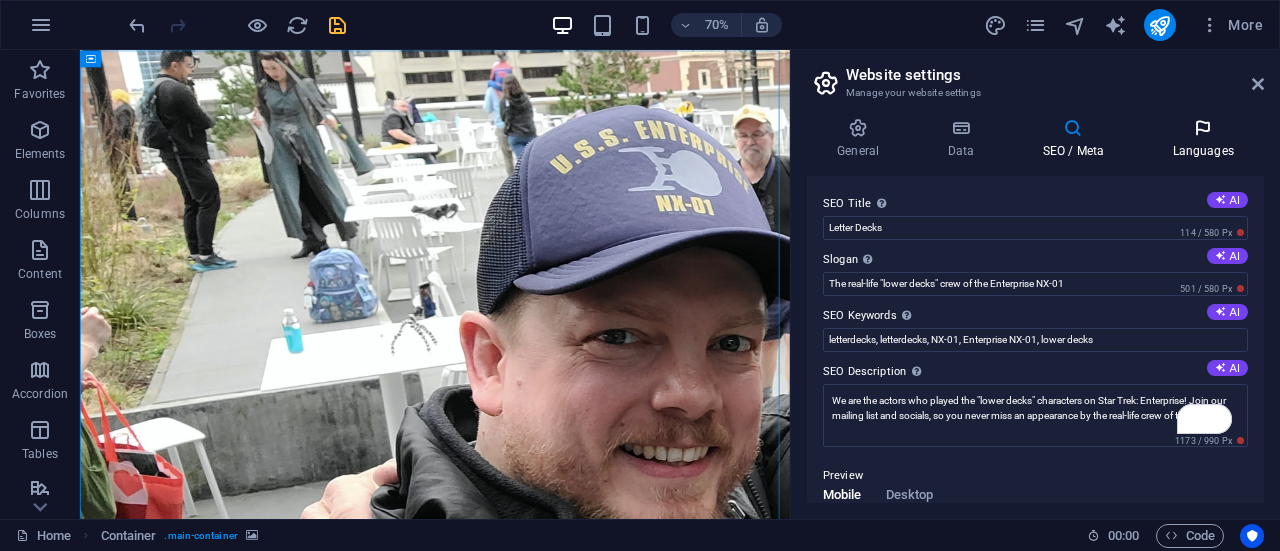 click on "Languages" at bounding box center [1203, 139] 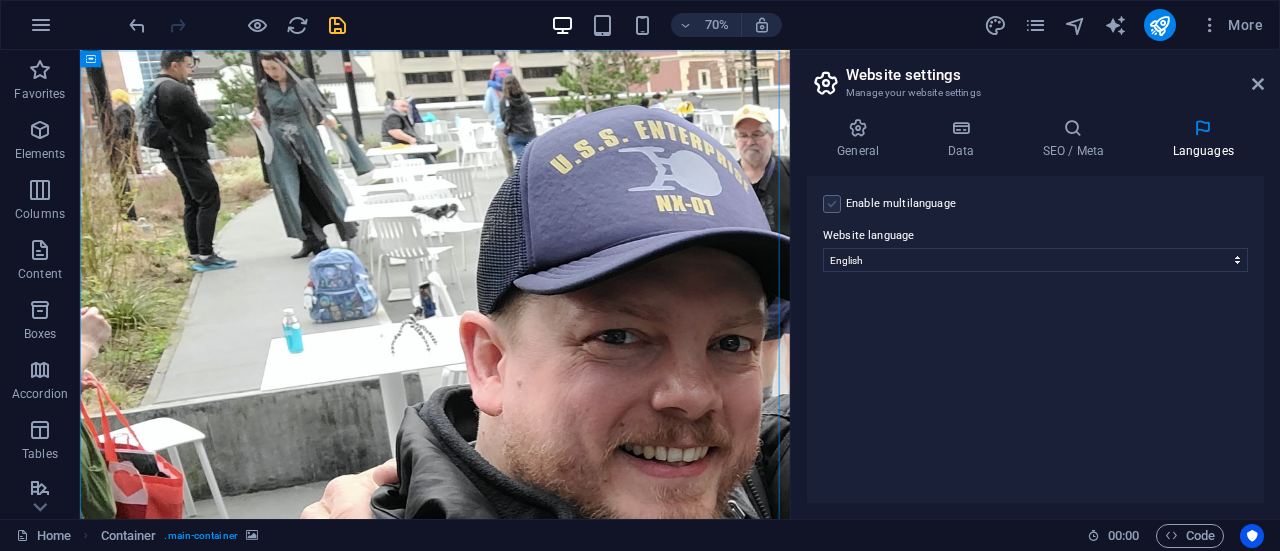 click at bounding box center [832, 204] 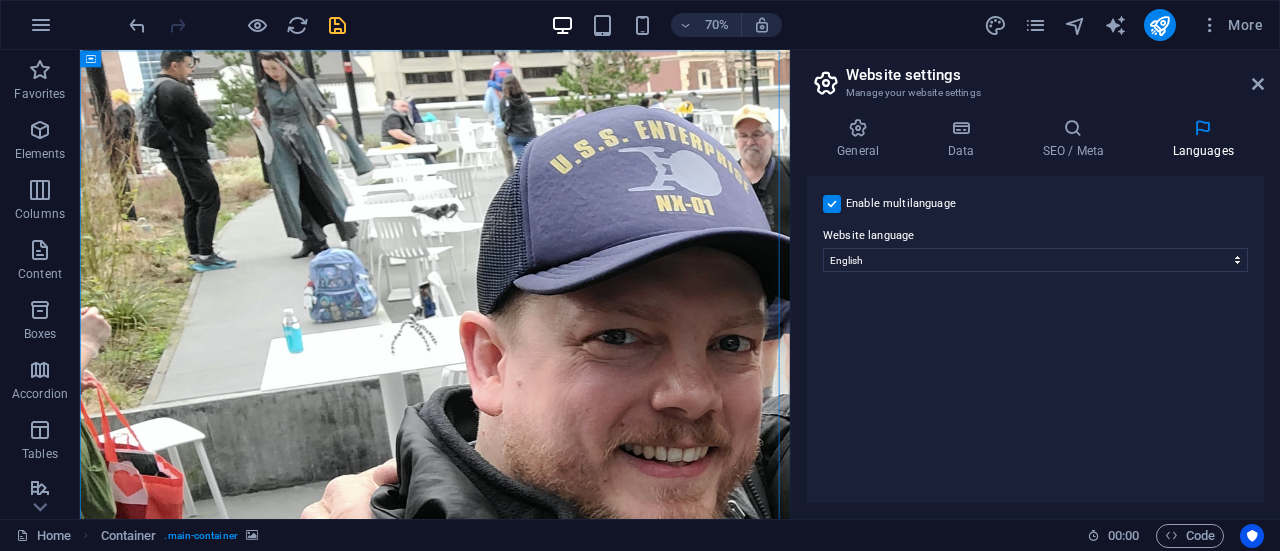 select 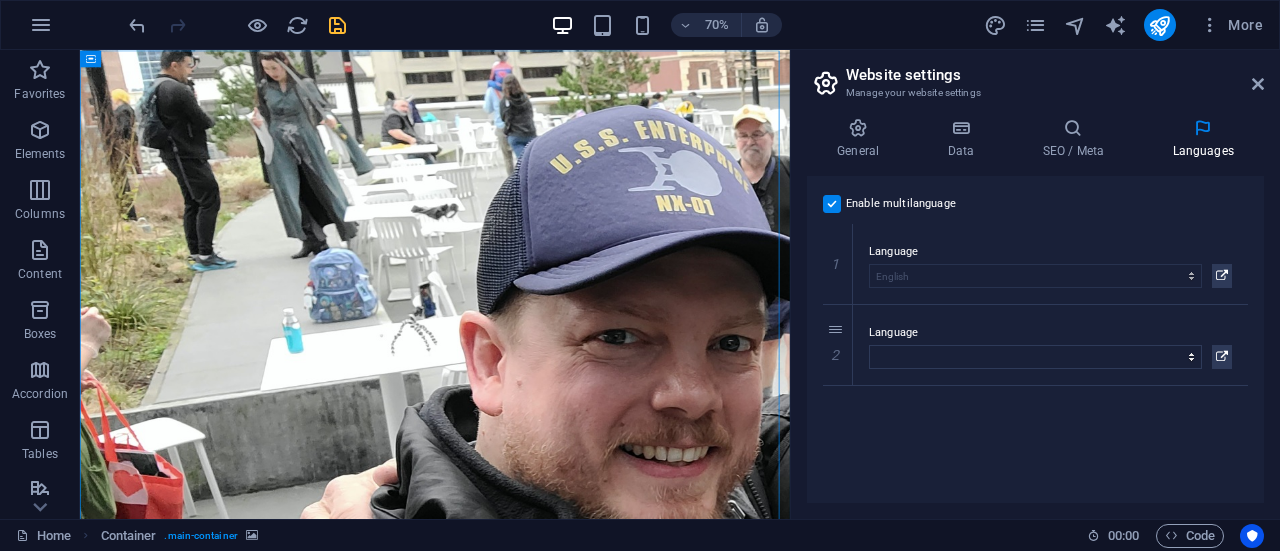 click at bounding box center (832, 204) 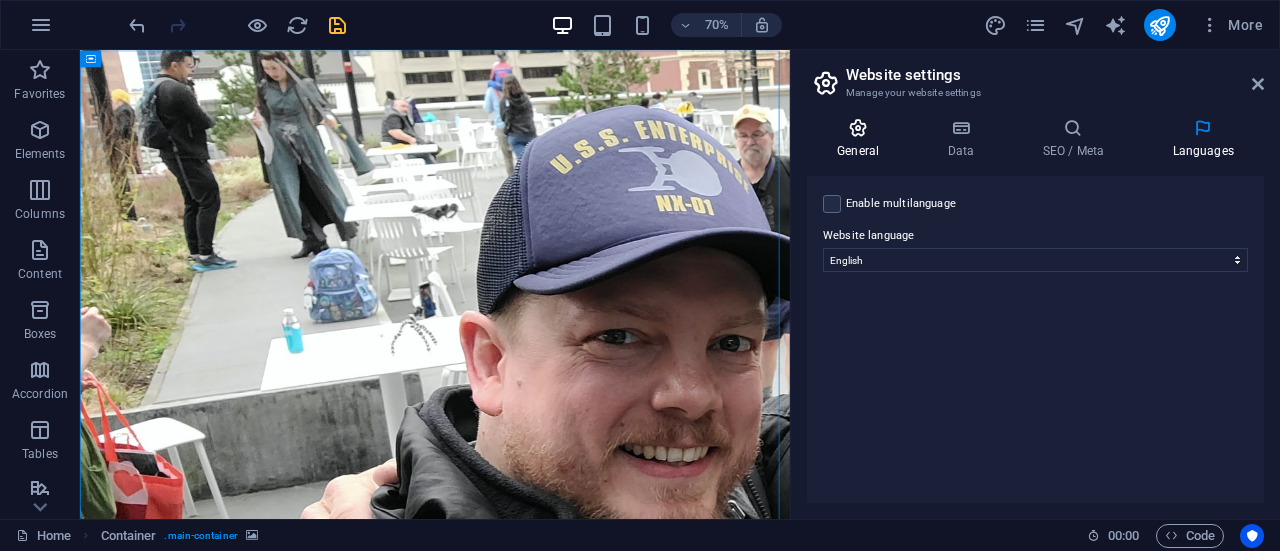 click on "General" at bounding box center [862, 139] 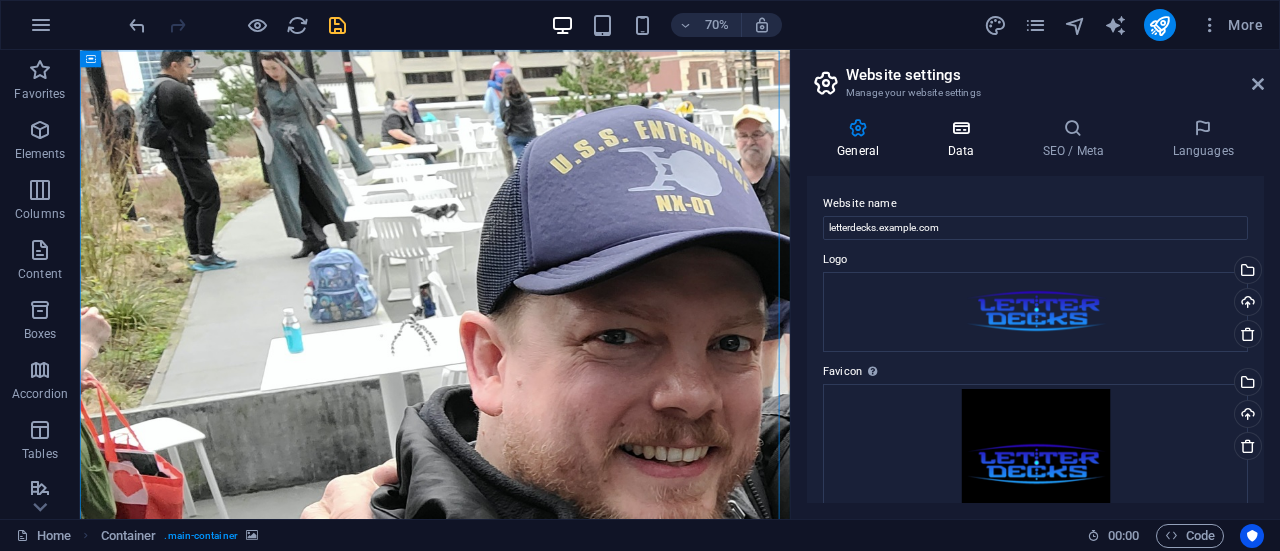 click at bounding box center (960, 128) 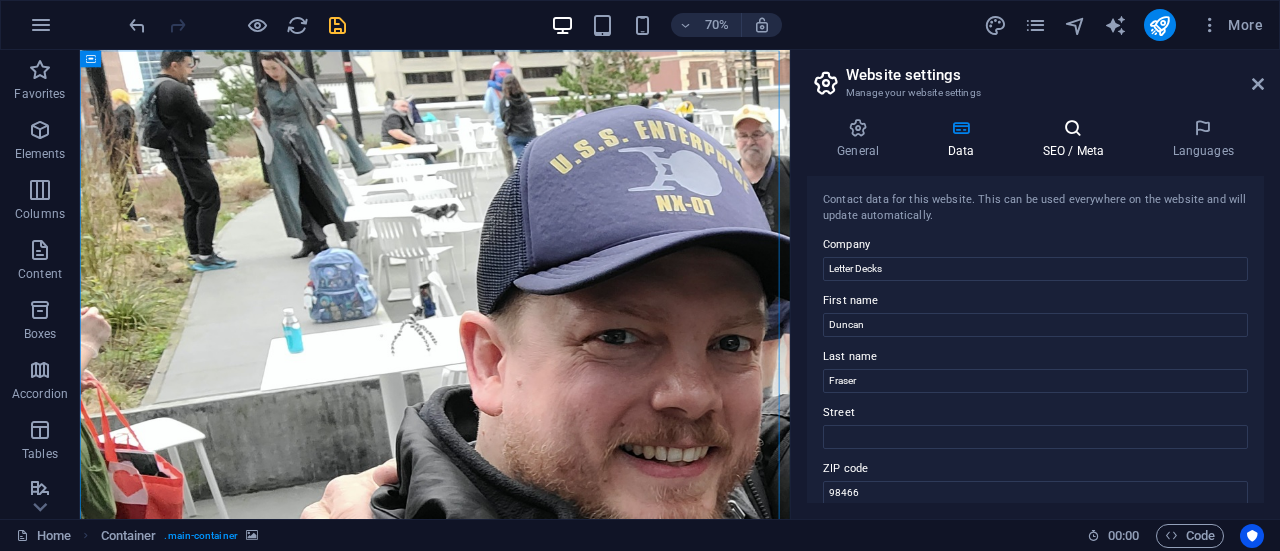 click on "SEO / Meta" at bounding box center [1077, 139] 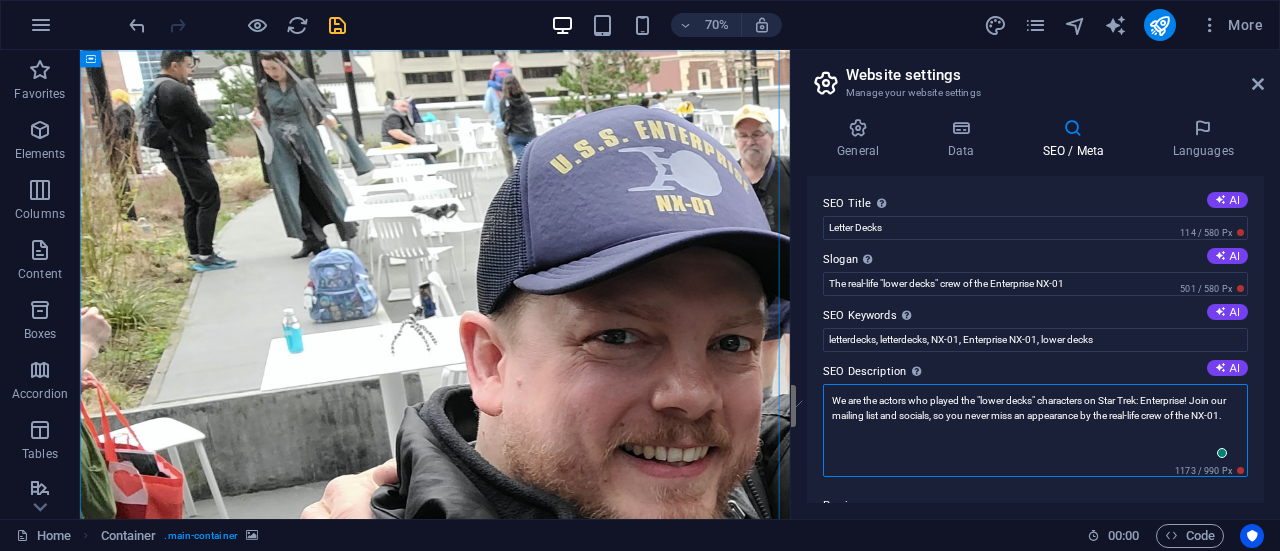 drag, startPoint x: 881, startPoint y: 431, endPoint x: 826, endPoint y: 397, distance: 64.66065 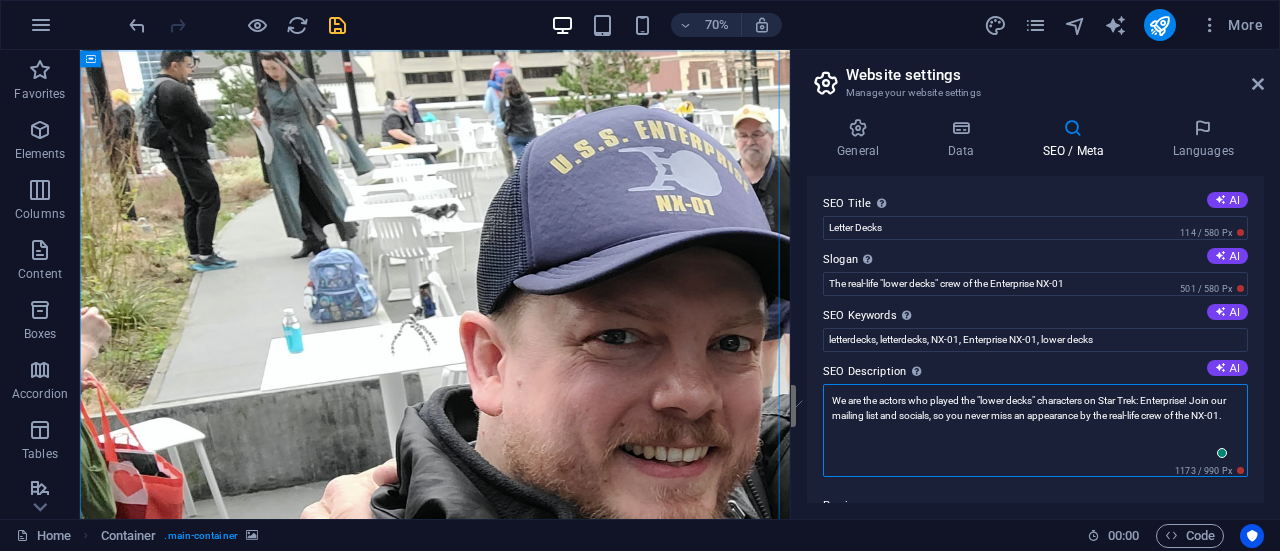 click on "We are the actors who played the "lower decks" characters on Star Trek: Enterprise! Join our mailing list and socials, so you never miss an appearance by the real-life crew of the NX-01." at bounding box center [1035, 430] 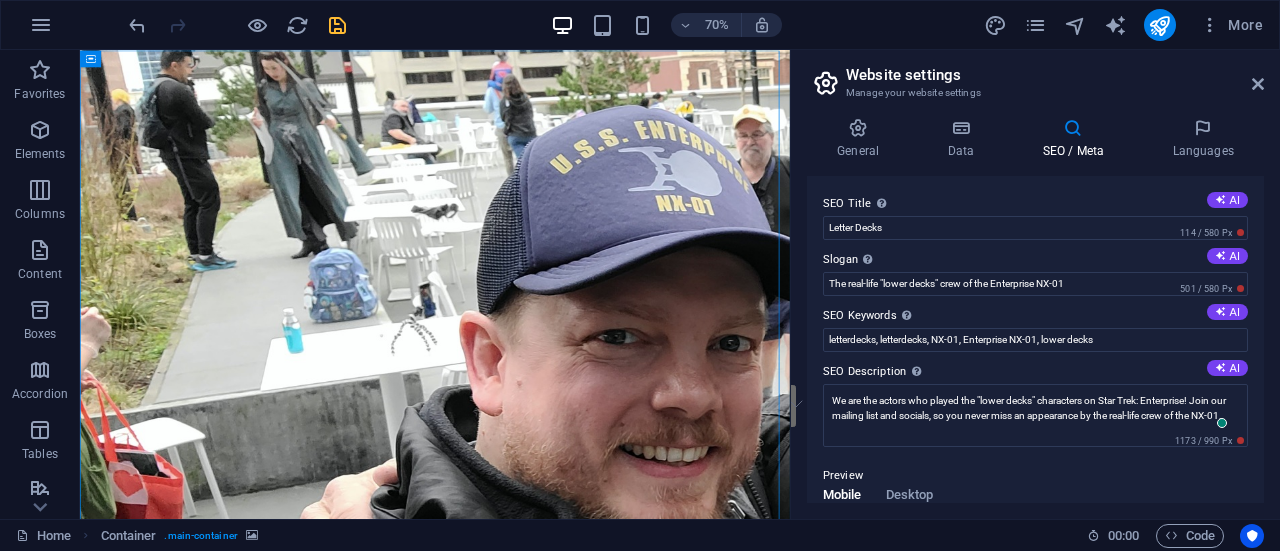 scroll, scrollTop: 100, scrollLeft: 0, axis: vertical 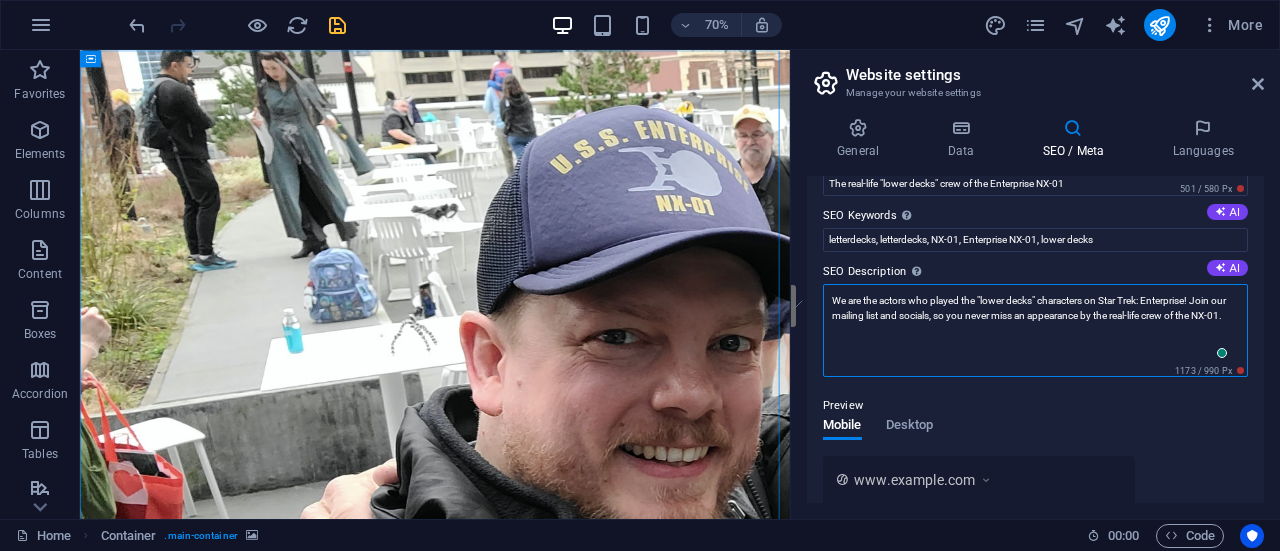 click on "We are the actors who played the "lower decks" characters on Star Trek: Enterprise! Join our mailing list and socials, so you never miss an appearance by the real-life crew of the NX-01." at bounding box center (1035, 330) 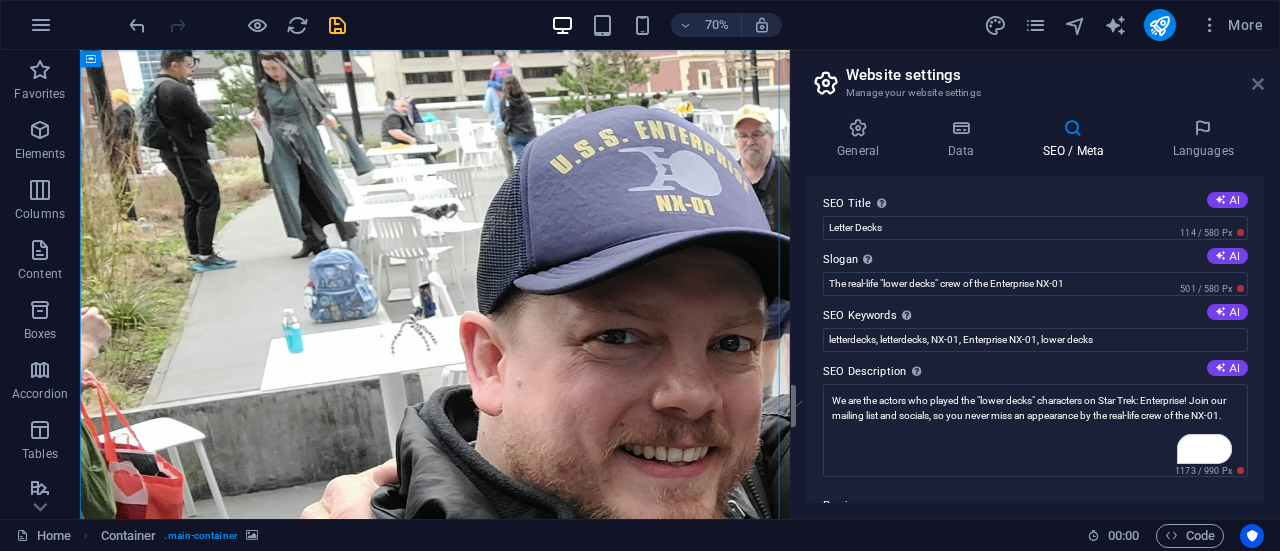 click at bounding box center [1258, 84] 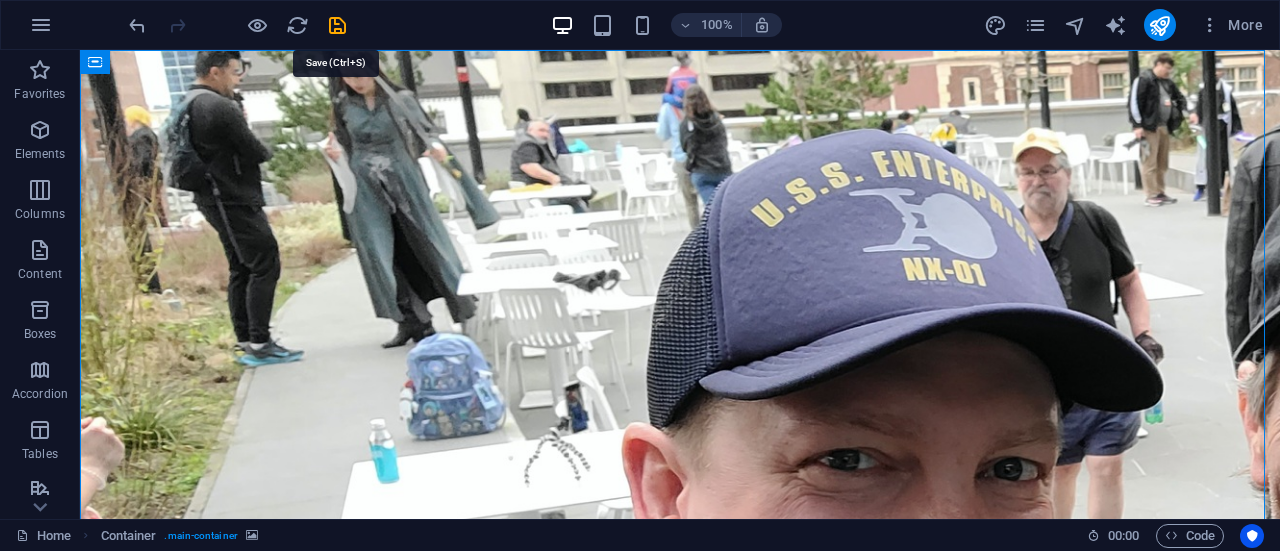 click at bounding box center [337, 25] 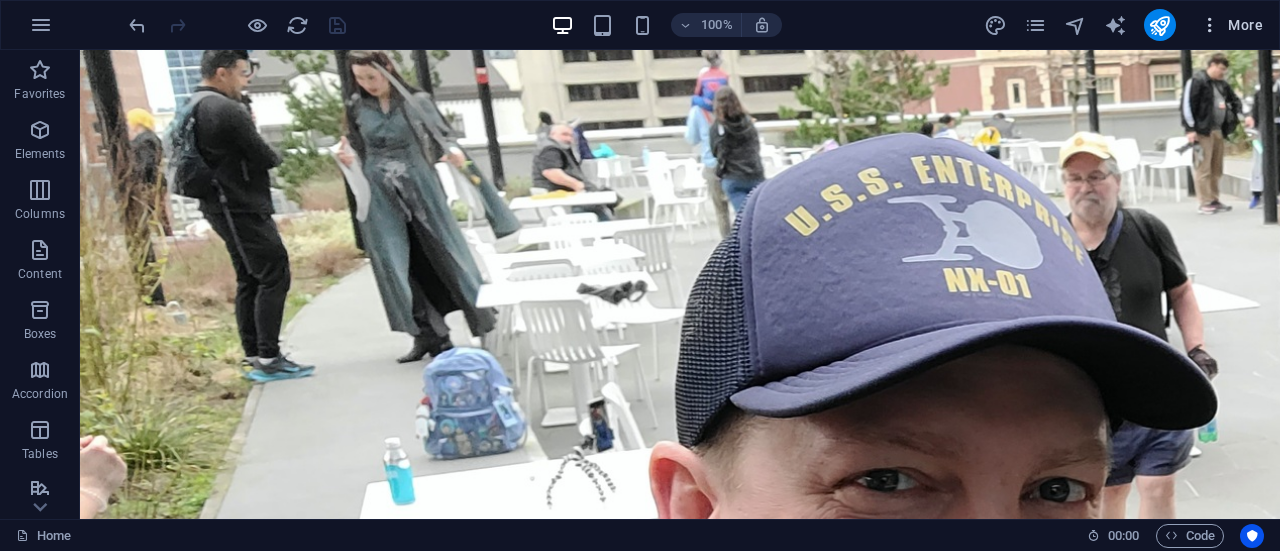 click at bounding box center (1210, 25) 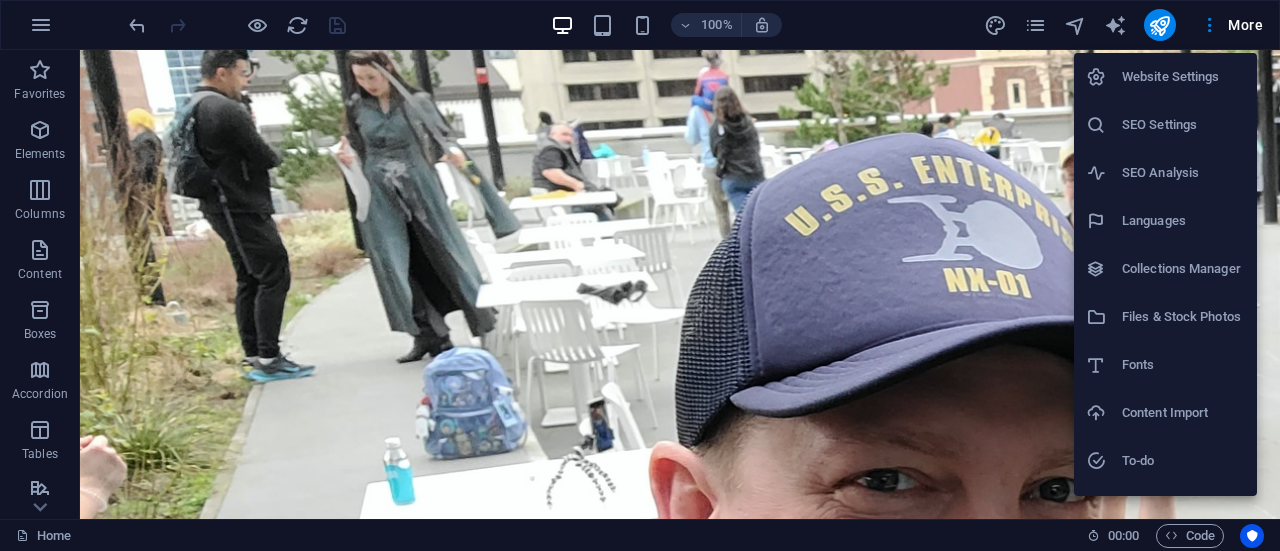 click on "Website Settings" at bounding box center (1183, 77) 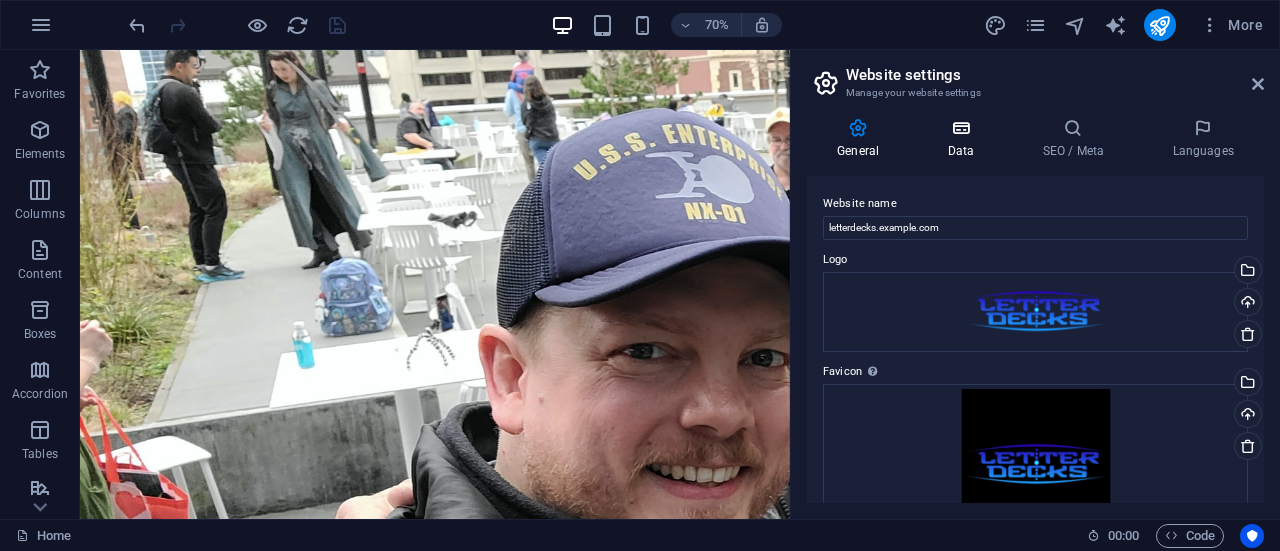 click on "Data" at bounding box center [964, 139] 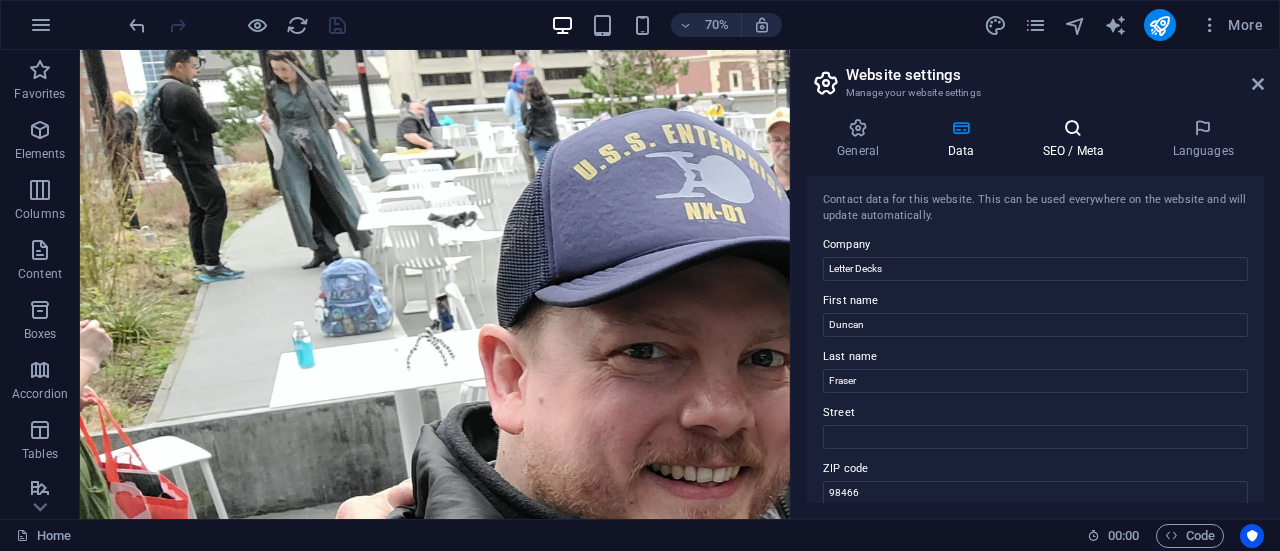 click on "SEO / Meta" at bounding box center (1077, 139) 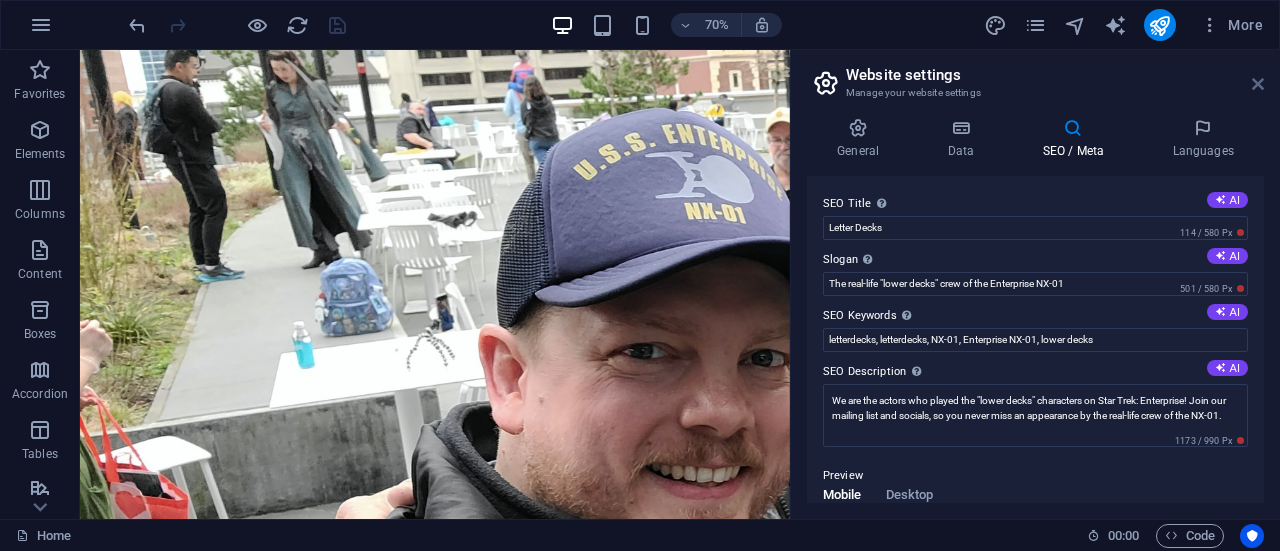 click on "Website settings Manage your website settings  General  Data  SEO / Meta  Languages Website name letterdecks.com Logo Drag files here, click to choose files or select files from Files or our free stock photos & videos Select files from the file manager, stock photos, or upload file(s) Upload Favicon Set the favicon of your website here. A favicon is a small icon shown in the browser tab next to your website title. It helps visitors identify your website. Drag files here, click to choose files or select files from Files or our free stock photos & videos Select files from the file manager, stock photos, or upload file(s) Upload Preview Image (Open Graph) This image will be shown when the website is shared on social networks Drag files here, click to choose files or select files from Files or our free stock photos & videos Select files from the file manager, stock photos, or upload file(s) Upload Contact data for this website. This can be used everywhere on the website and will update automatically. Company [CITY]" at bounding box center [1035, 284] 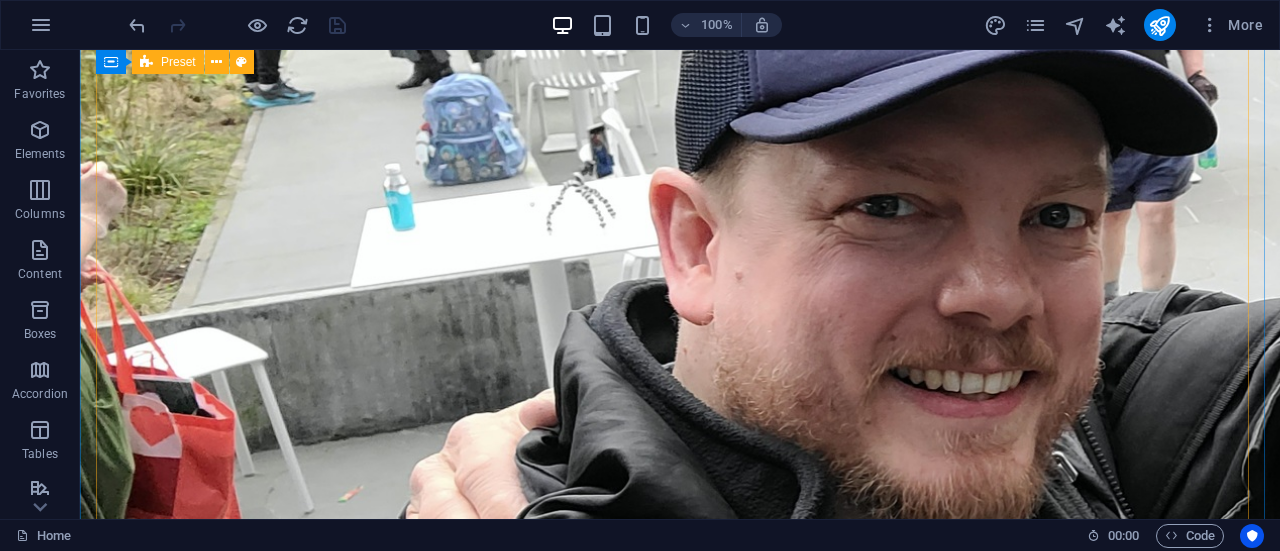 scroll, scrollTop: 0, scrollLeft: 0, axis: both 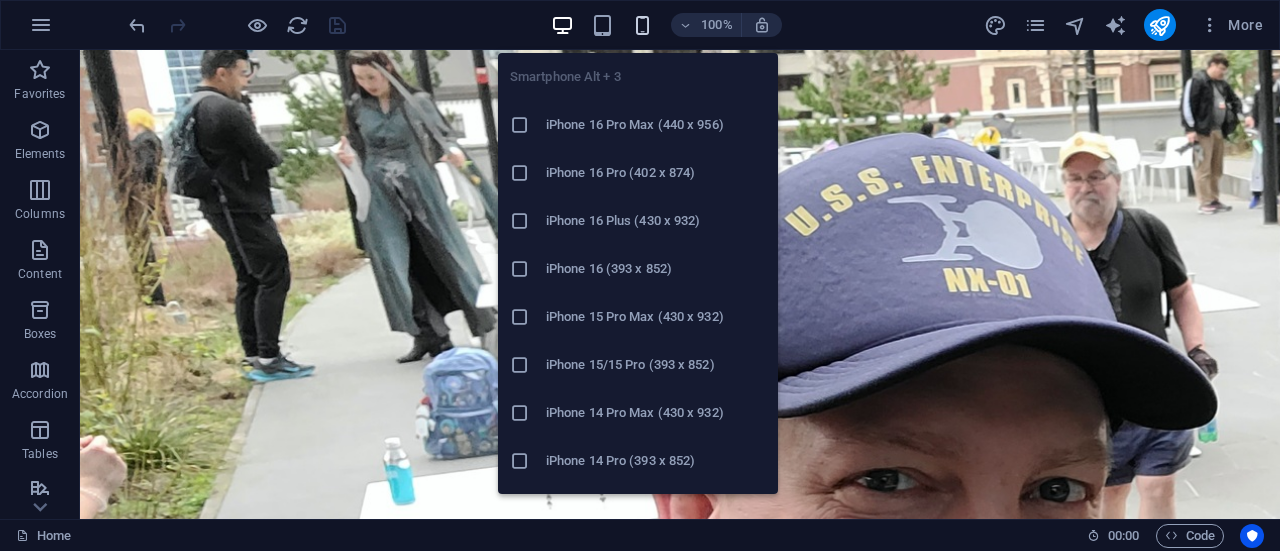 click at bounding box center [642, 25] 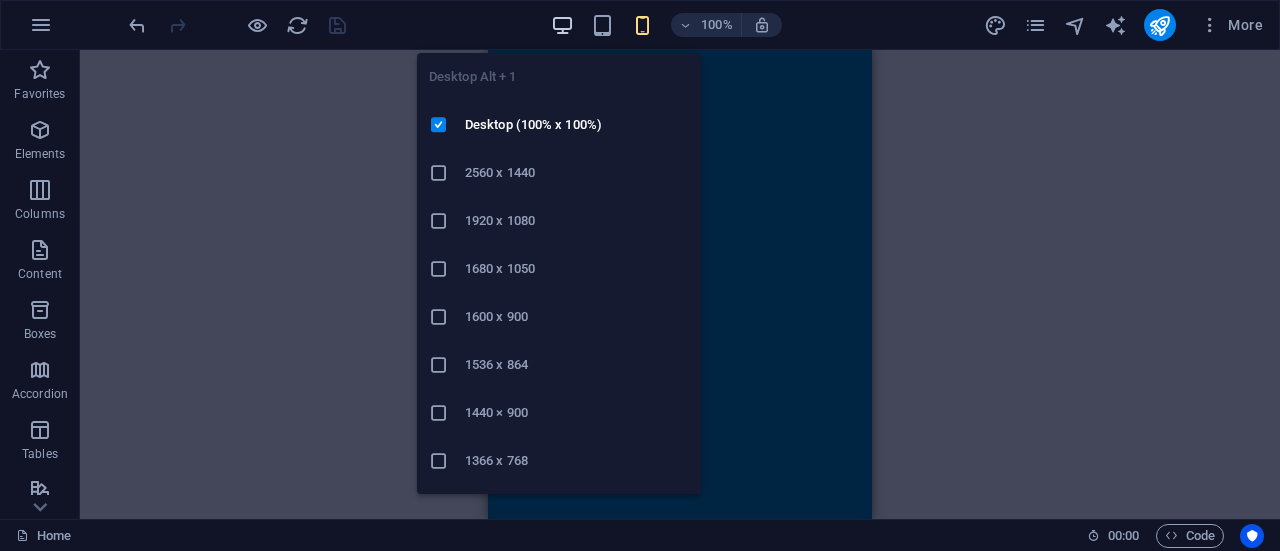 click at bounding box center [562, 25] 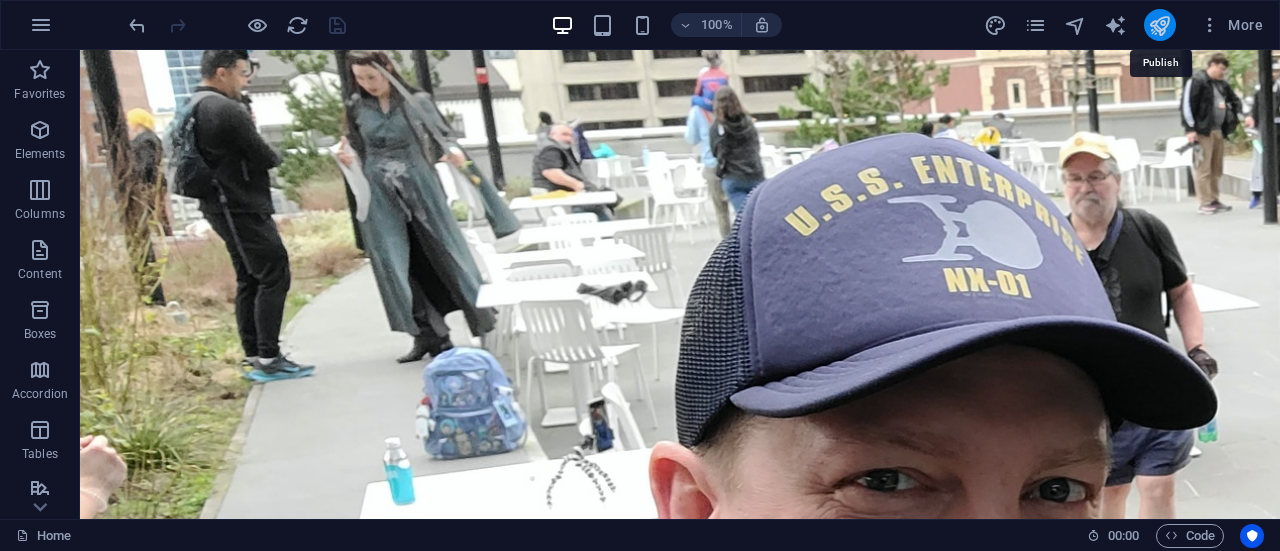 click at bounding box center [1159, 25] 